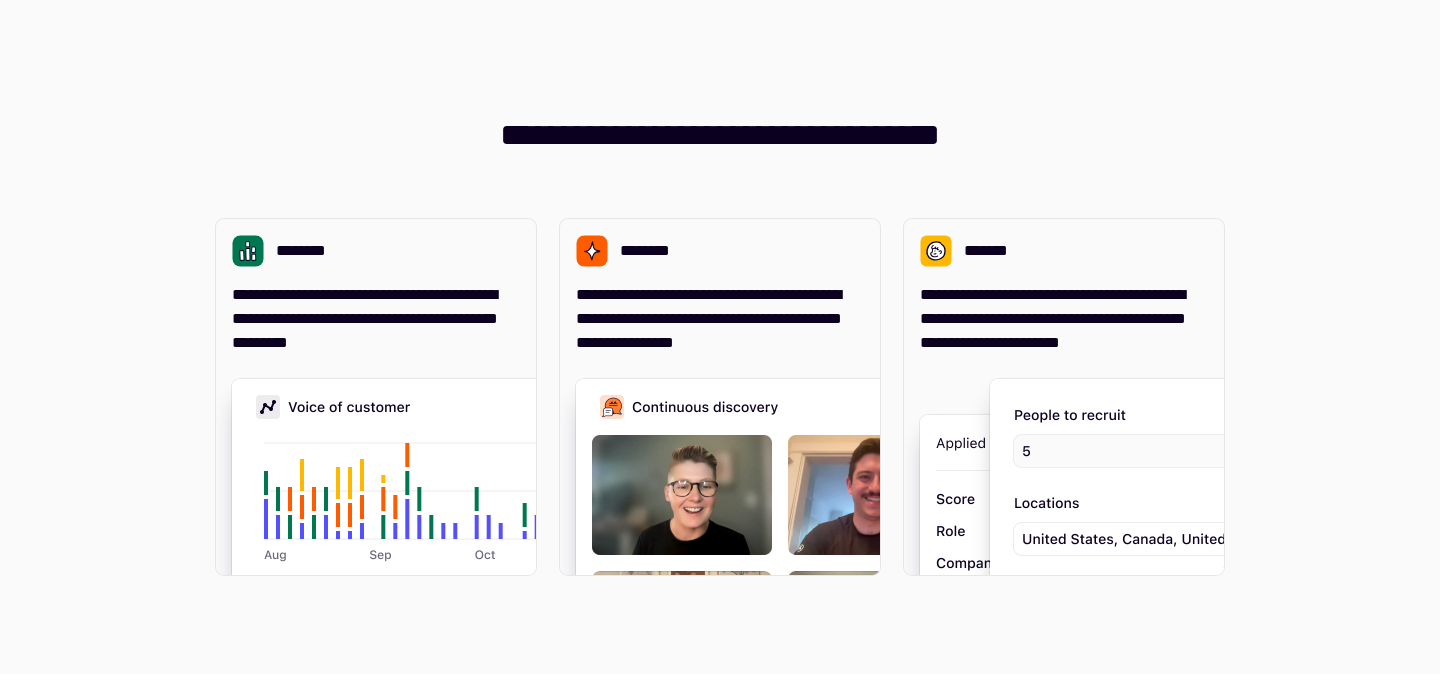 scroll, scrollTop: 0, scrollLeft: 0, axis: both 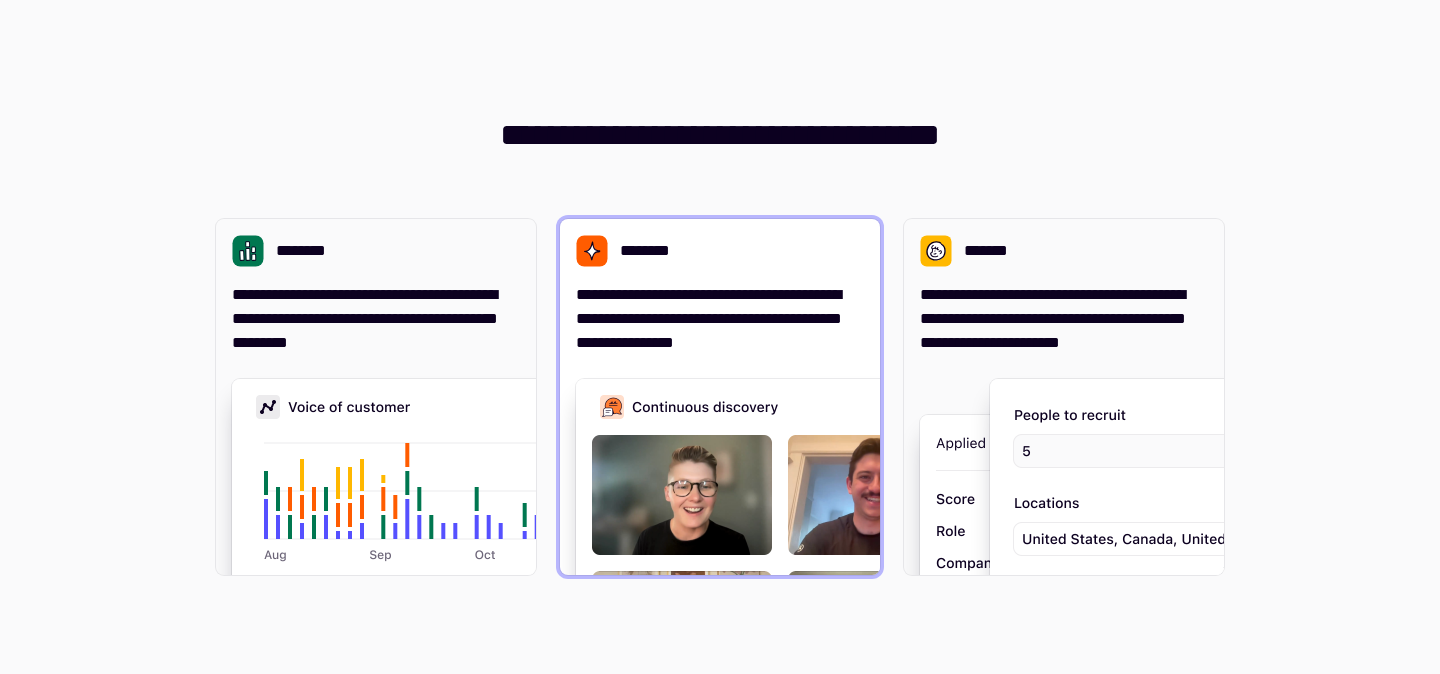 click on "**********" at bounding box center (720, 319) 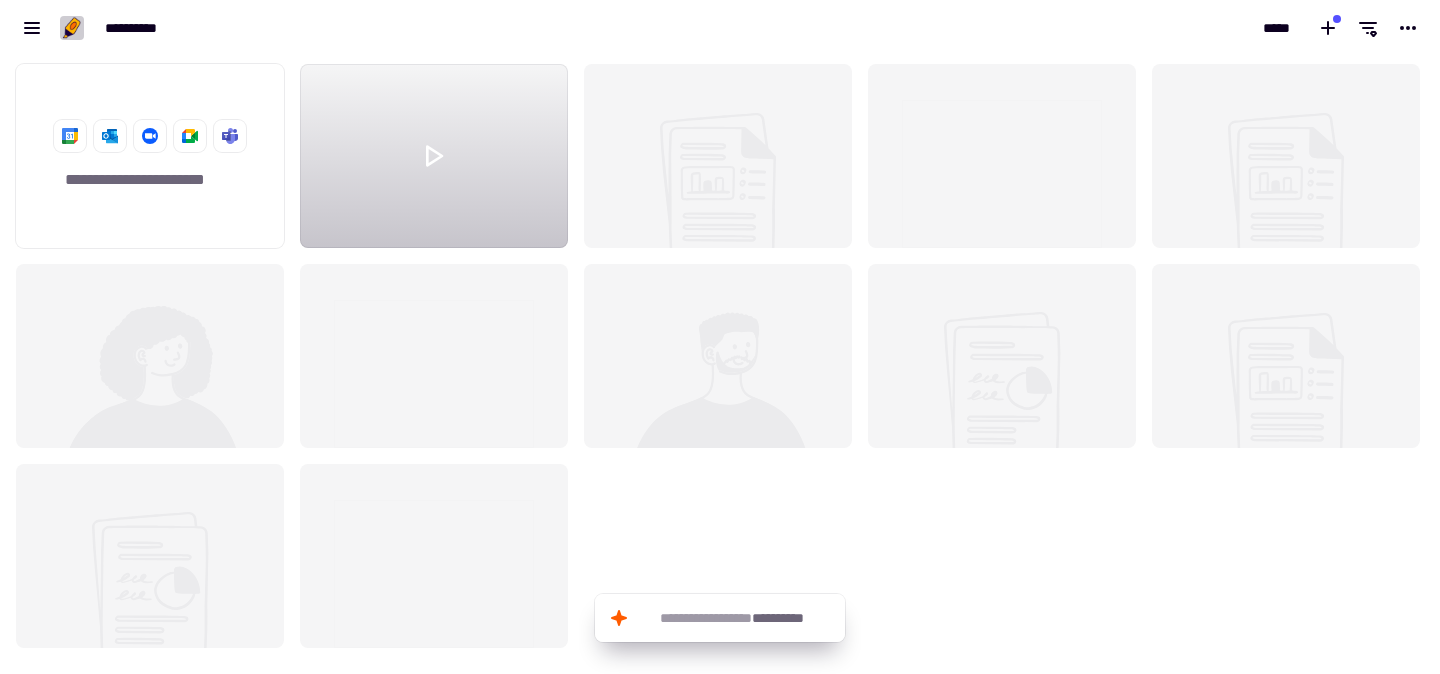 scroll, scrollTop: 1, scrollLeft: 1, axis: both 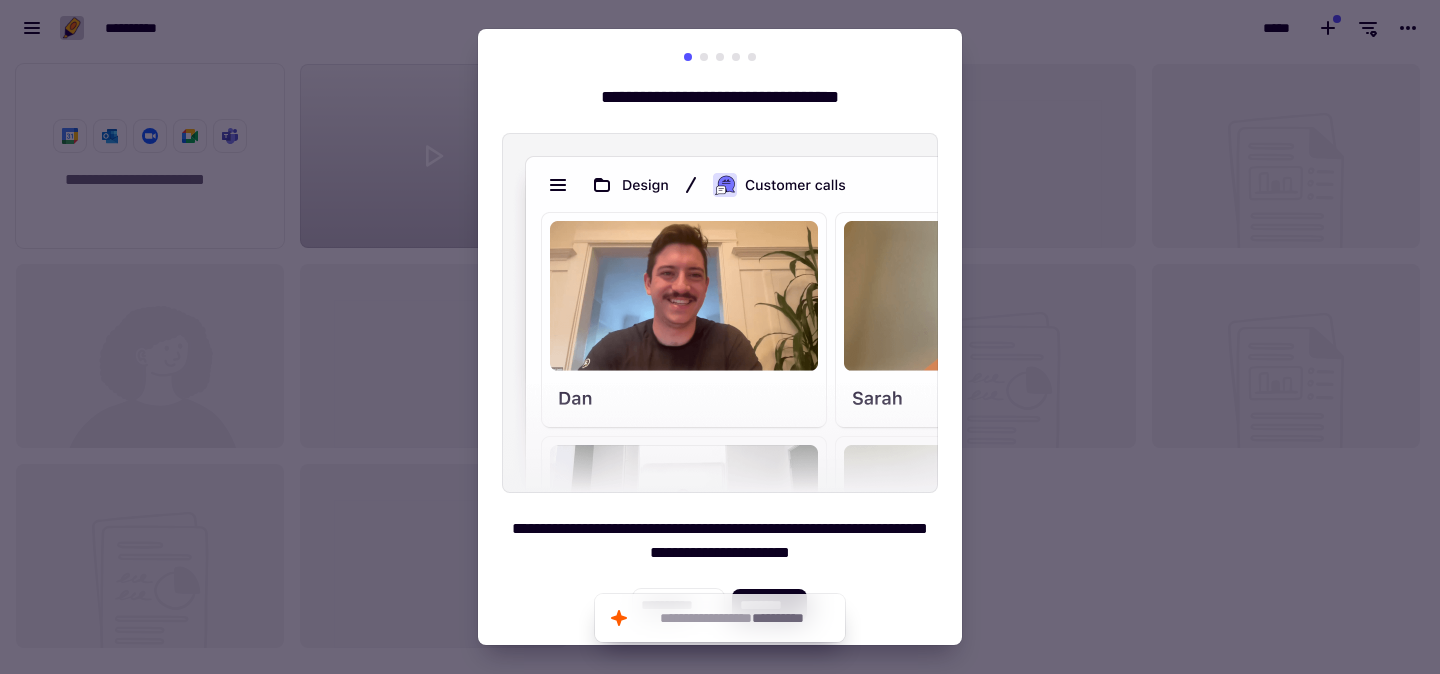 click on "**********" at bounding box center (720, 337) 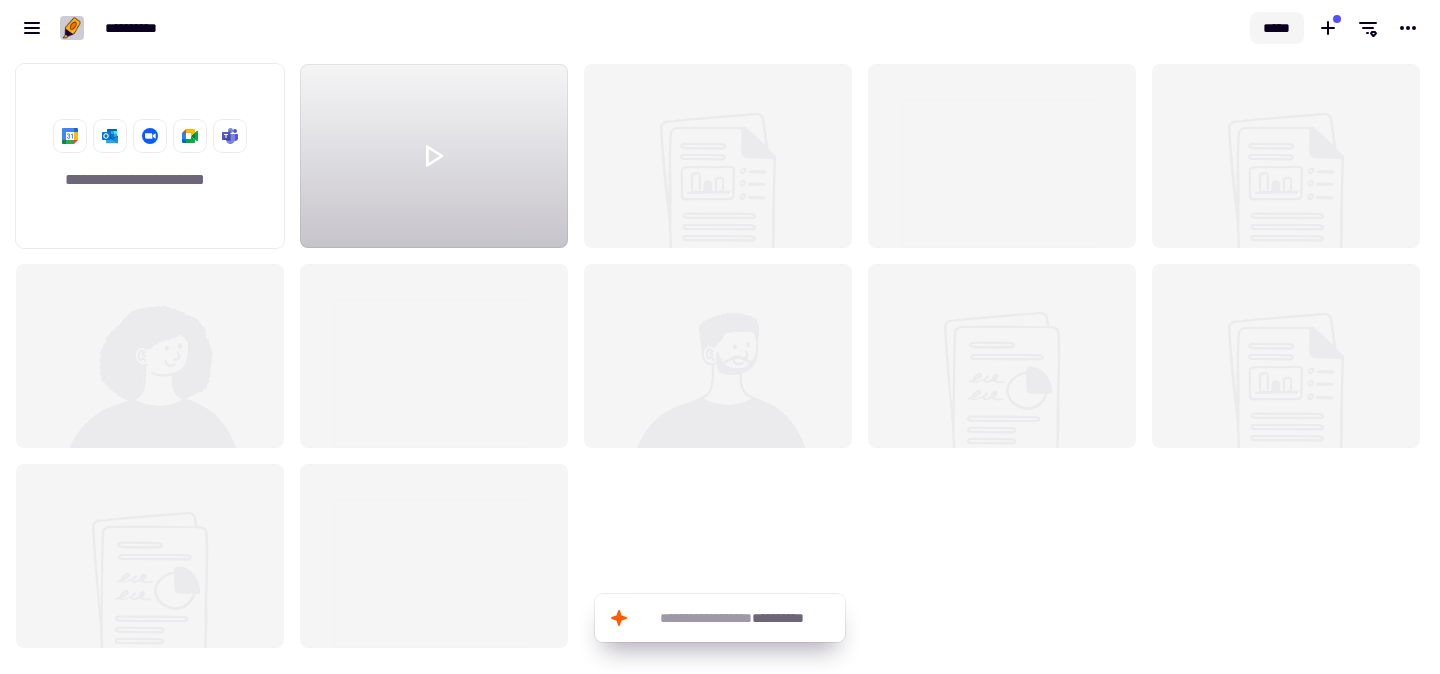 click on "*****" 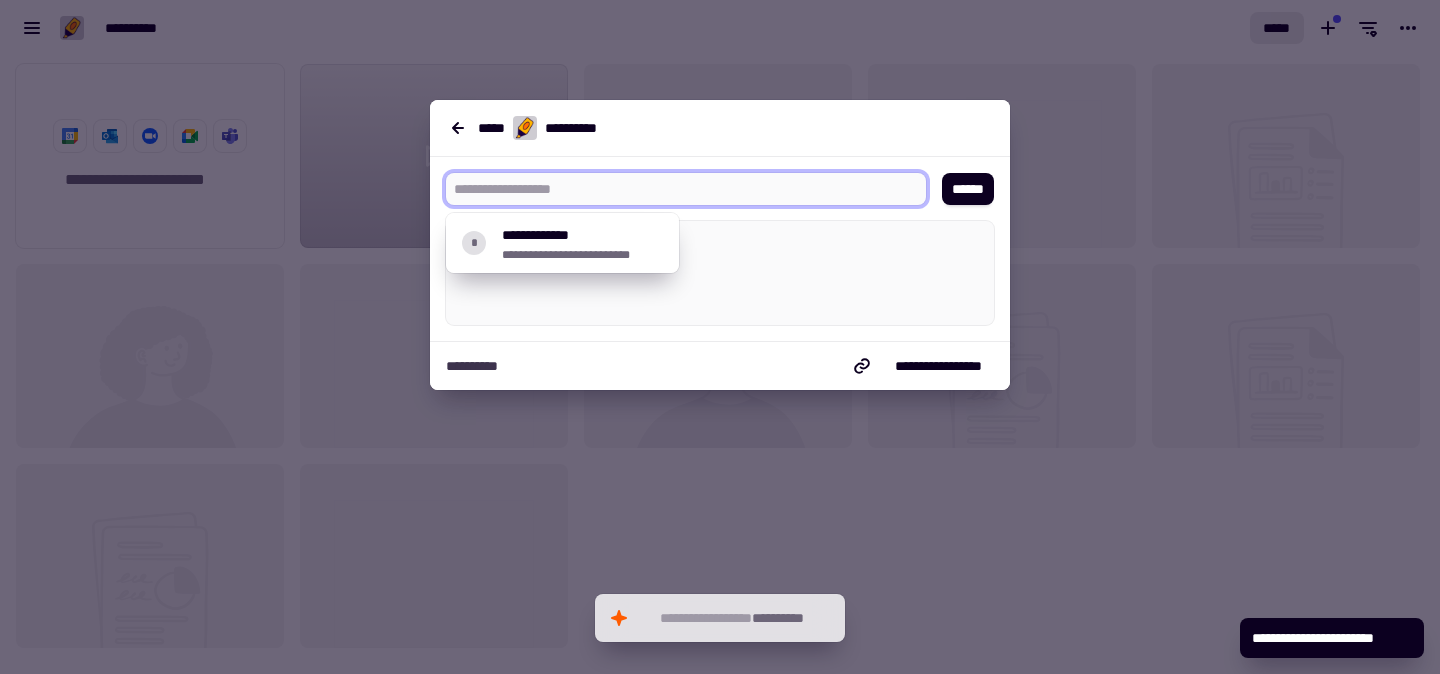 click at bounding box center [678, 189] 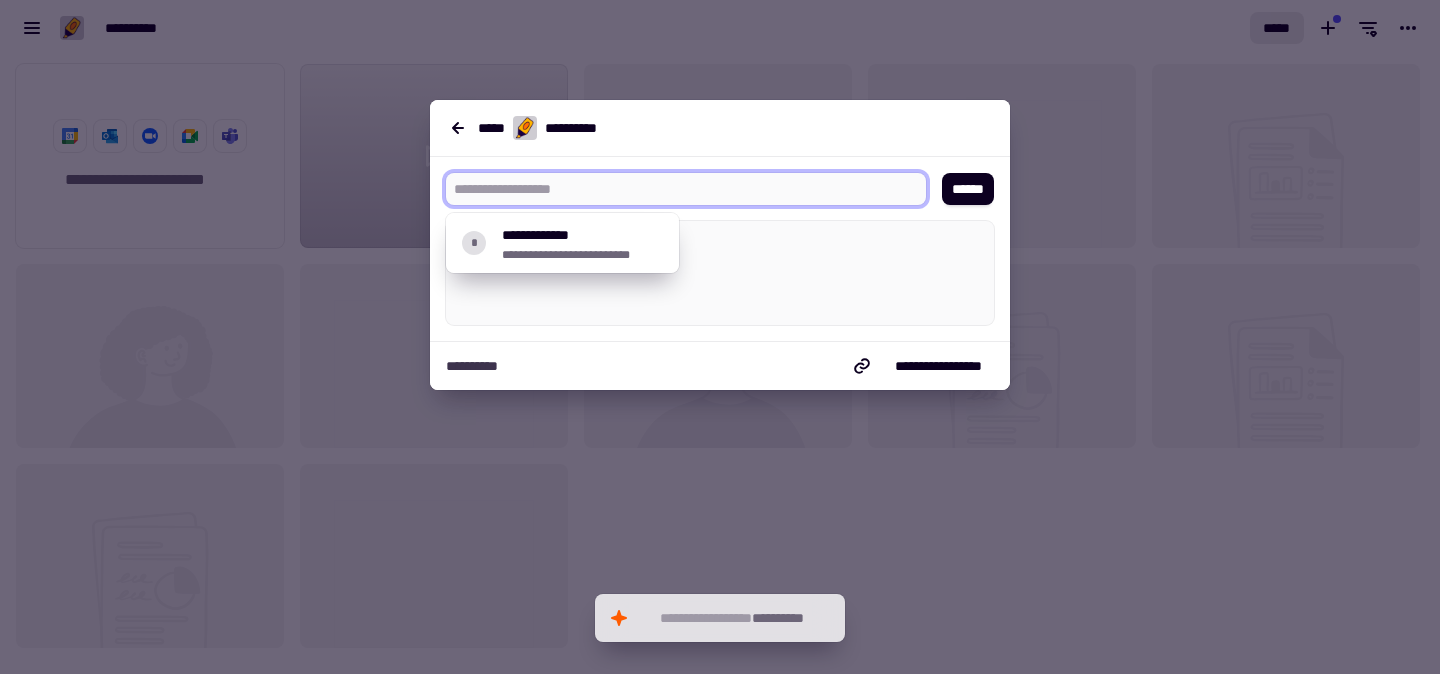 click at bounding box center (678, 189) 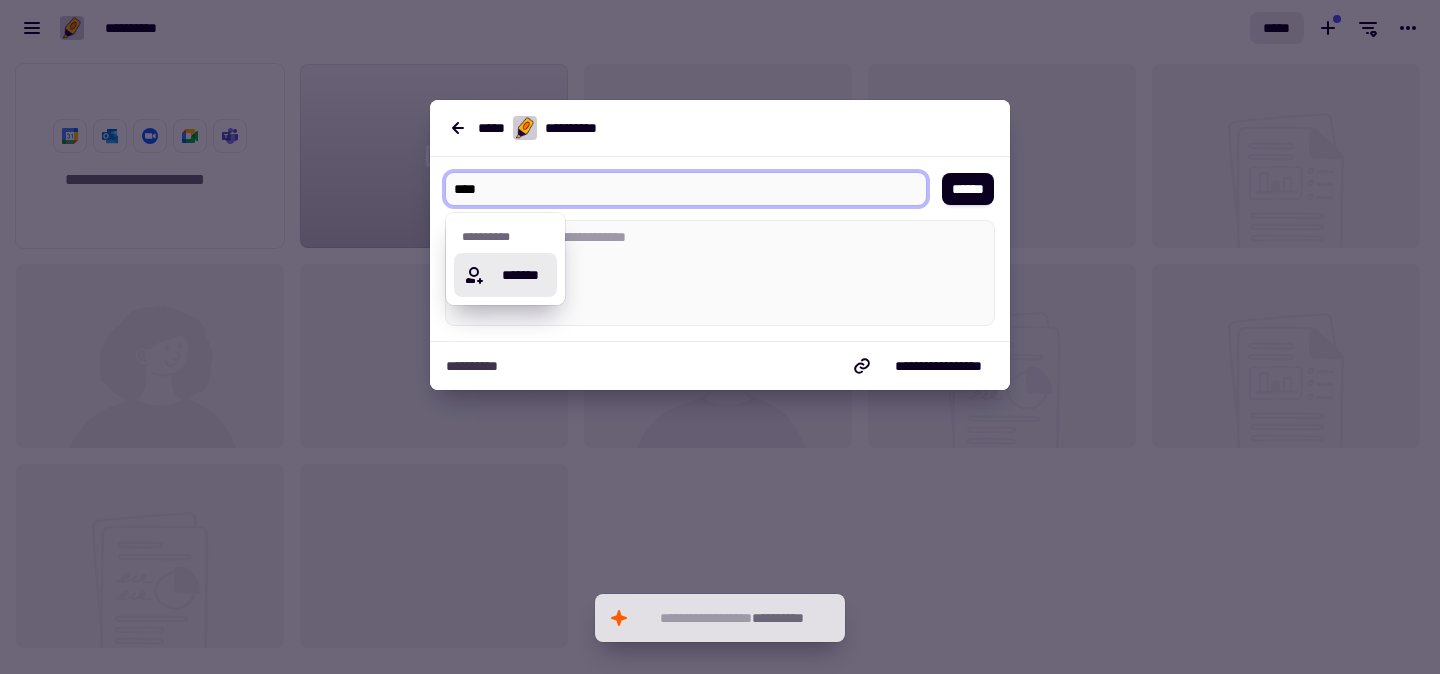 type on "*****" 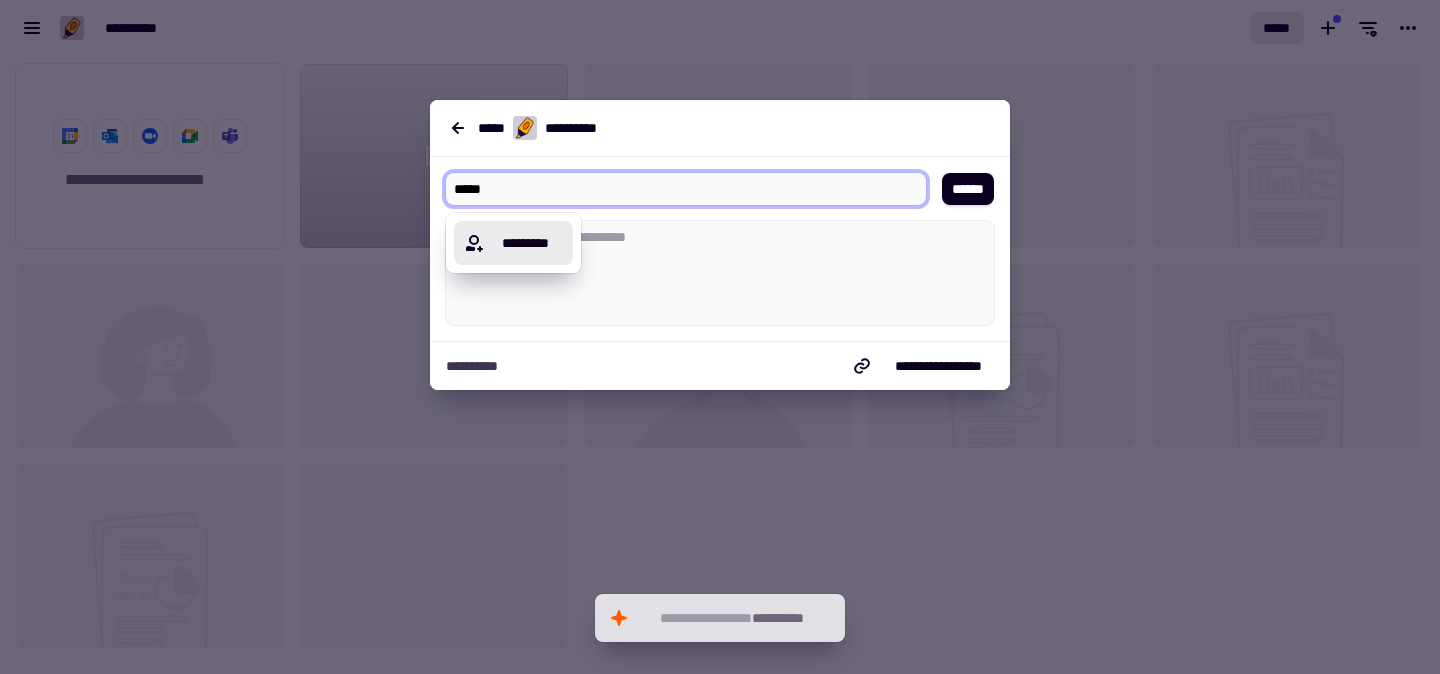 type 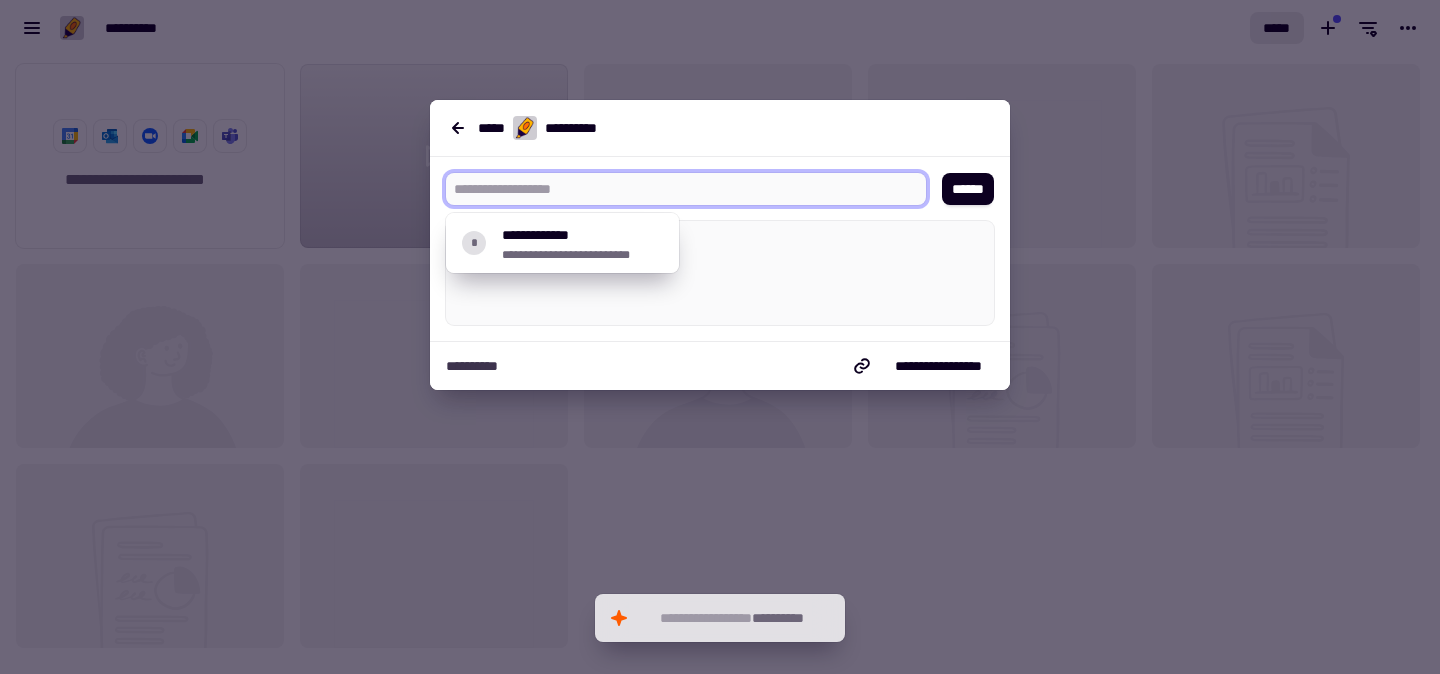 click at bounding box center (720, 337) 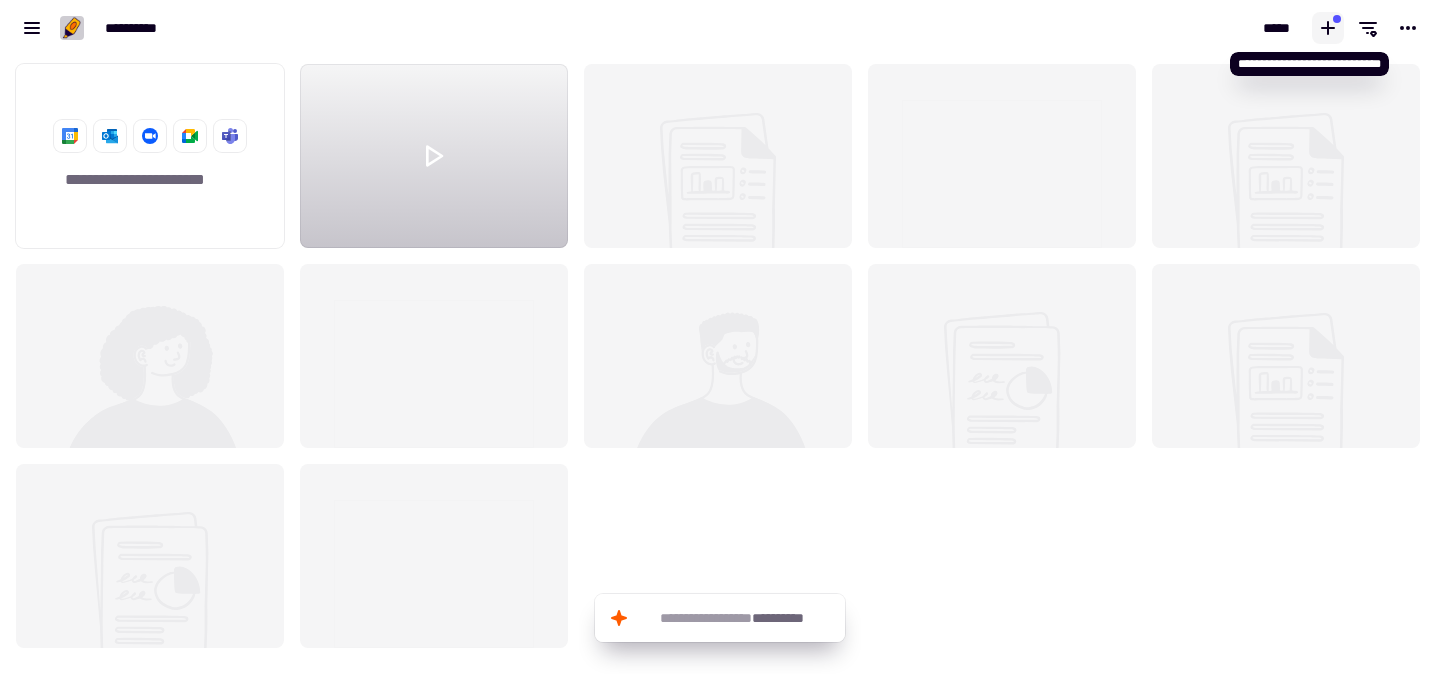 click 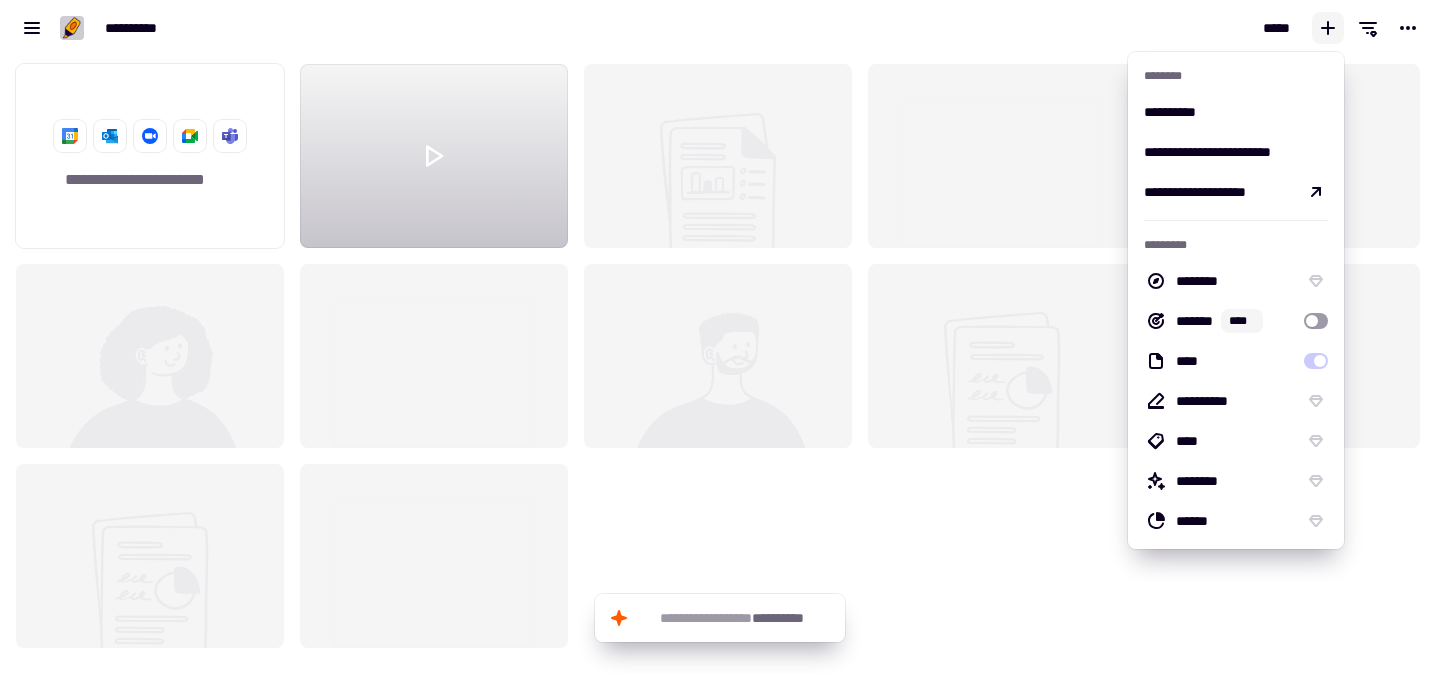 click on "*****" at bounding box center [1080, 28] 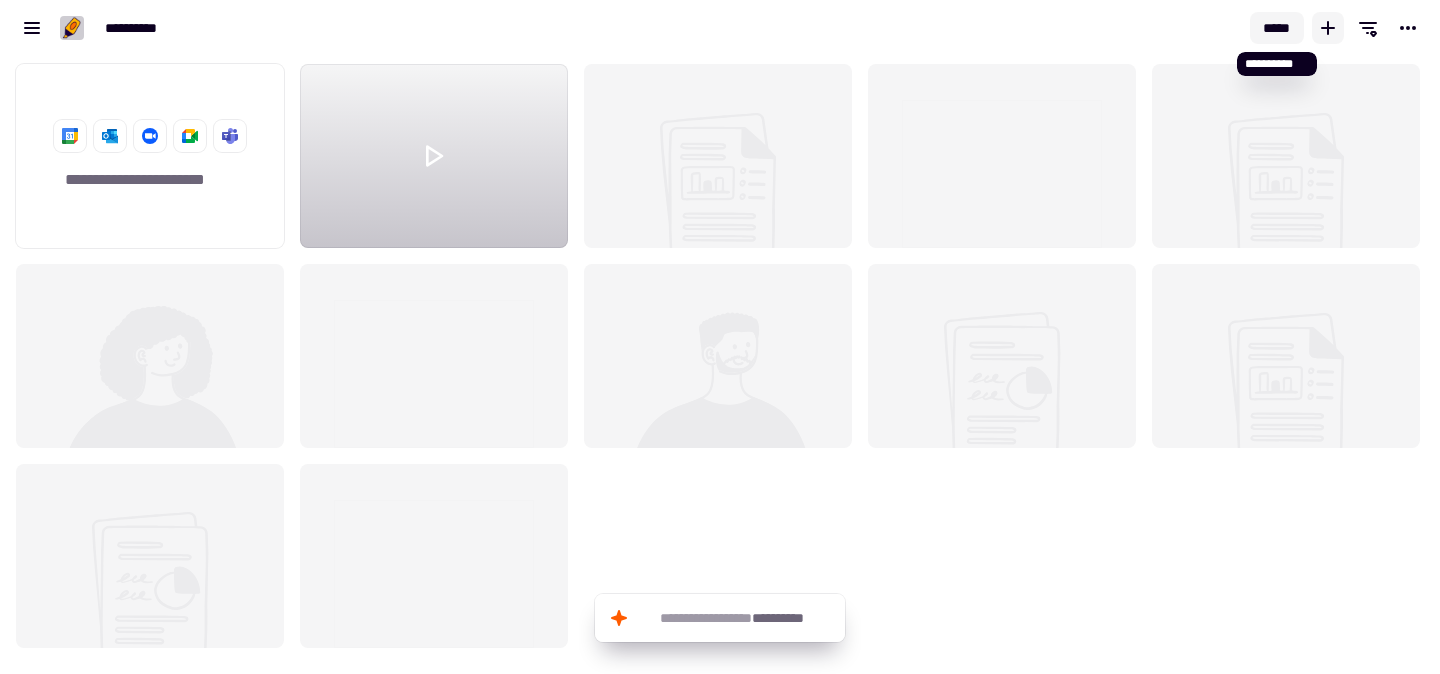 click on "*****" 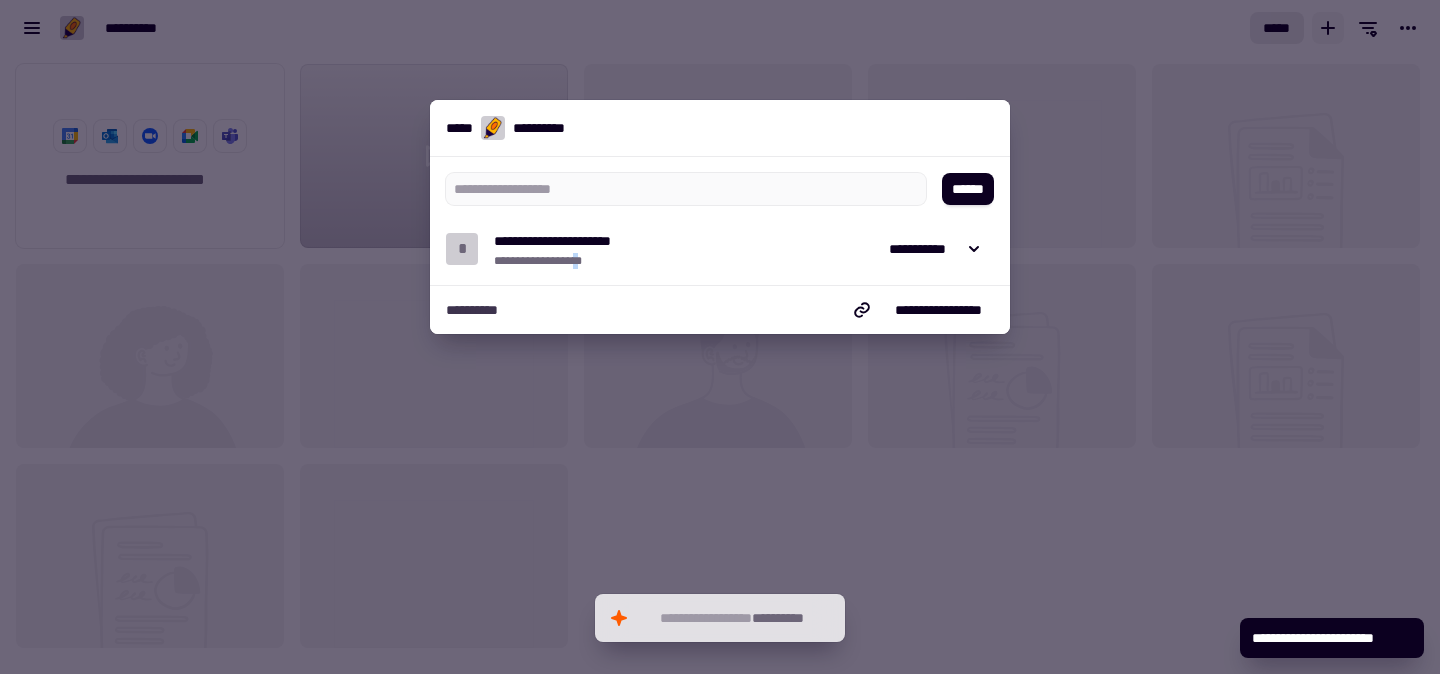 click on "[FIRST] [LAST]" at bounding box center [555, 261] 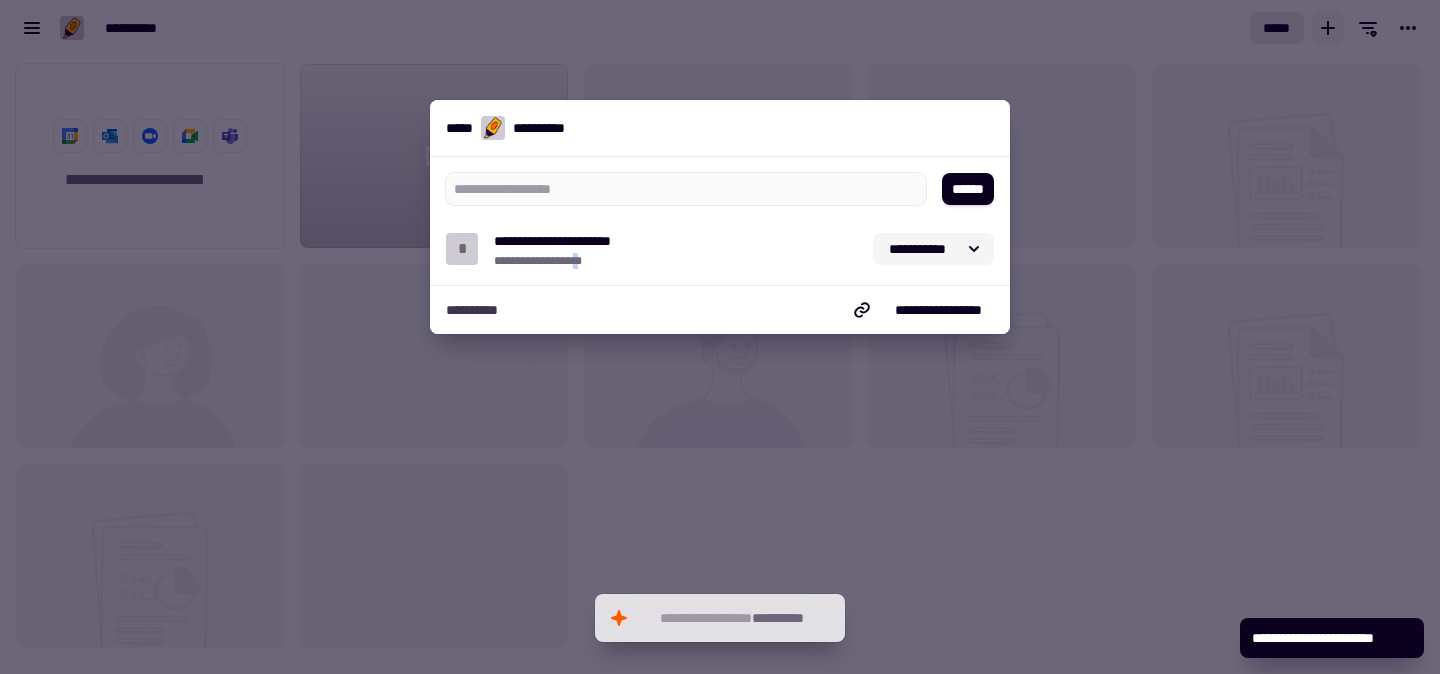 click on "**********" 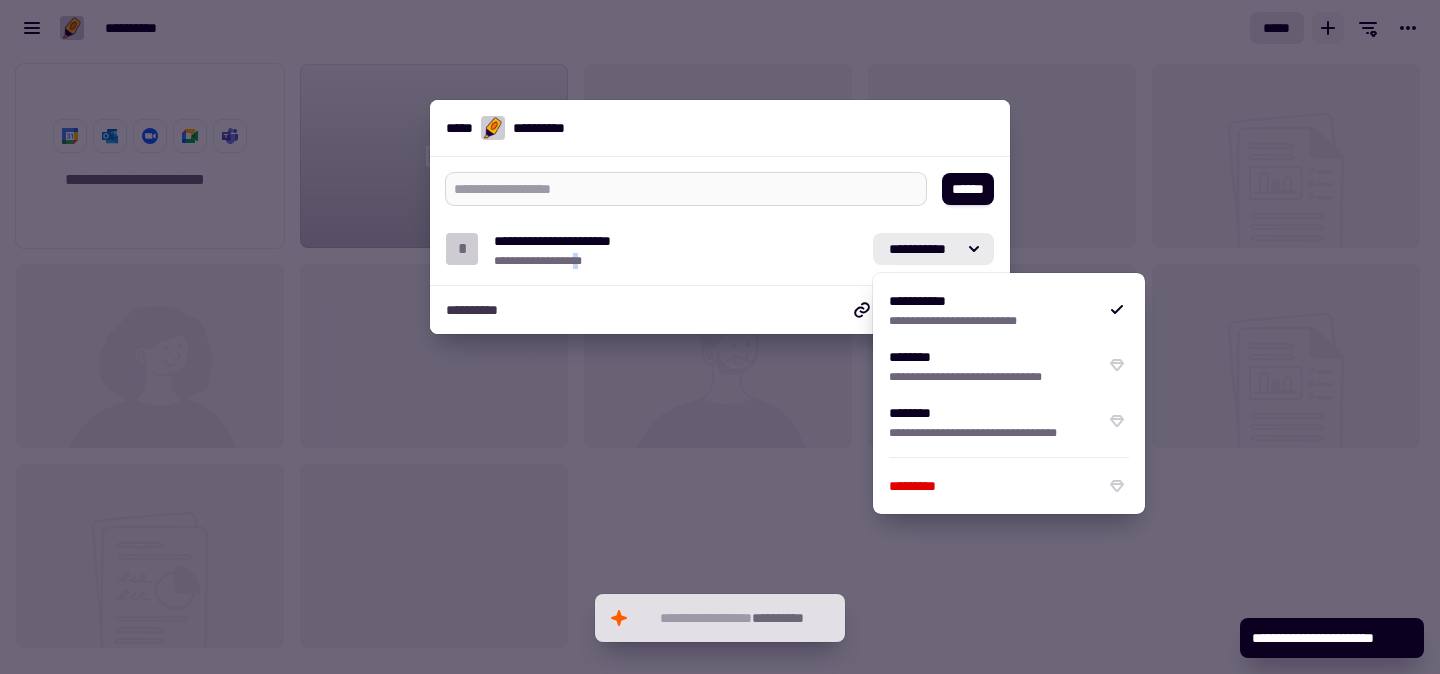 type on "*" 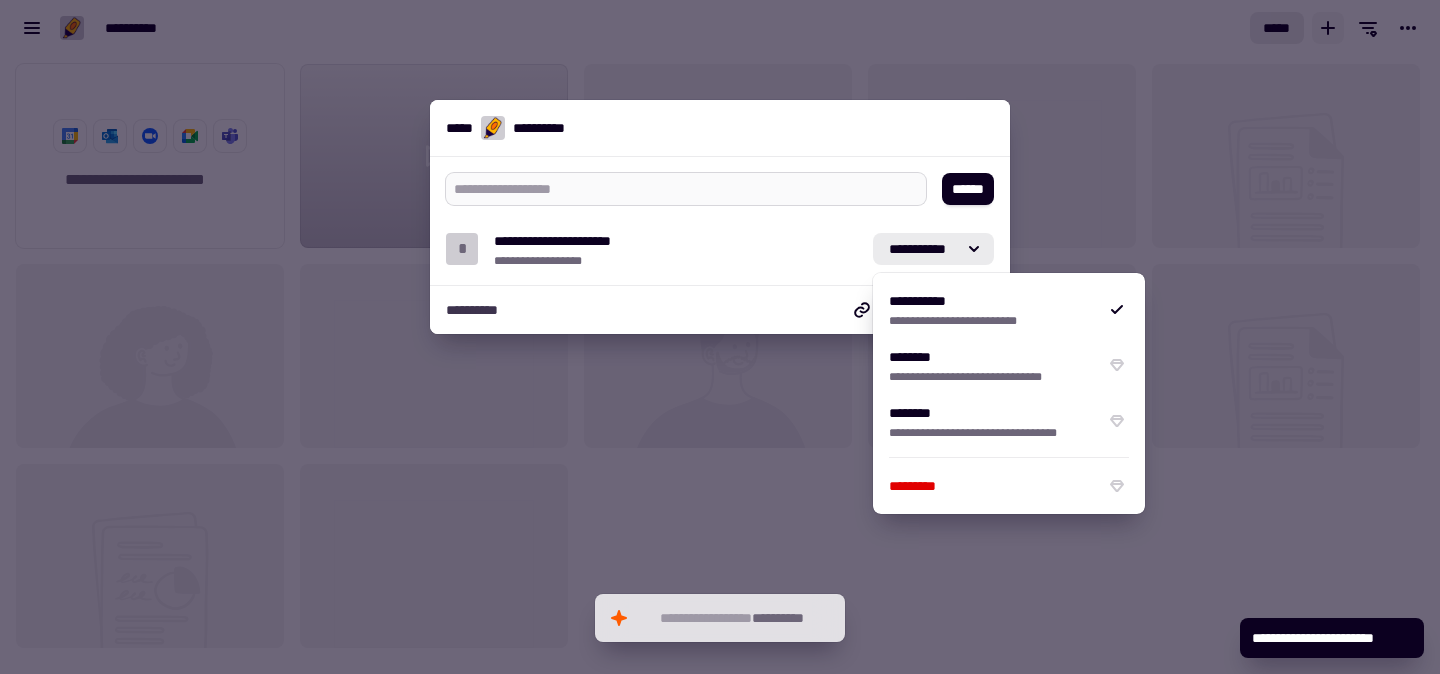click at bounding box center (678, 189) 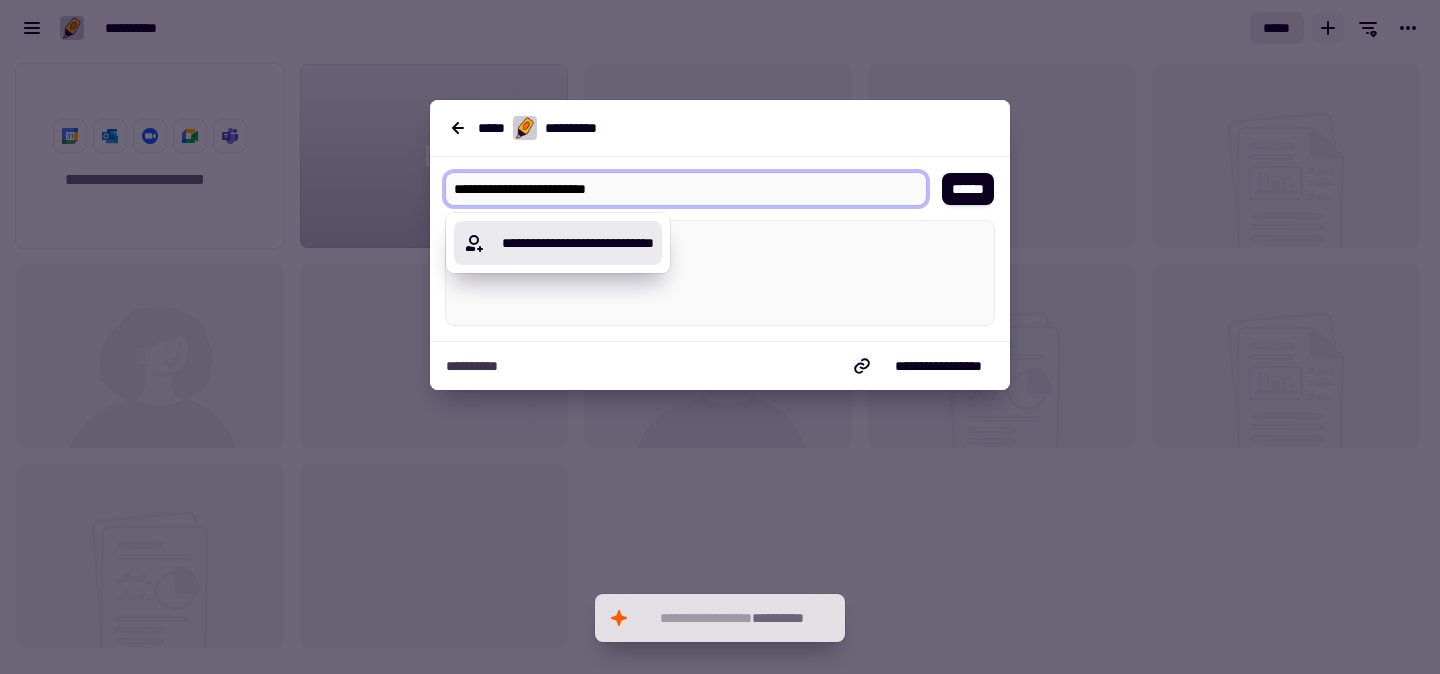 type on "**********" 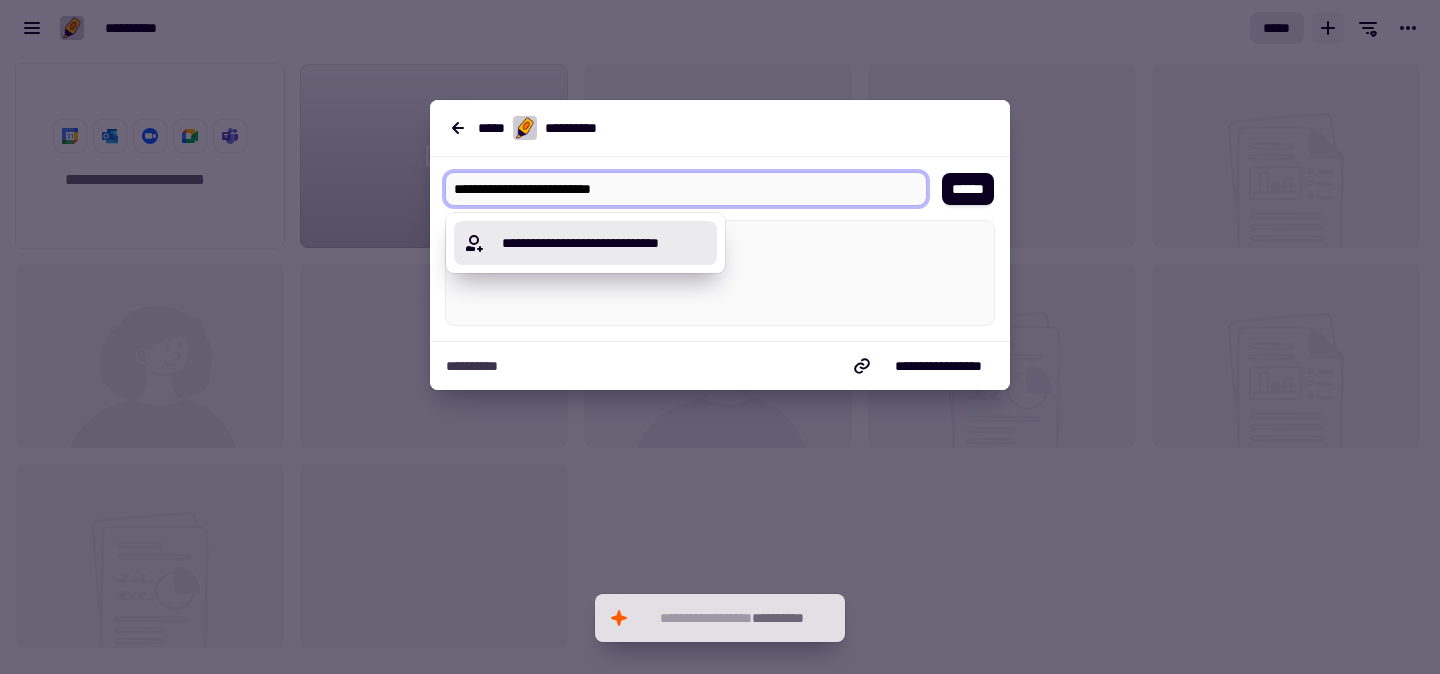 click on "[FIRST] [LAST]" at bounding box center [597, 243] 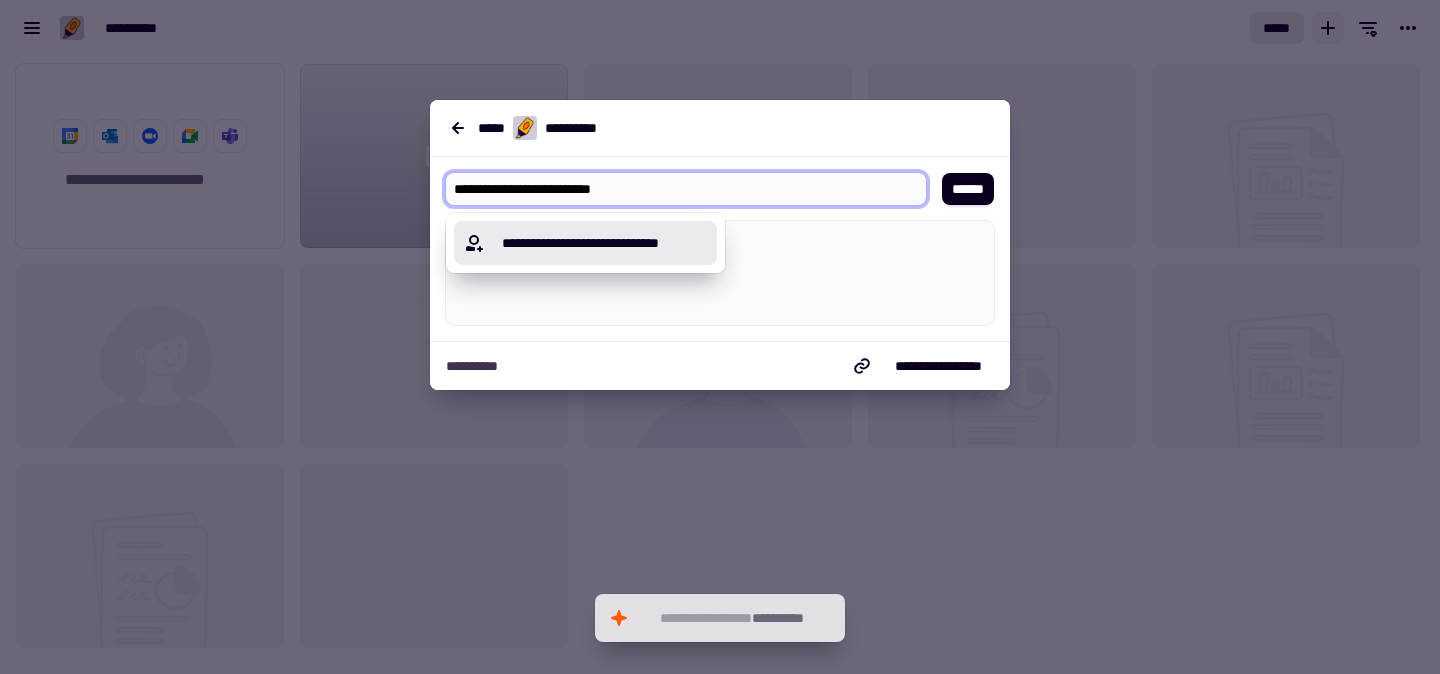 type on "*" 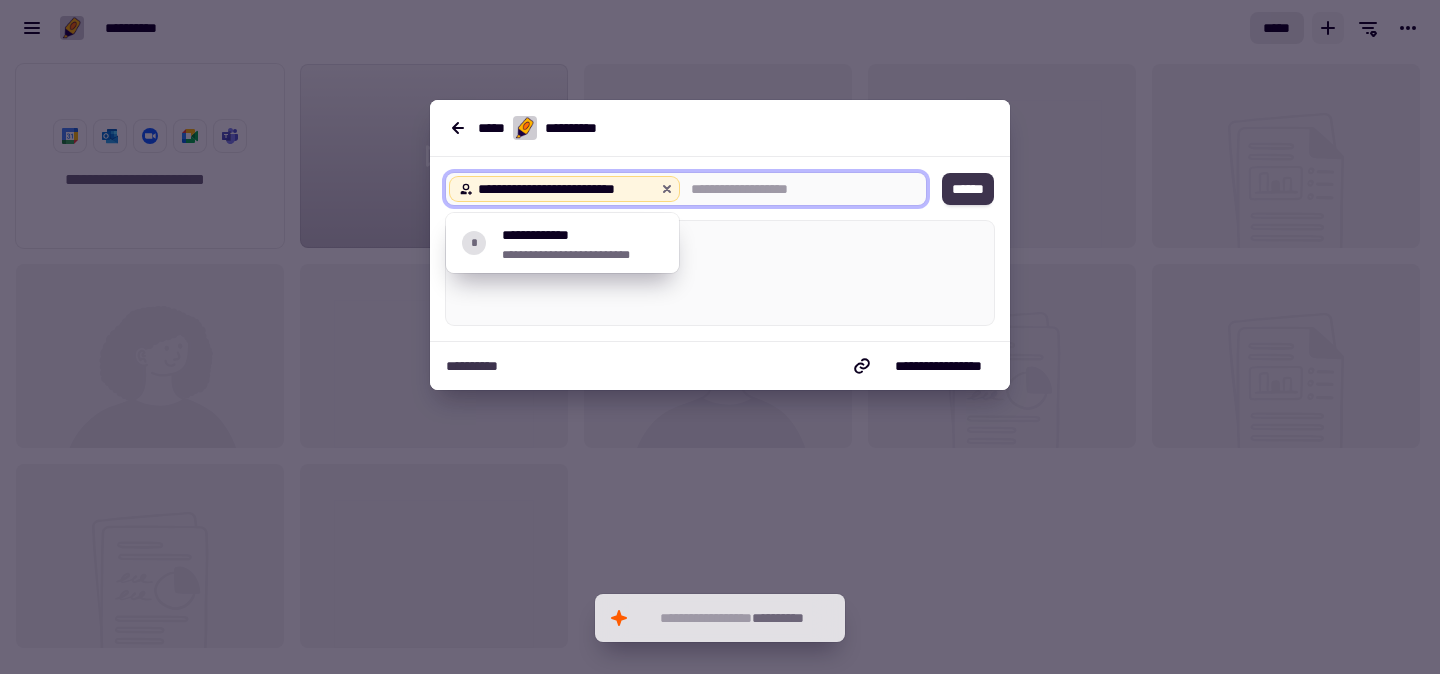 click on "******" 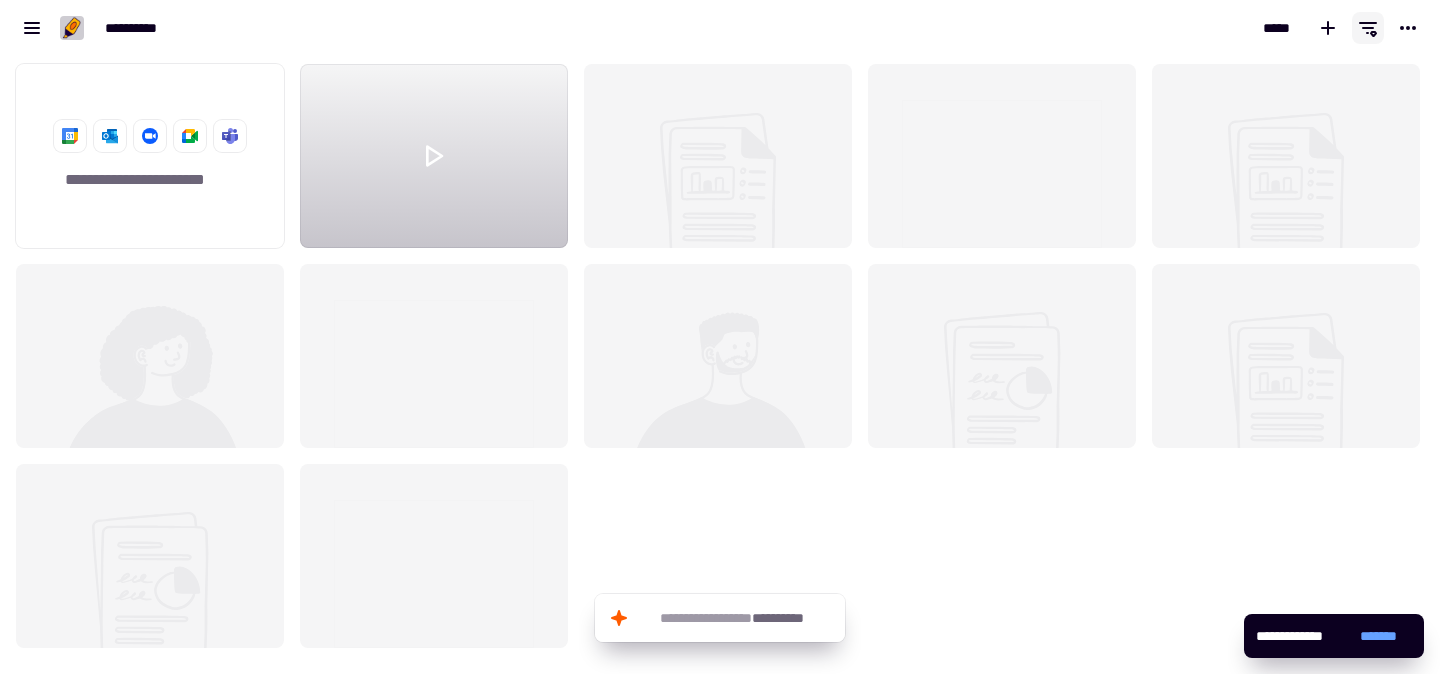 click 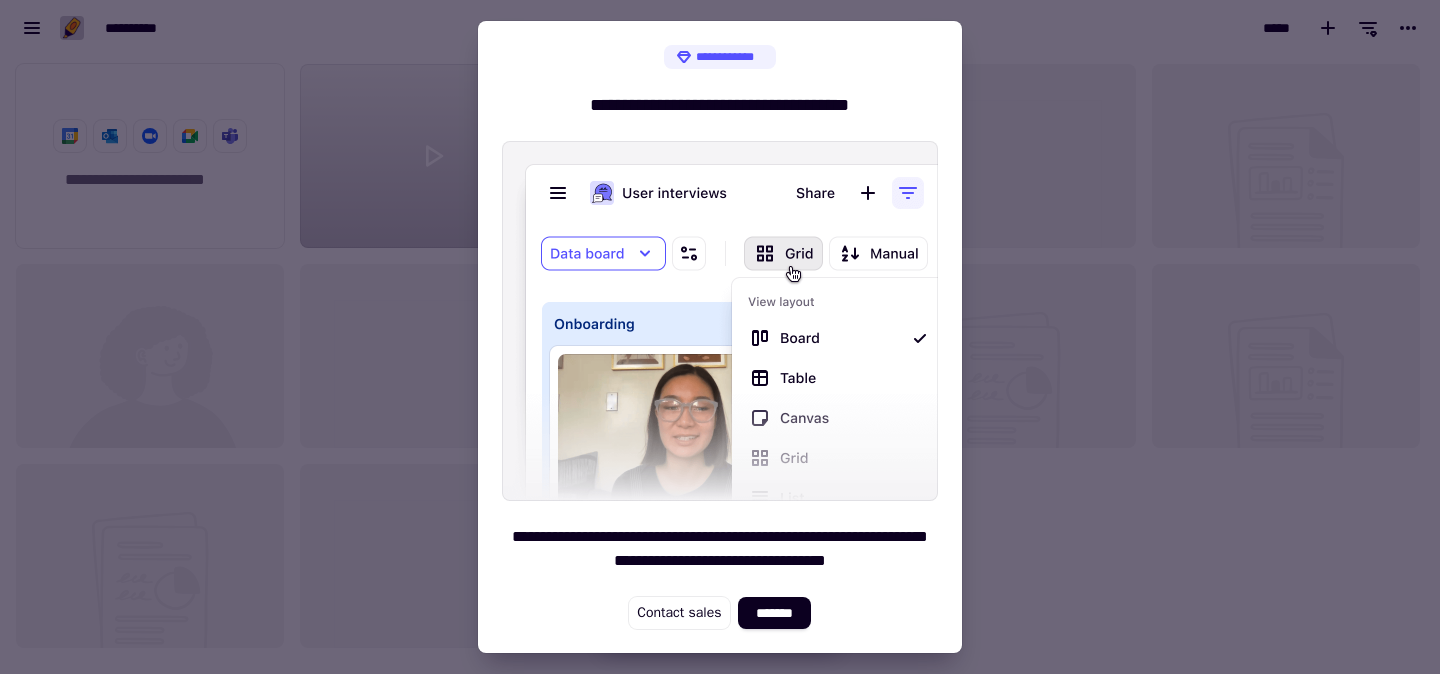 click at bounding box center (720, 337) 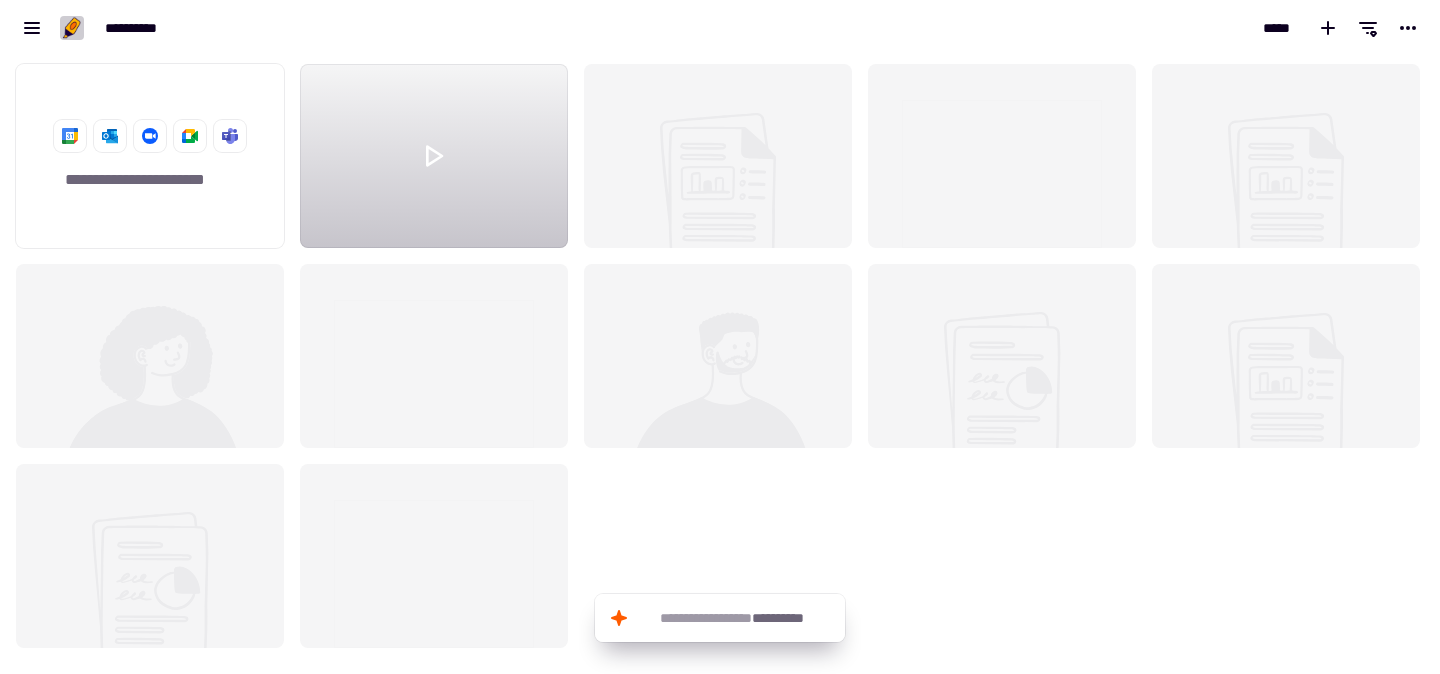 click on "*****" at bounding box center (1080, 28) 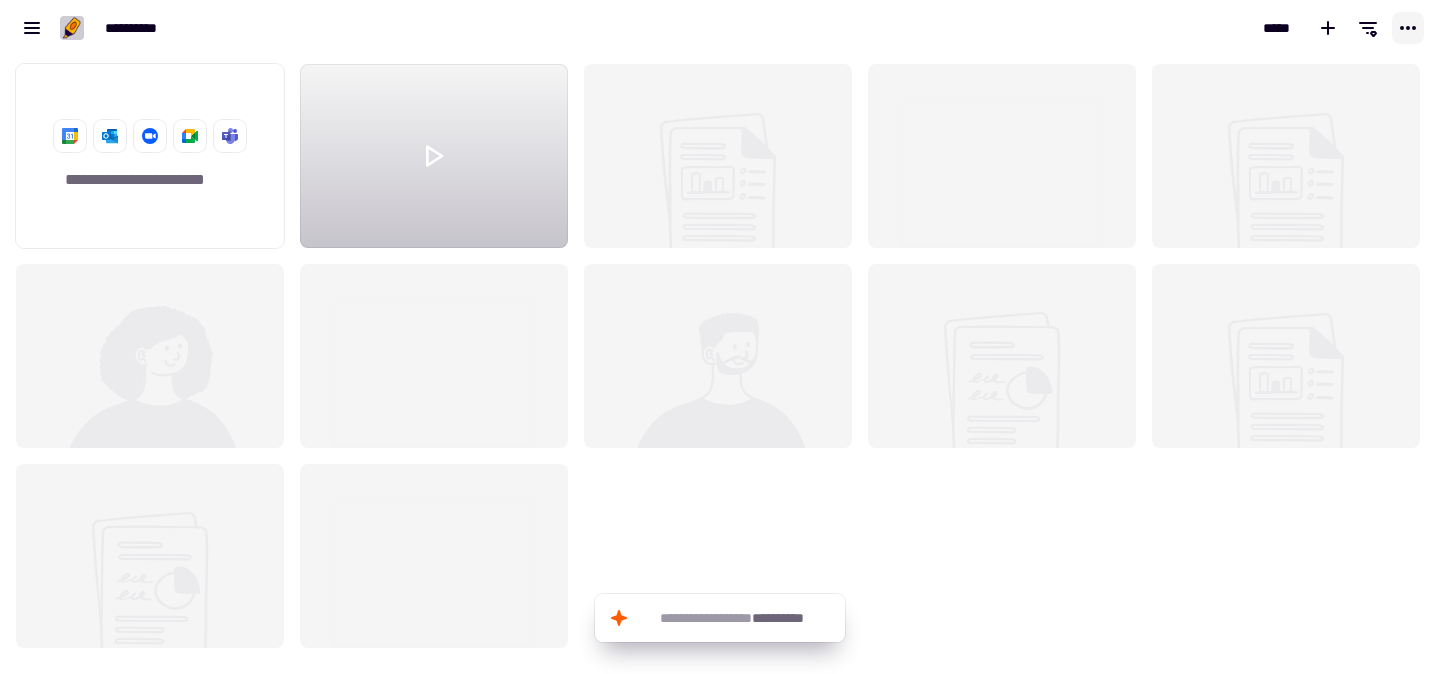 click 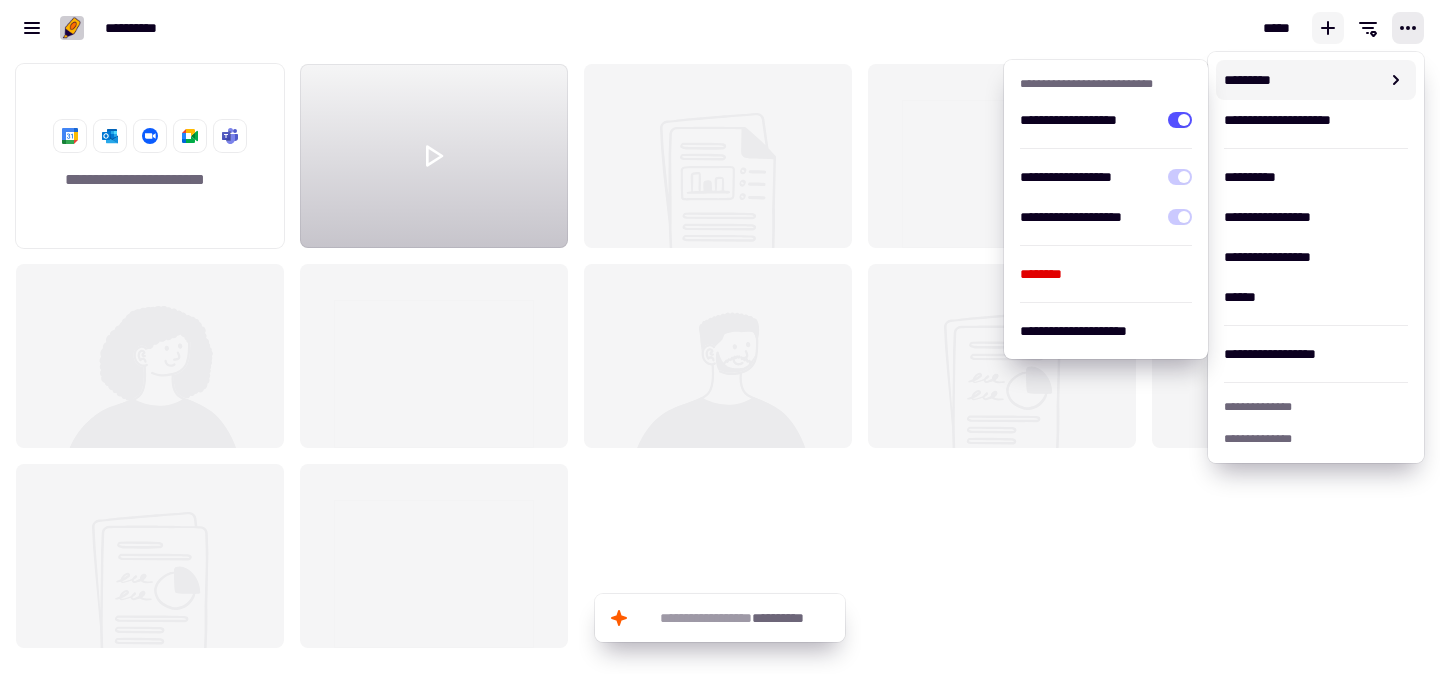 click 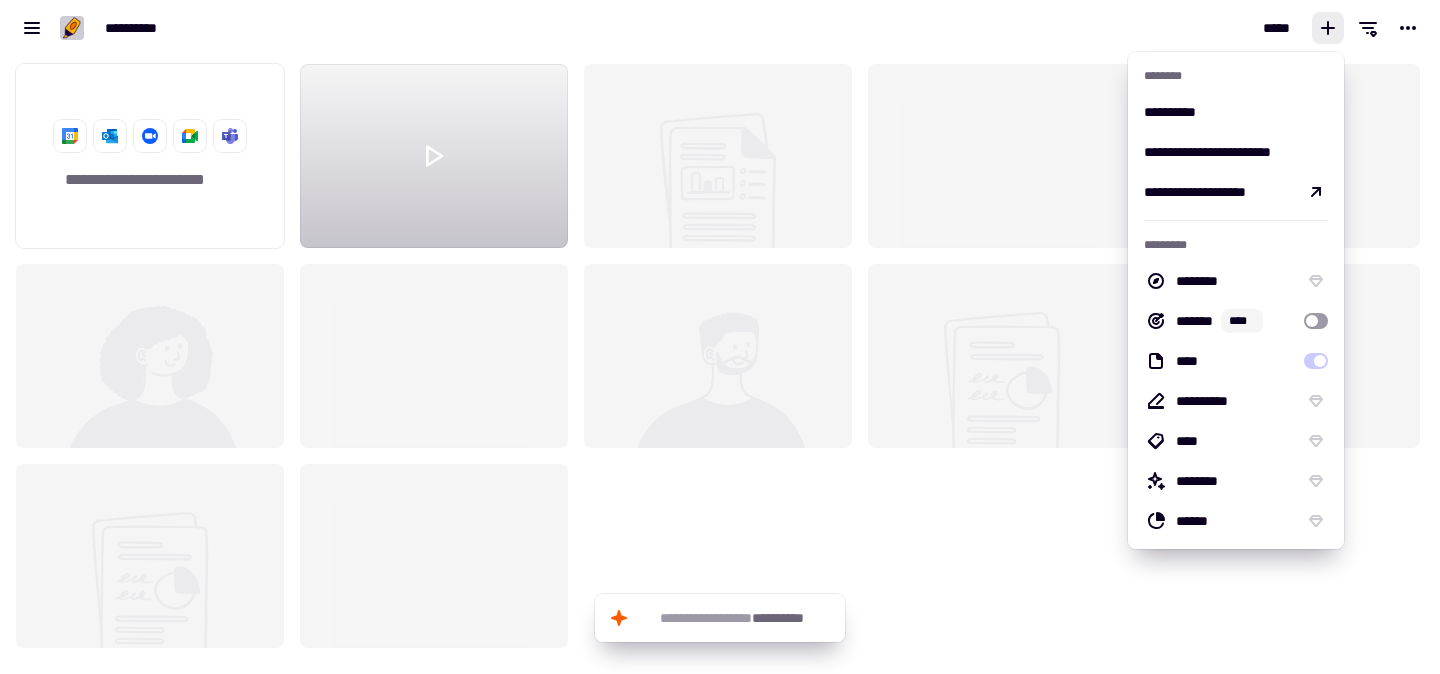 click on "*****" at bounding box center [1080, 28] 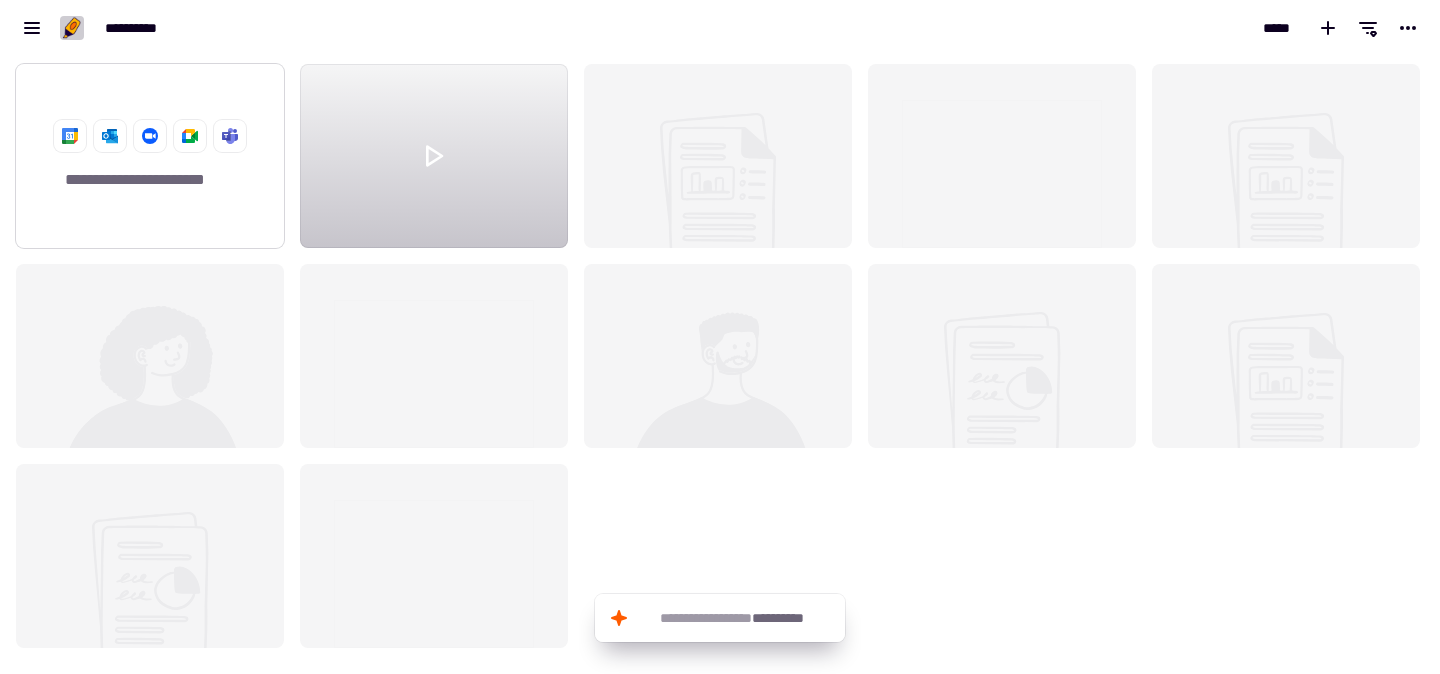 click on "**********" 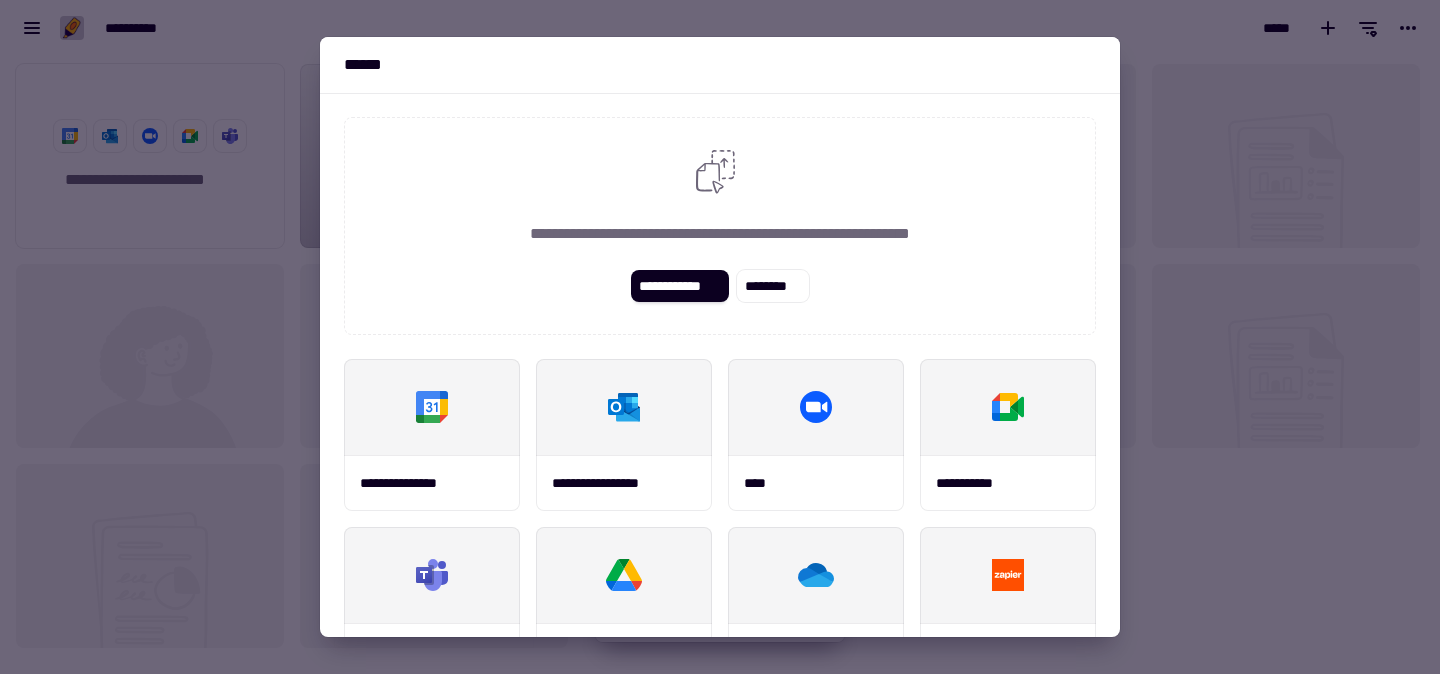 click at bounding box center (720, 337) 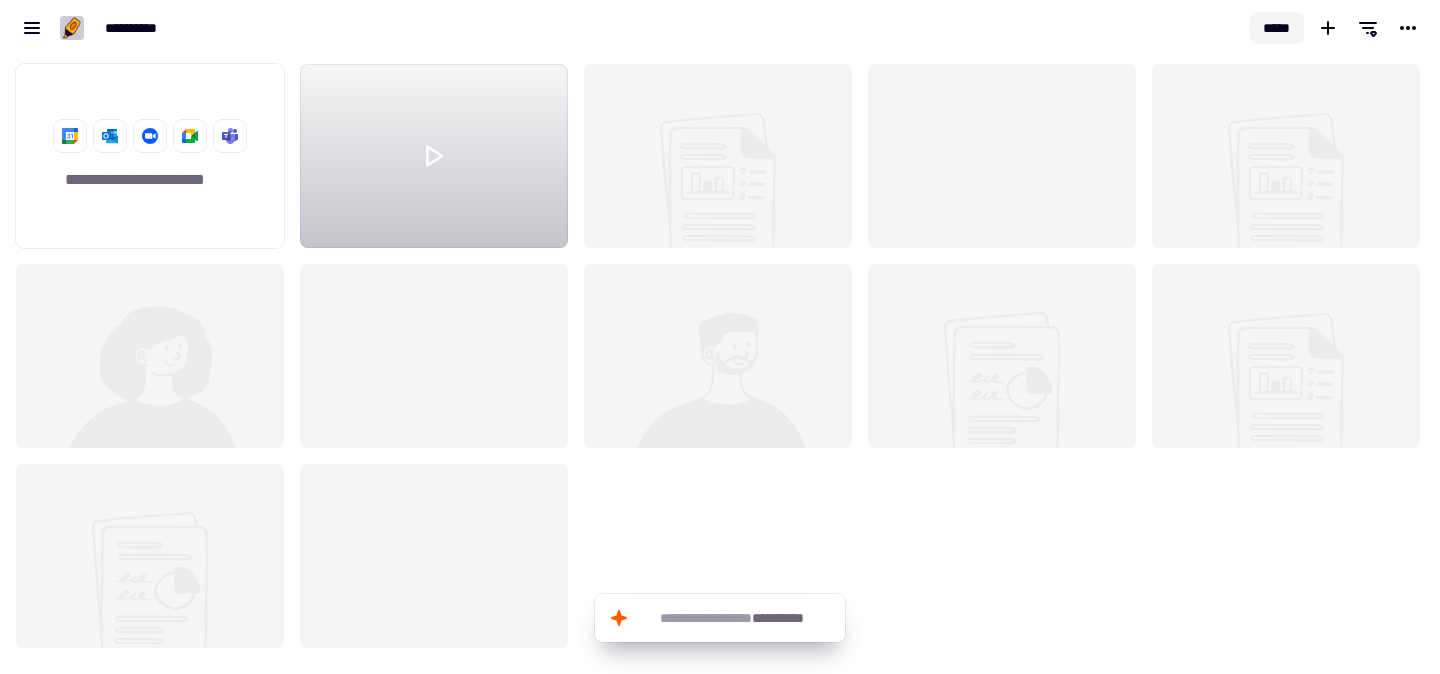 click on "*****" 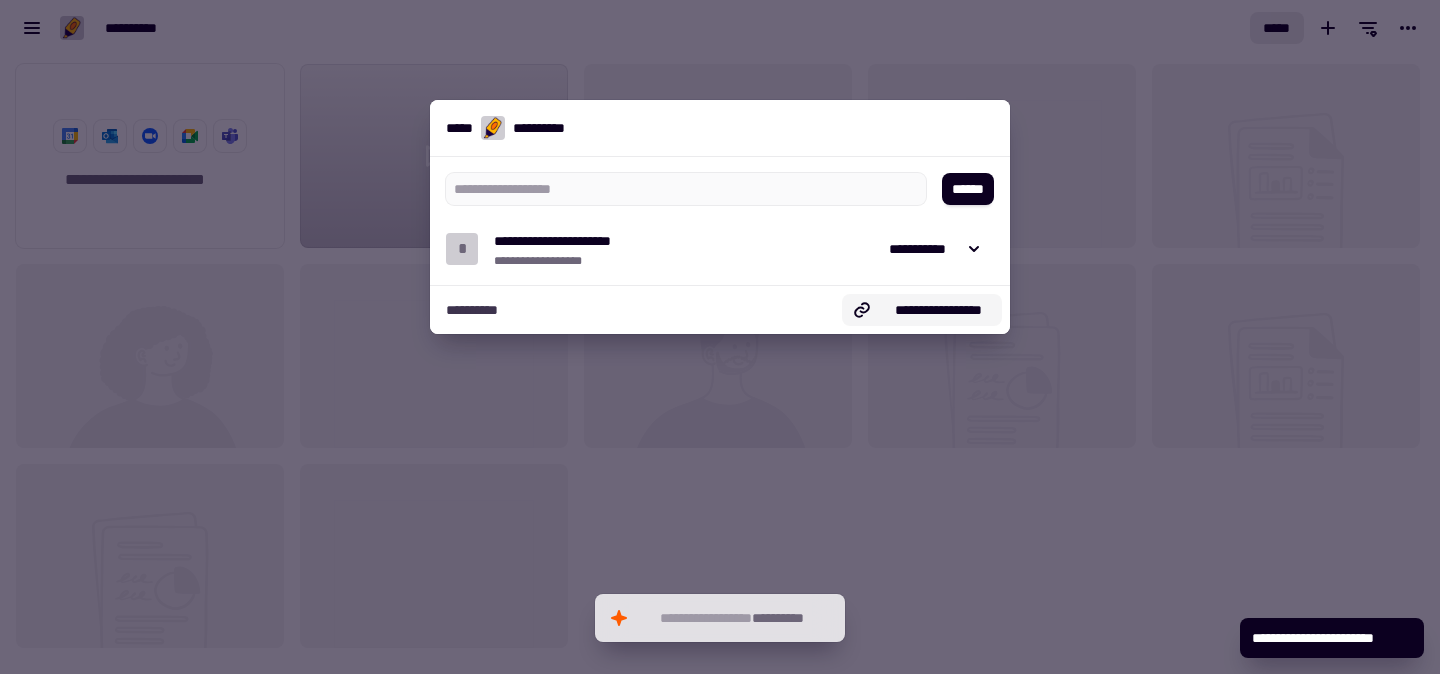 click on "**********" 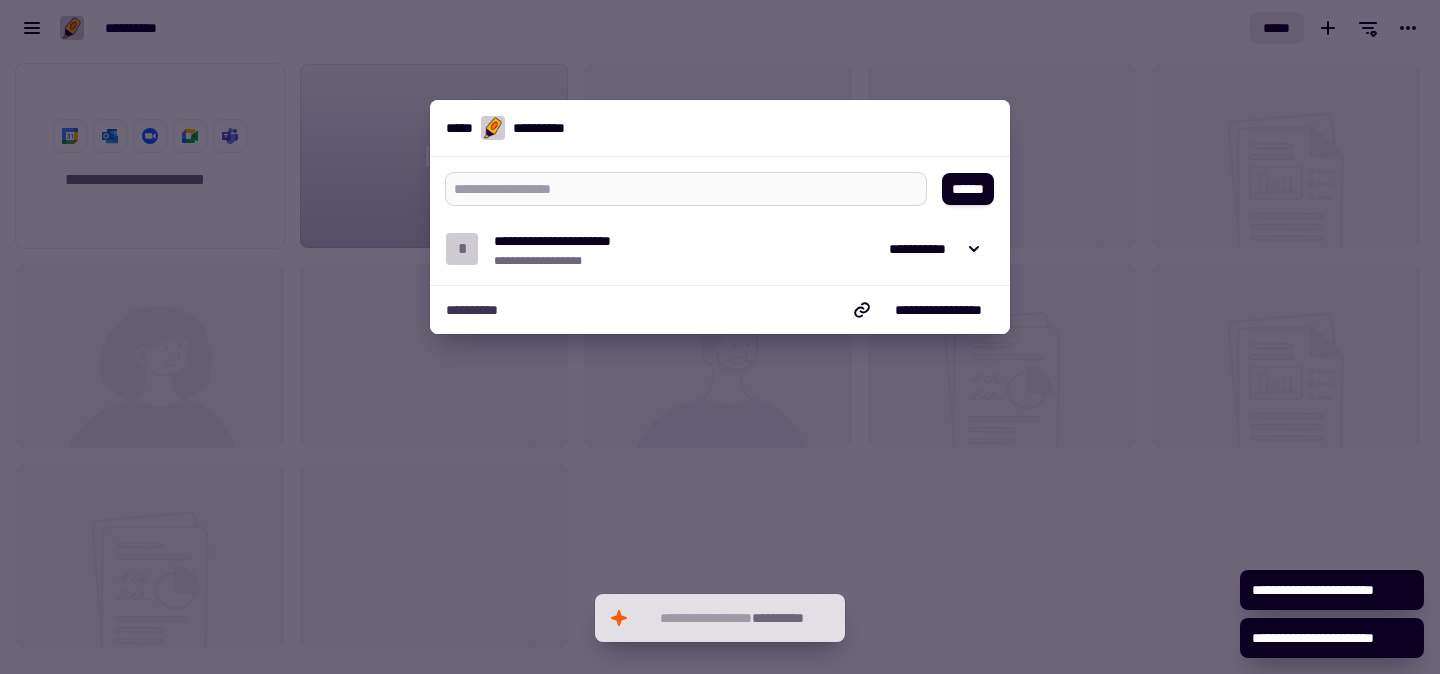 type on "*" 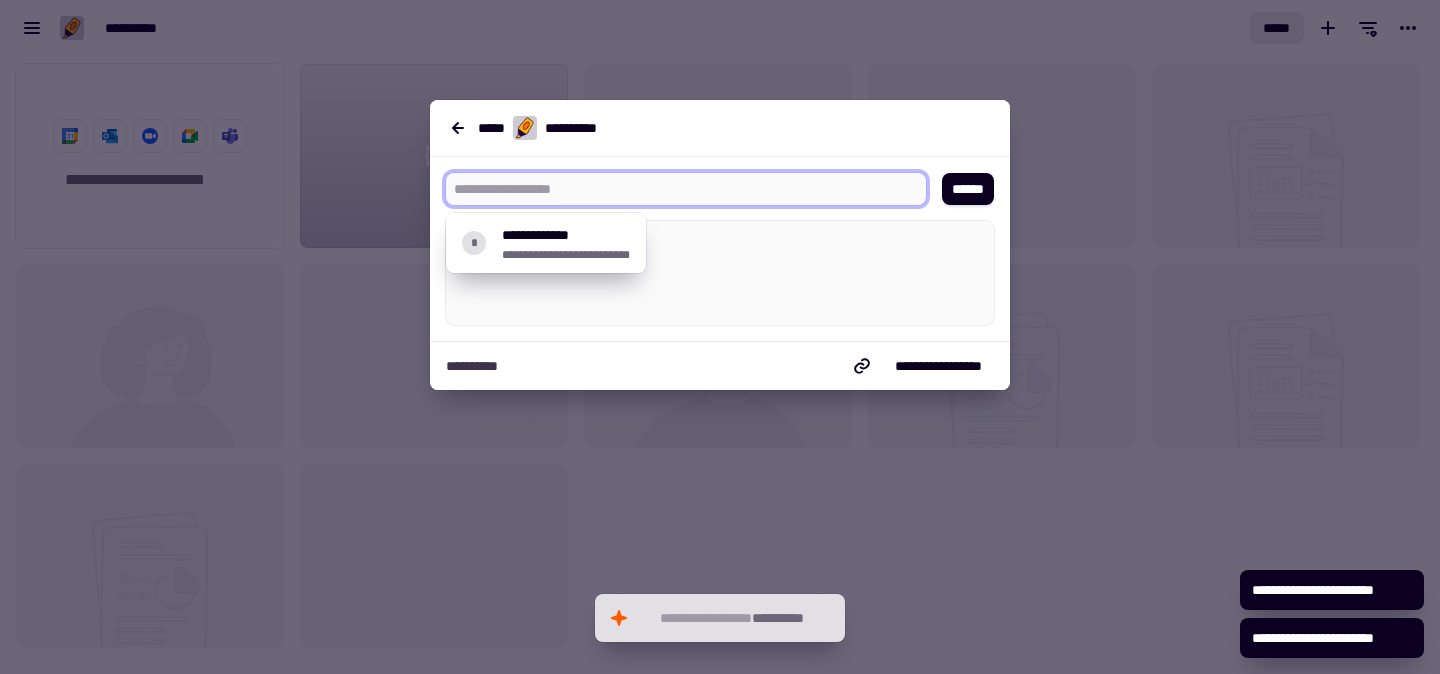 click at bounding box center (678, 189) 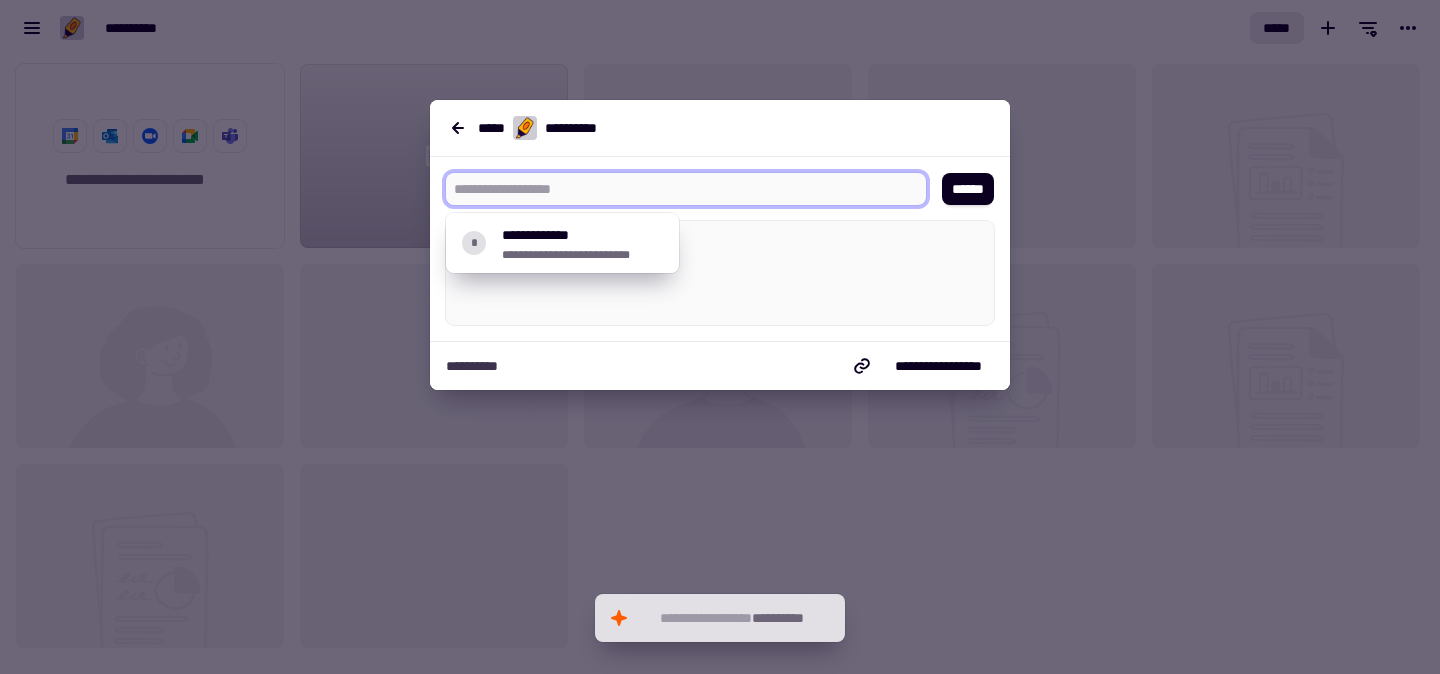 type on "*" 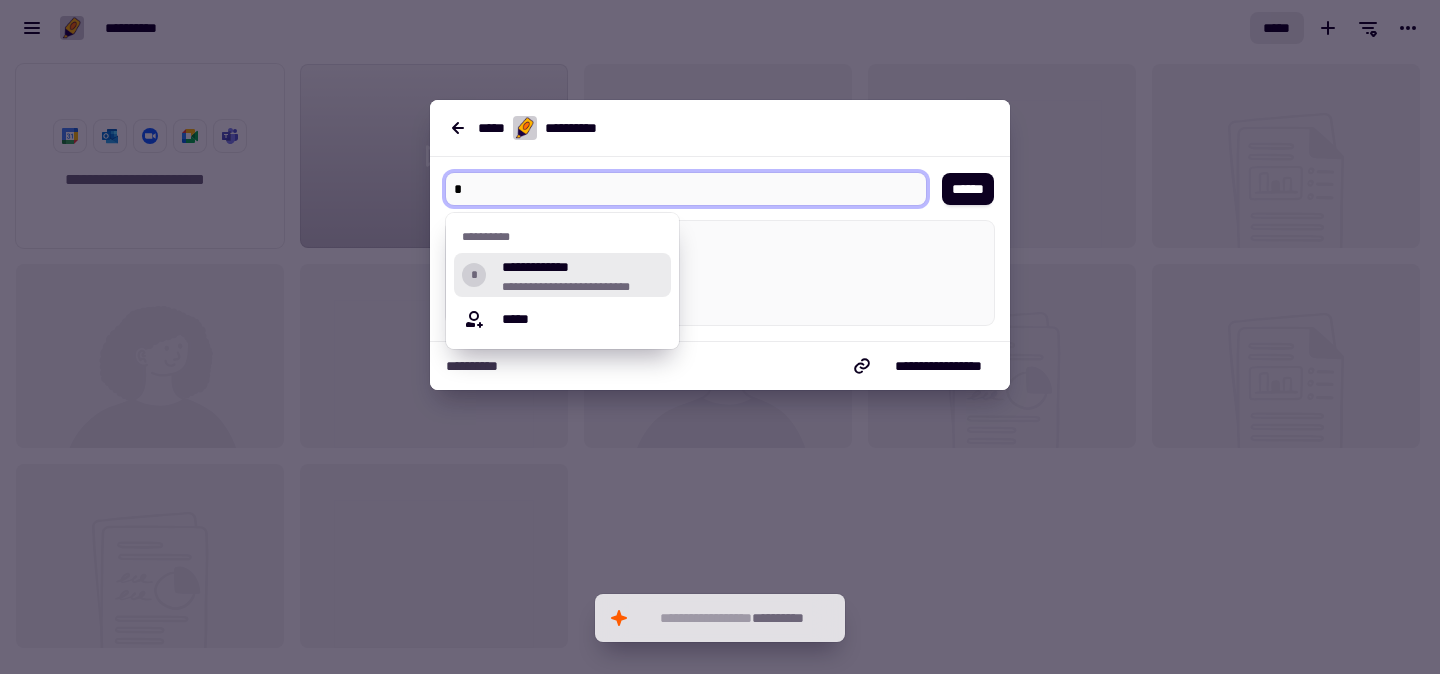 type 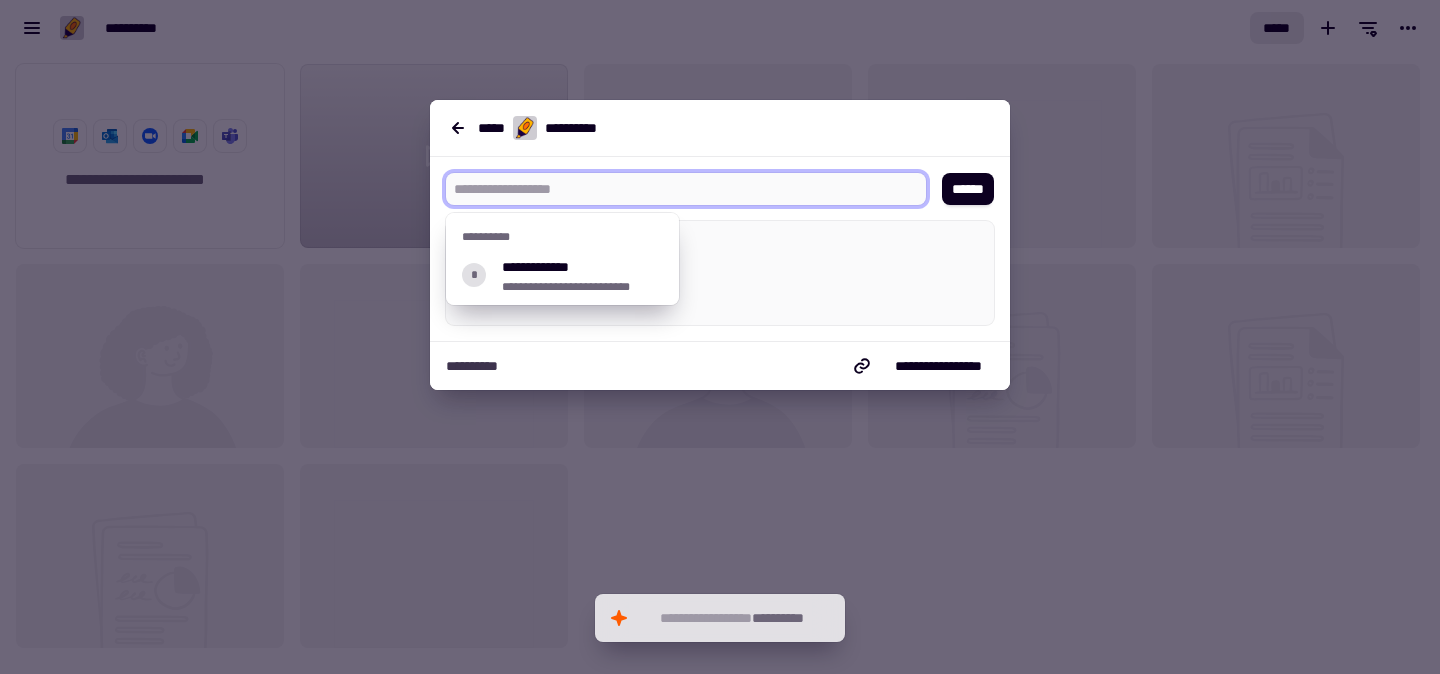 type on "*" 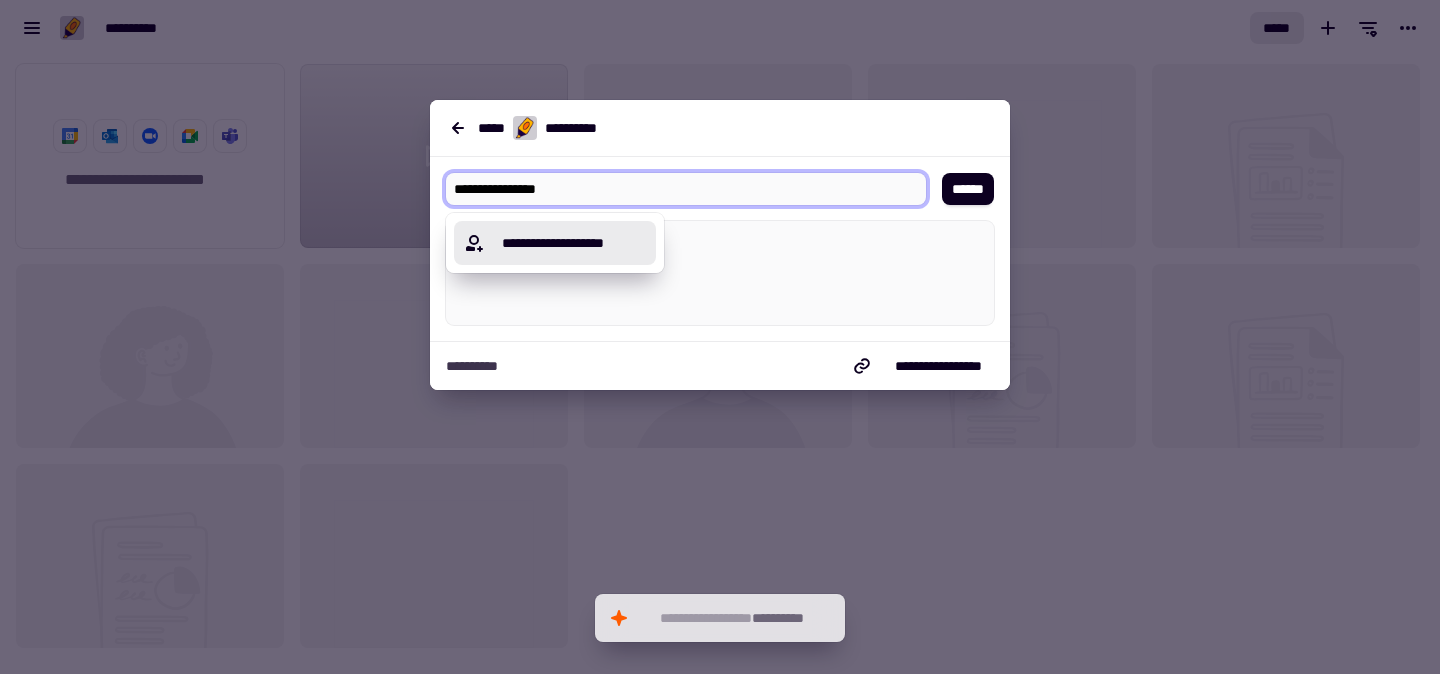 type on "**********" 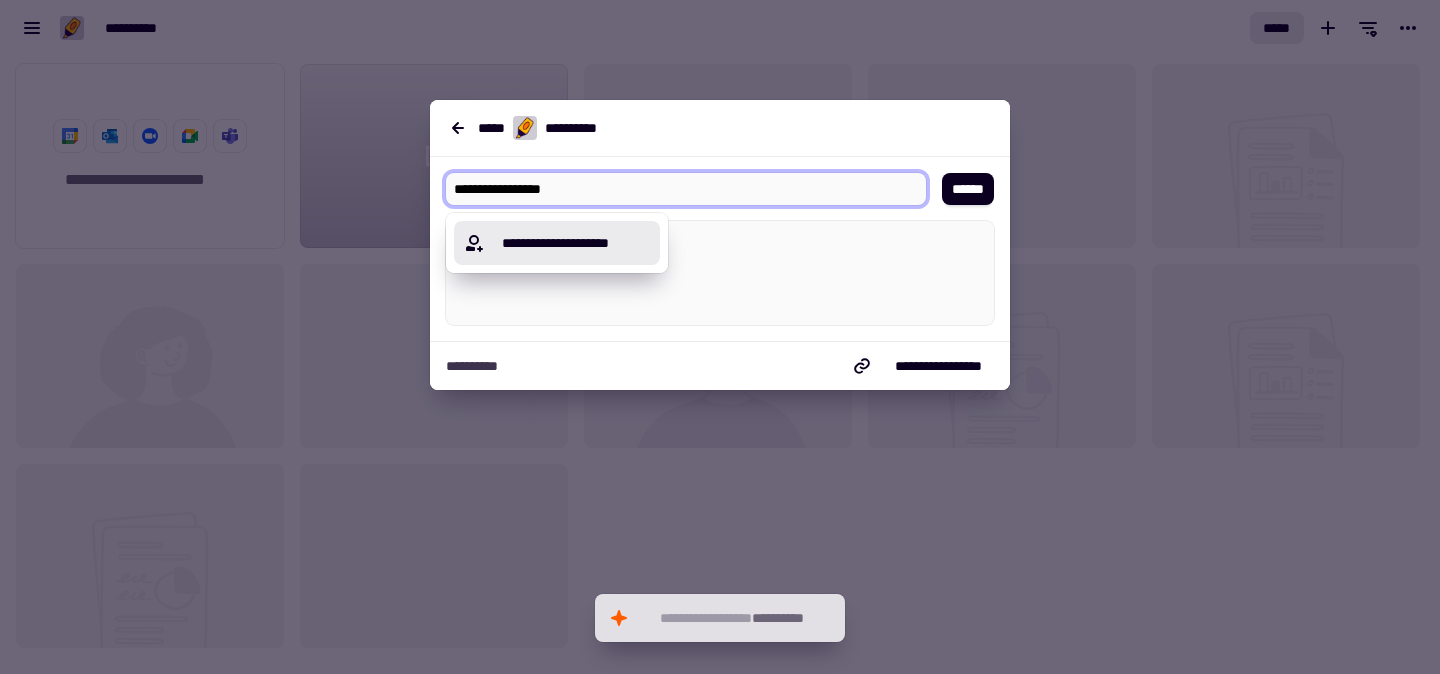 type on "*" 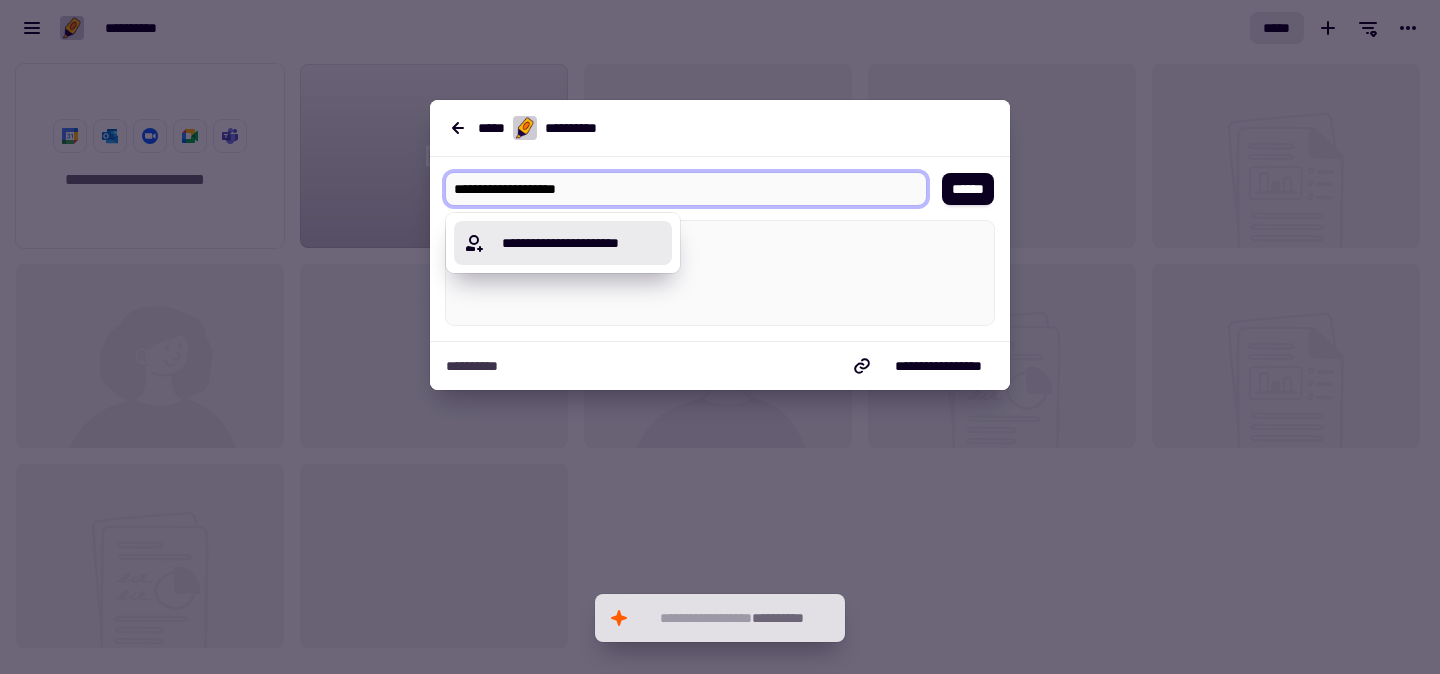 type on "**********" 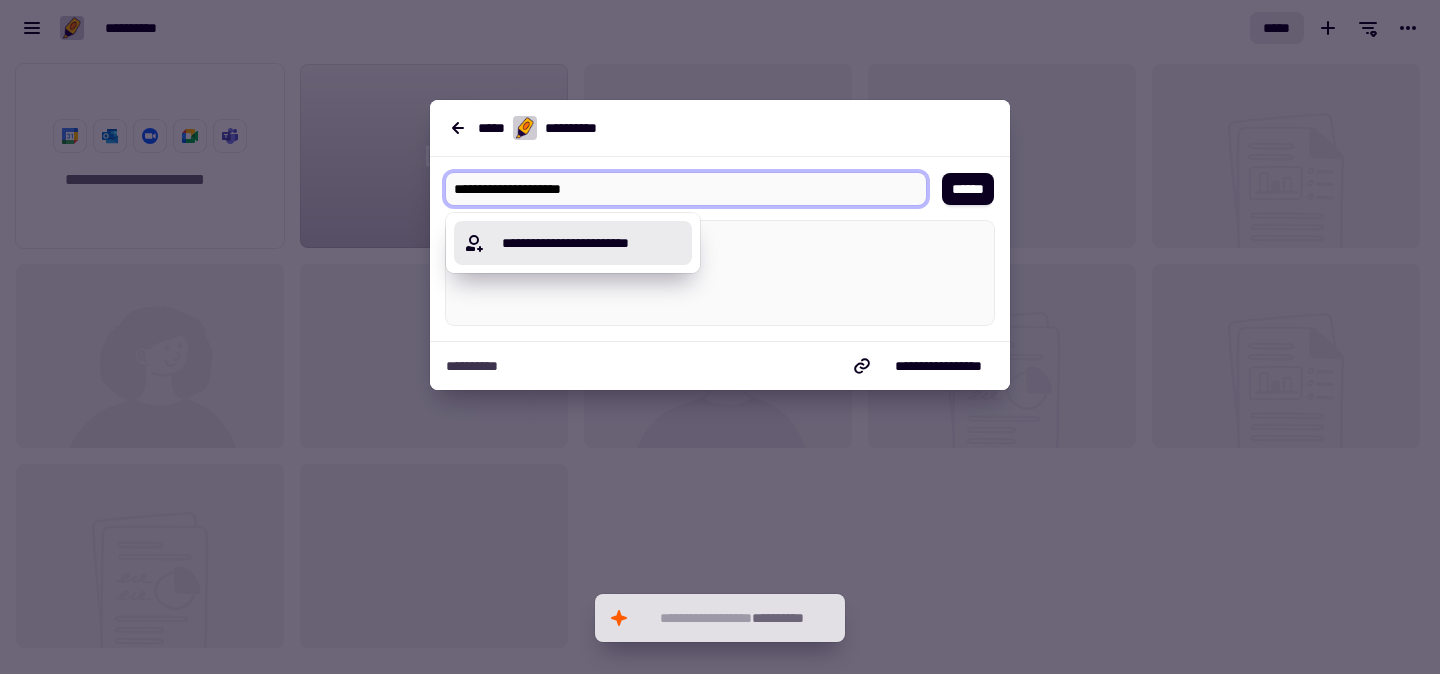 click on "[EMAIL]" at bounding box center [585, 243] 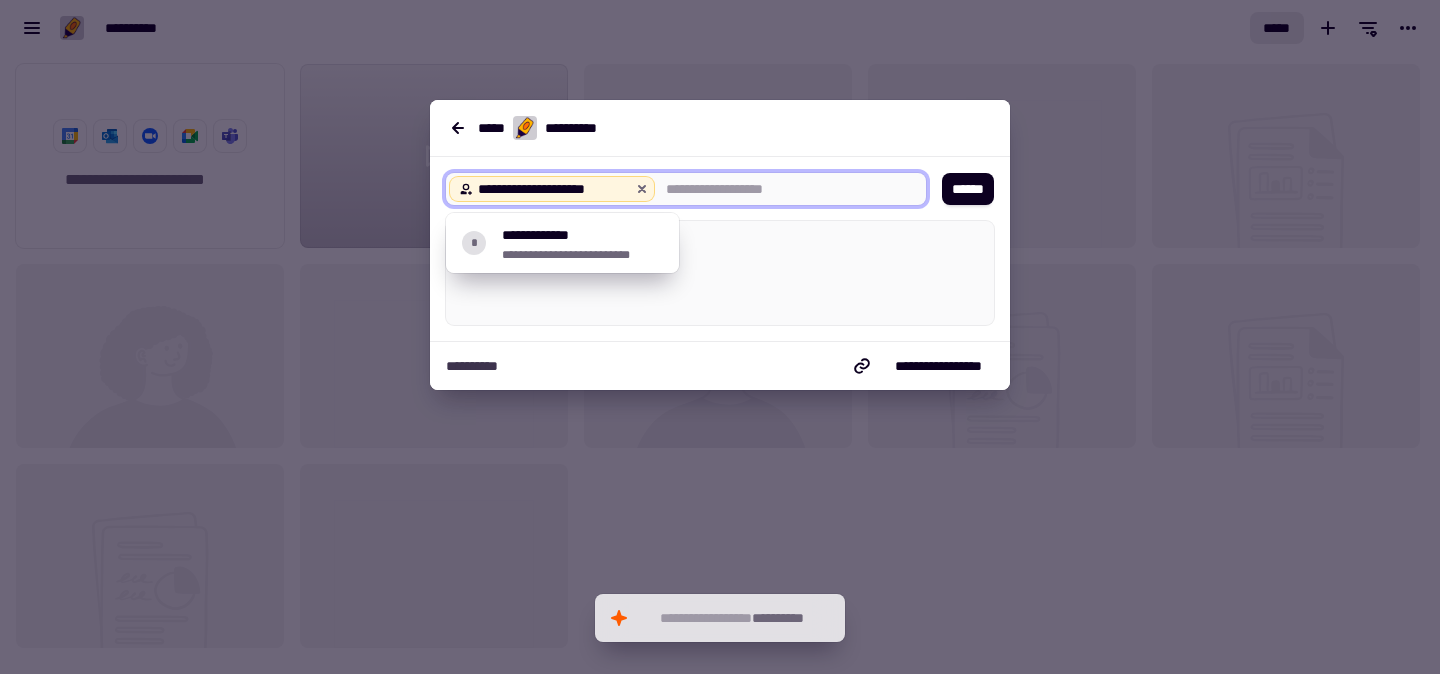 click on "**********" at bounding box center (552, 189) 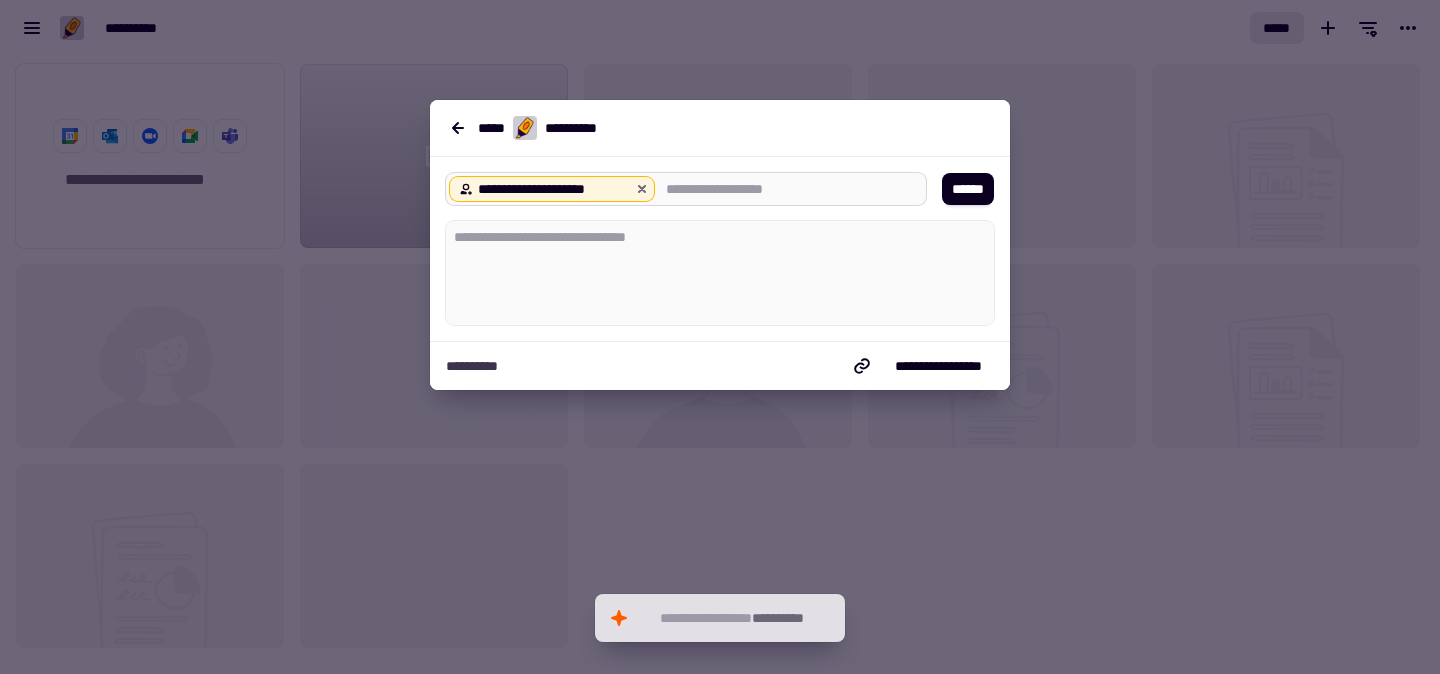click on "**********" at bounding box center [554, 189] 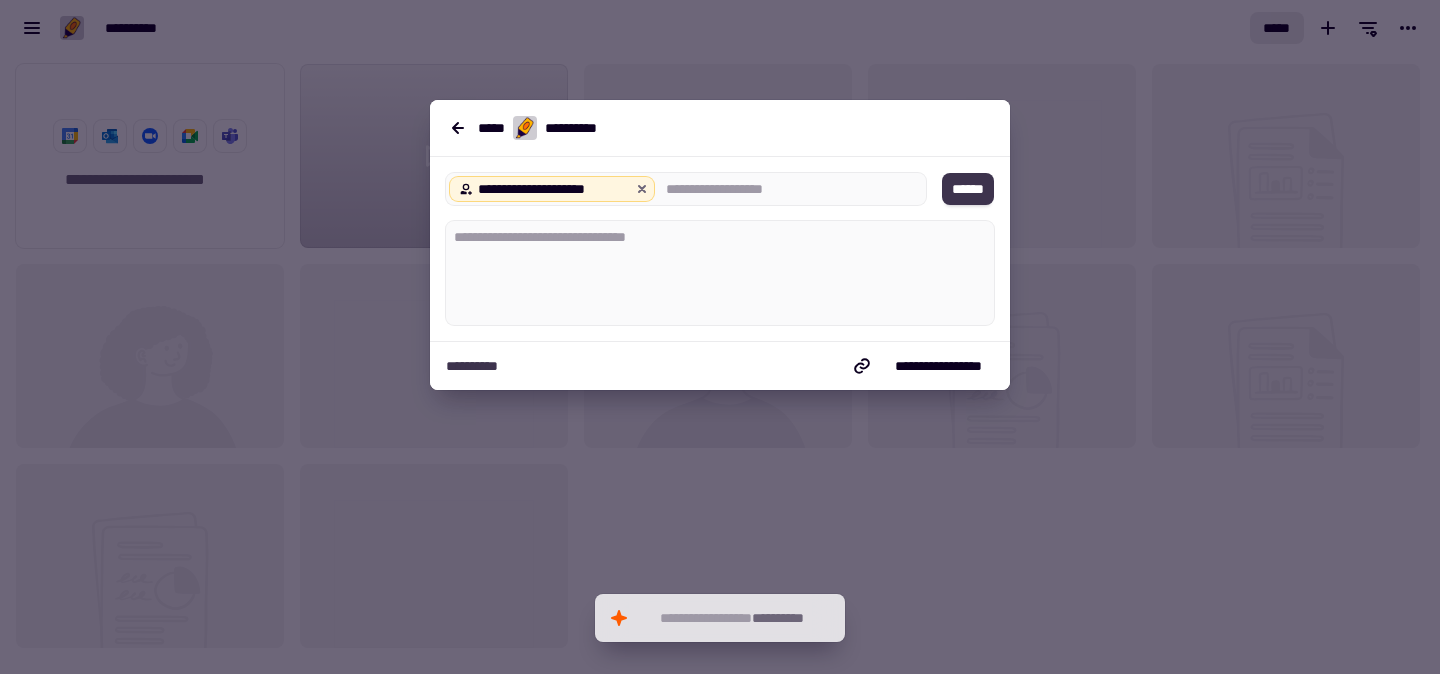 click on "******" 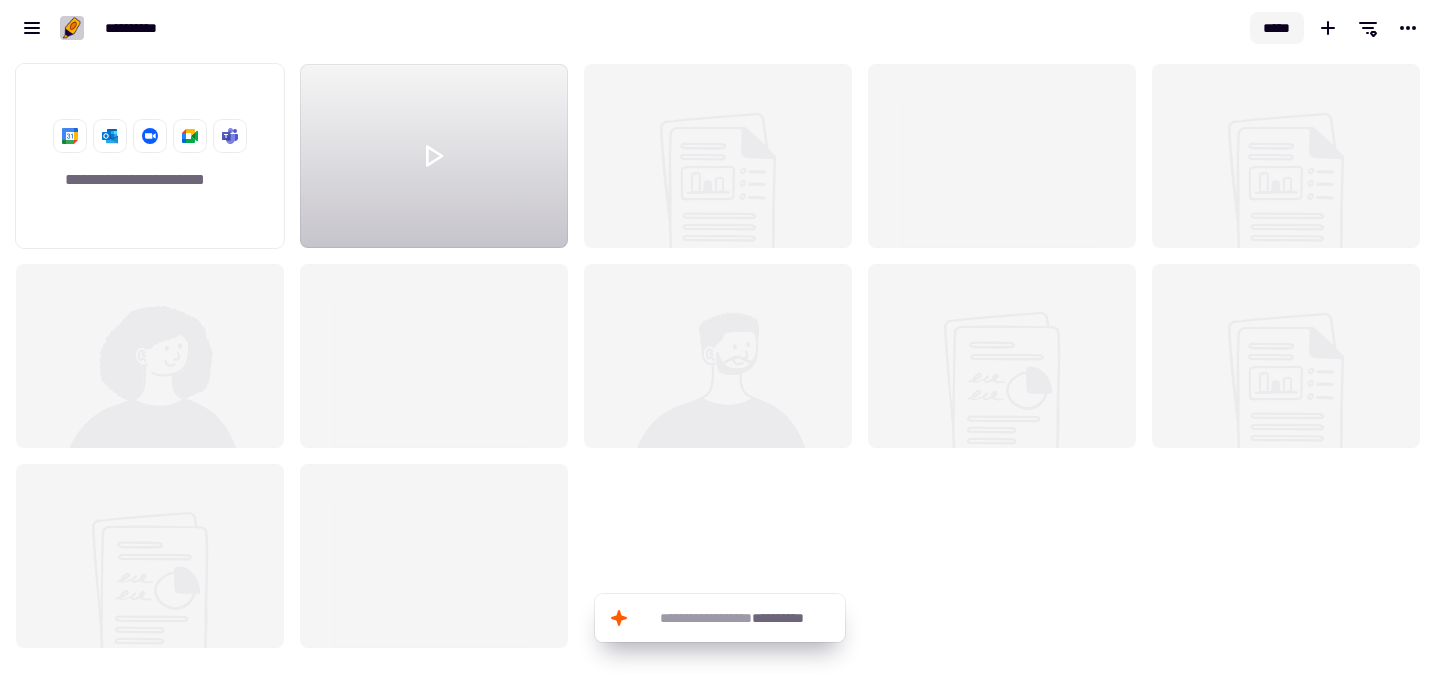click on "*****" 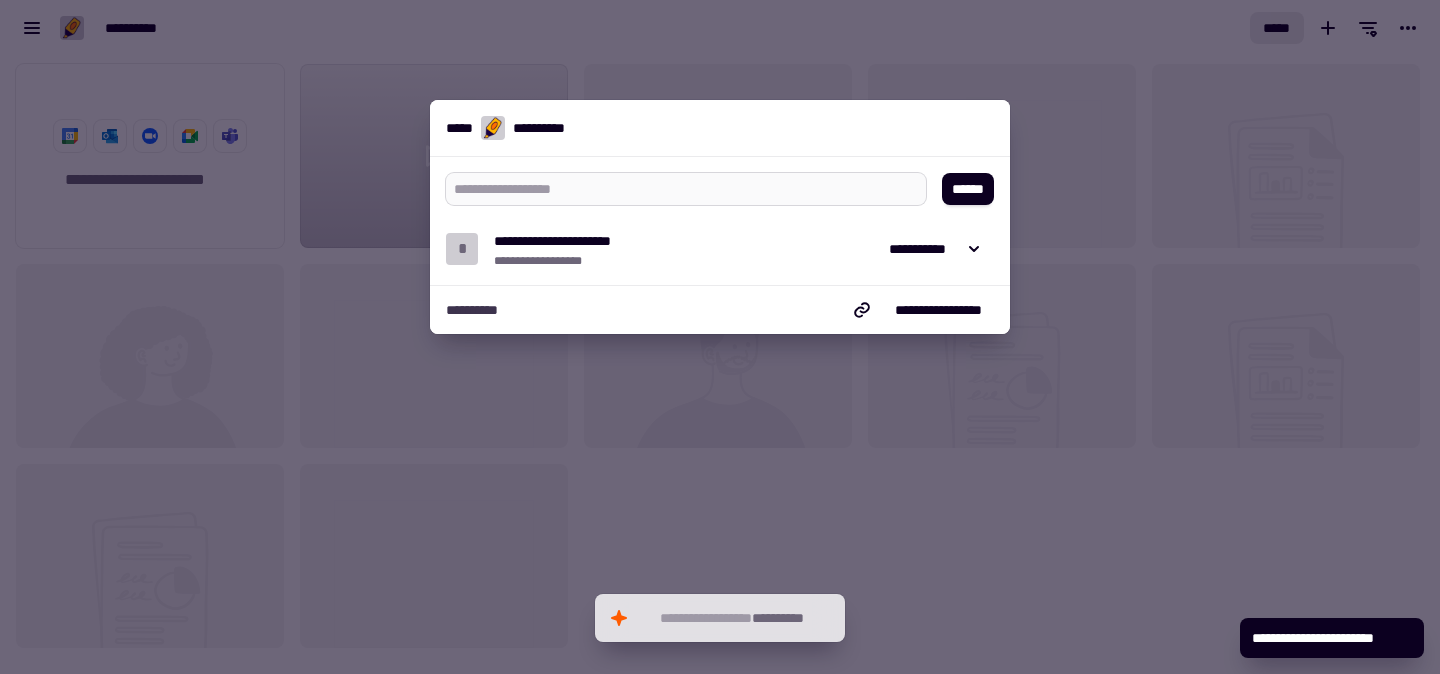 type on "*" 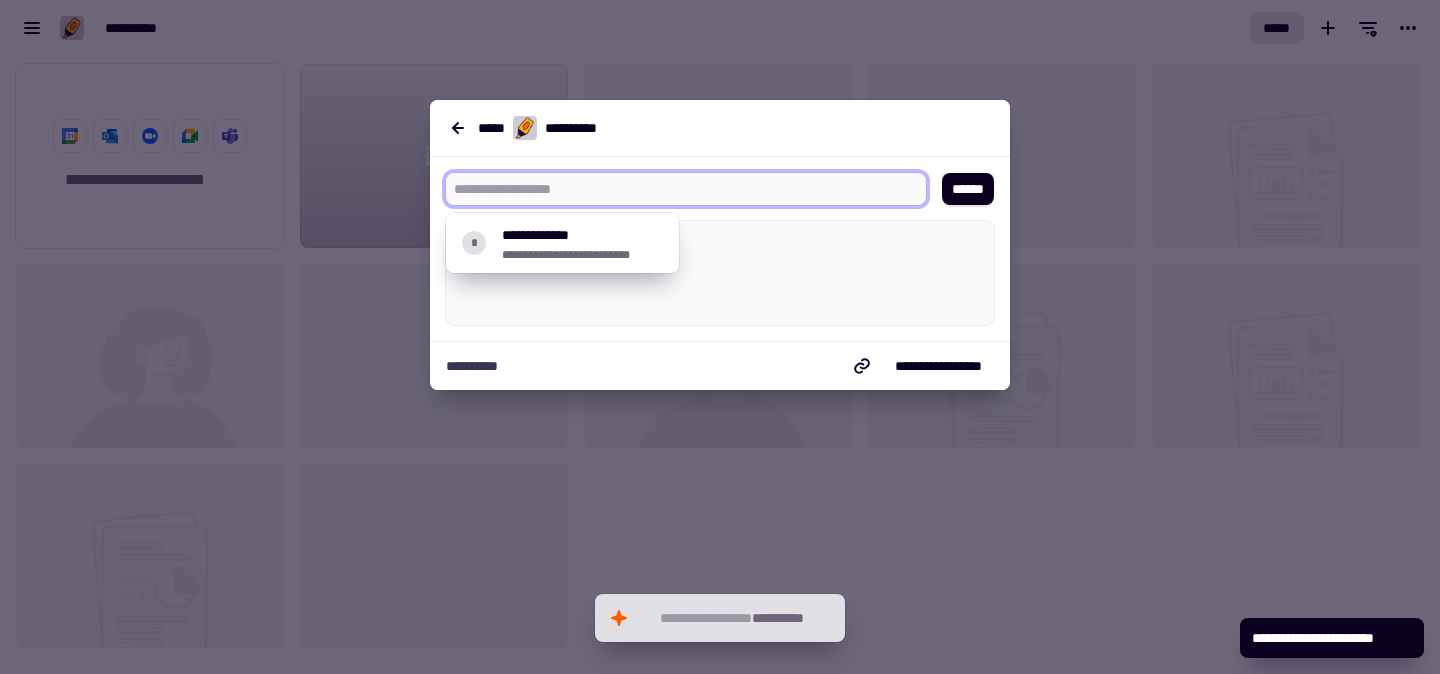 click at bounding box center (678, 189) 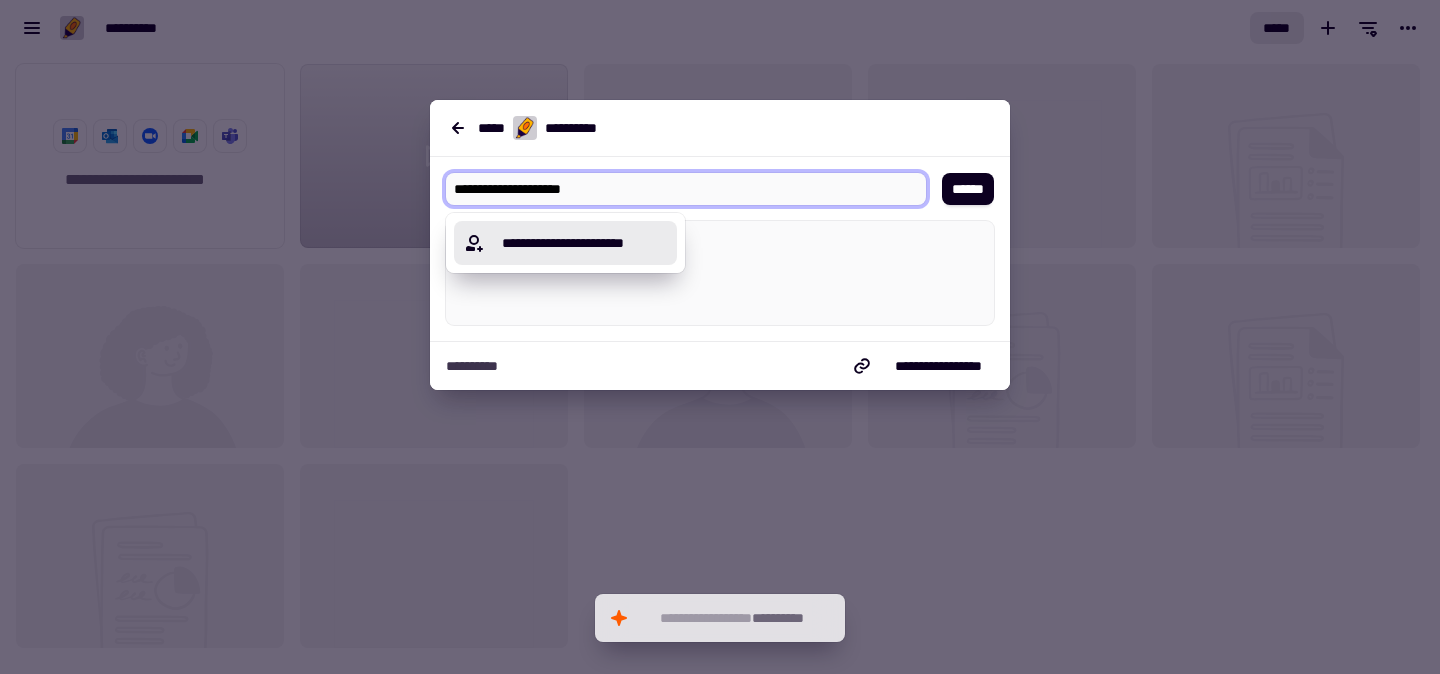 type on "**********" 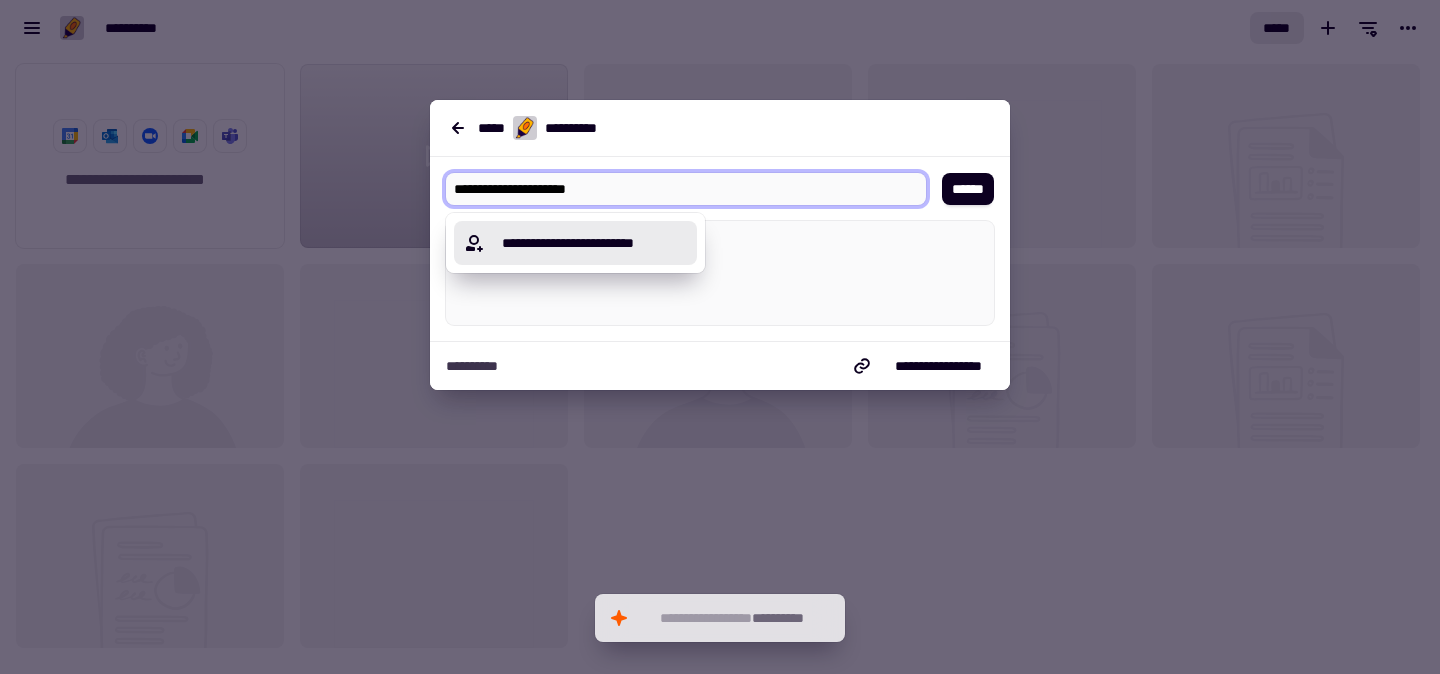 click on "[PHONE]" at bounding box center (587, 243) 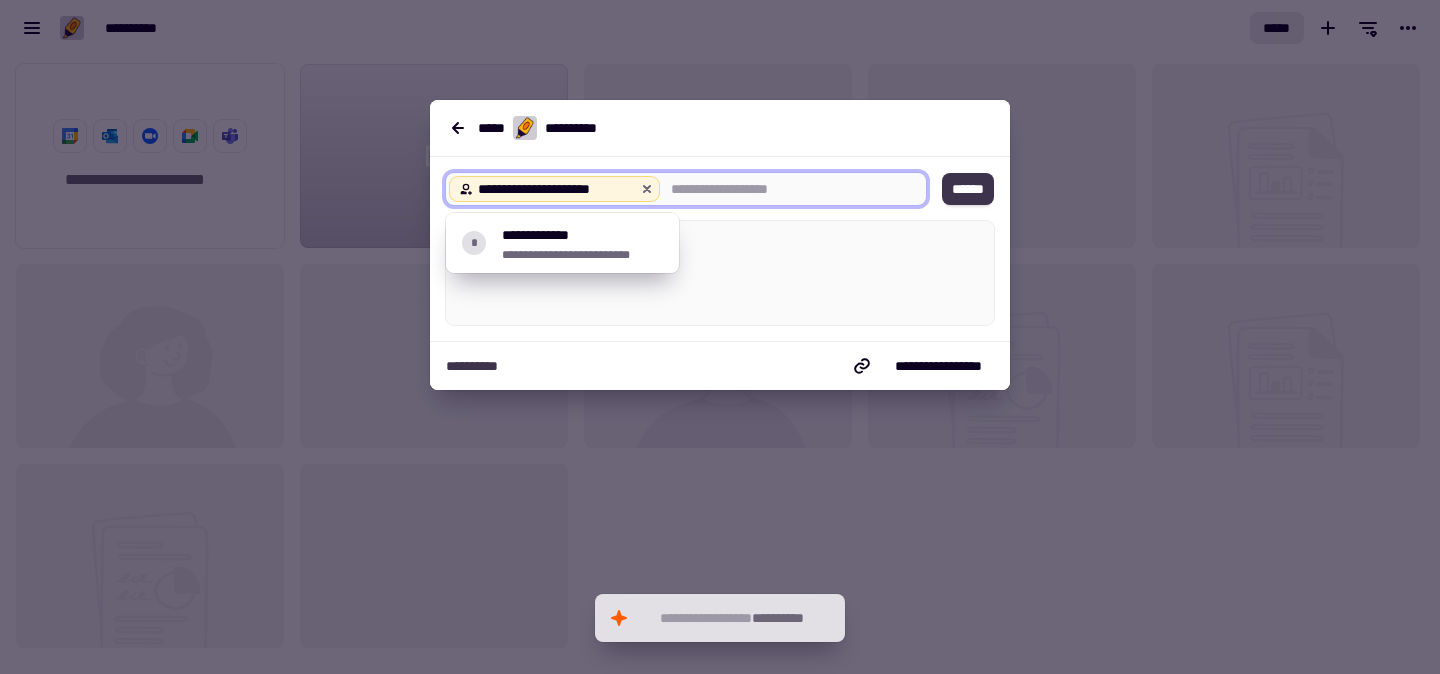 click on "******" 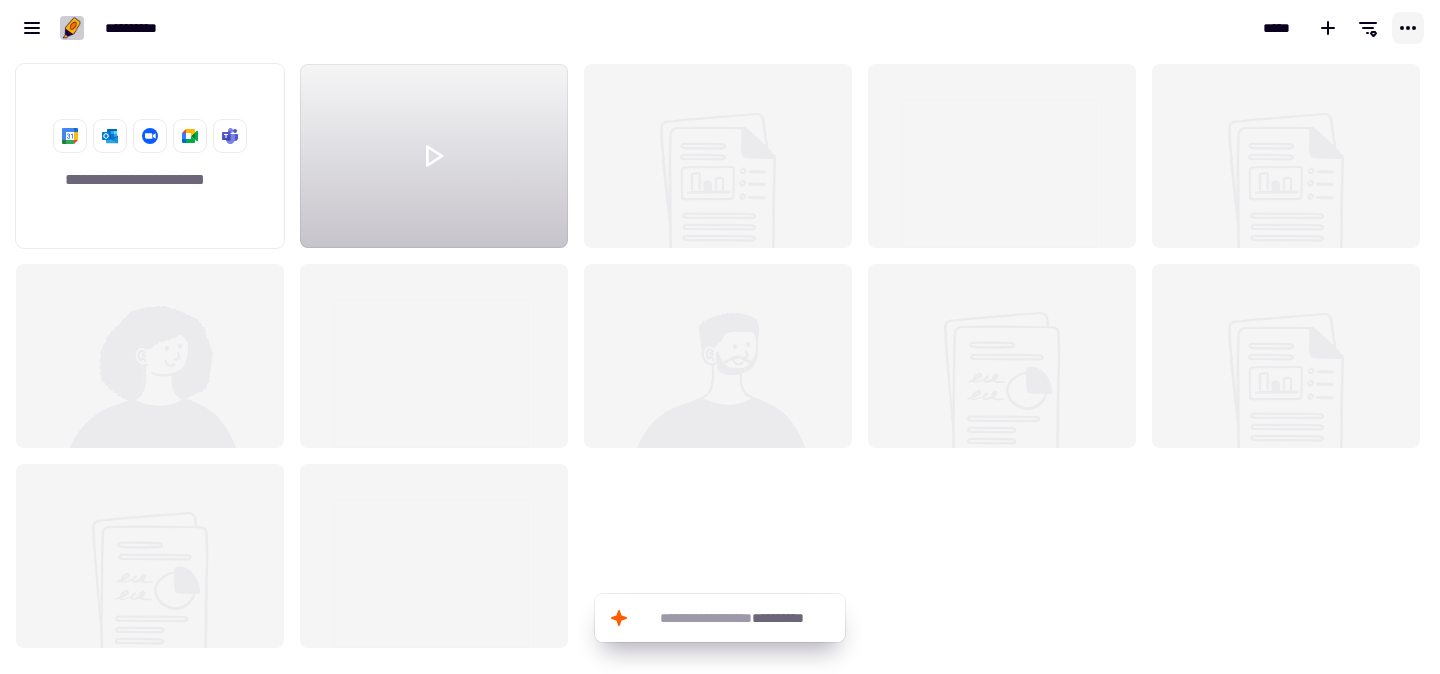 click 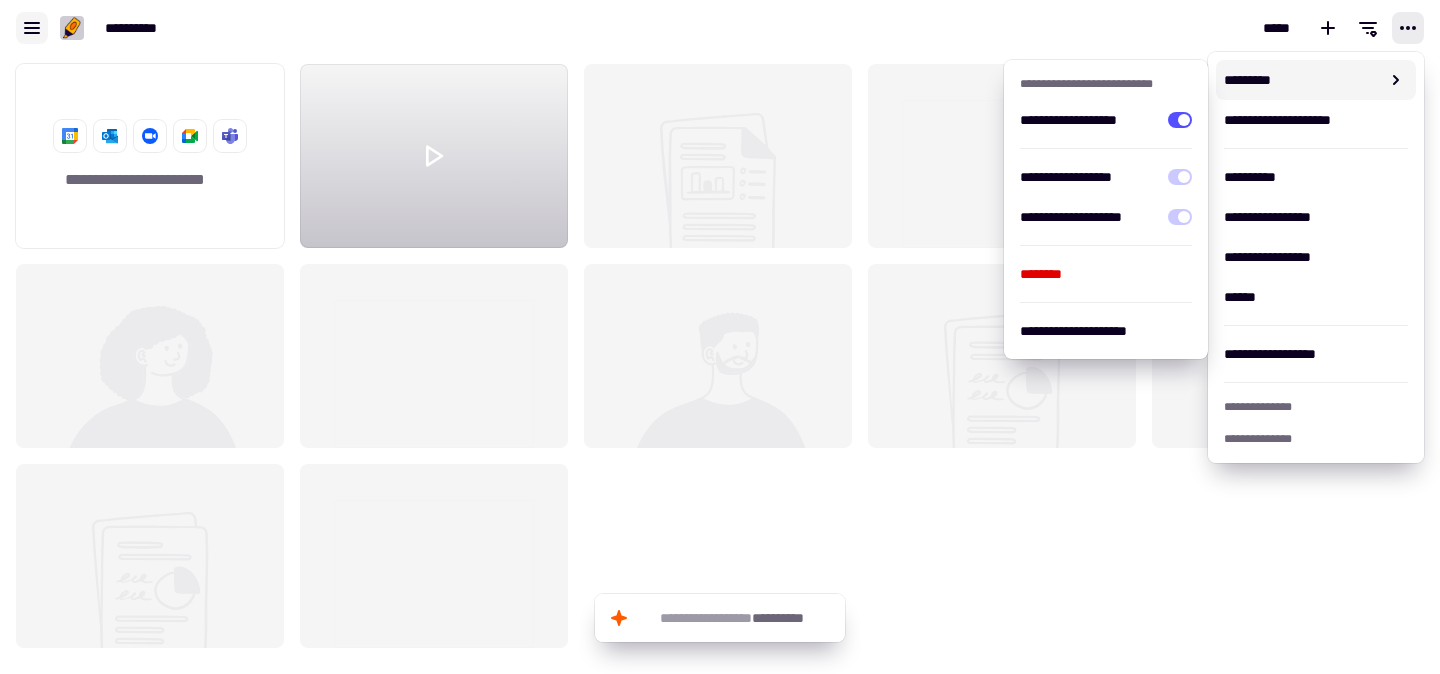 click 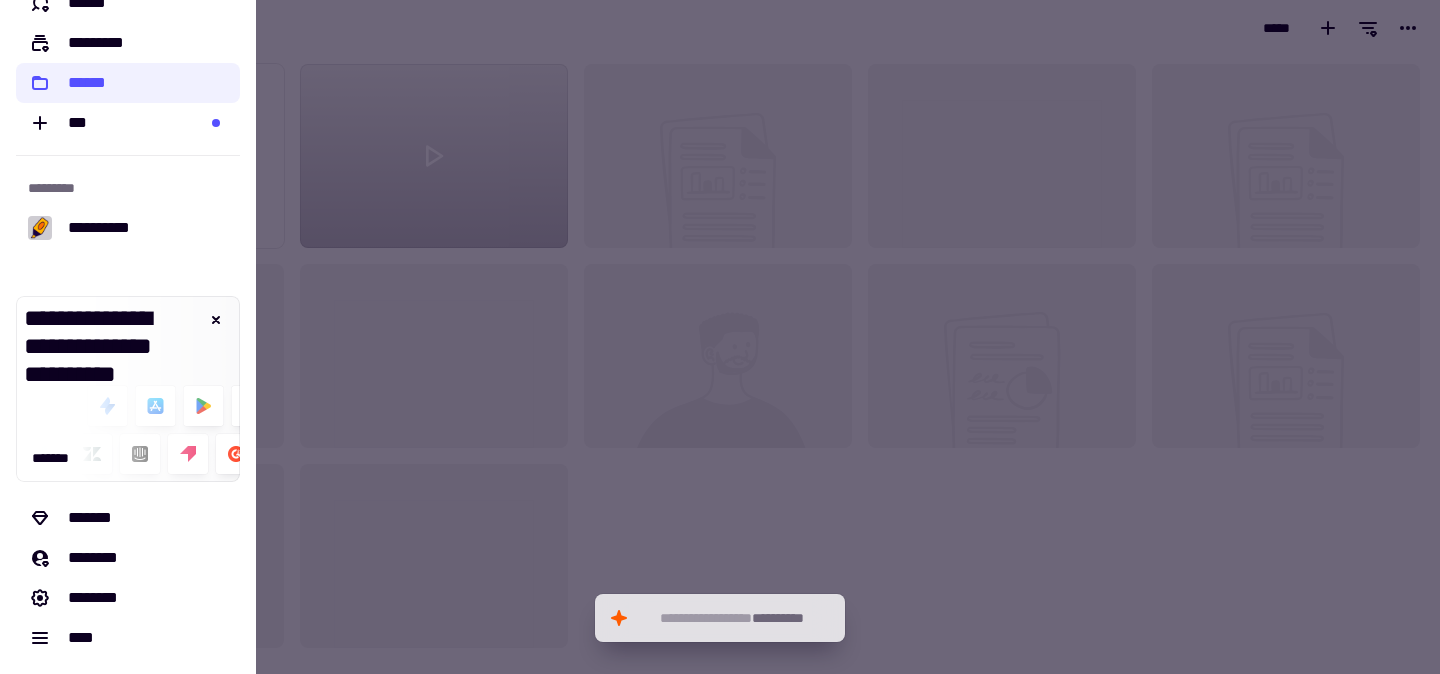scroll, scrollTop: 0, scrollLeft: 0, axis: both 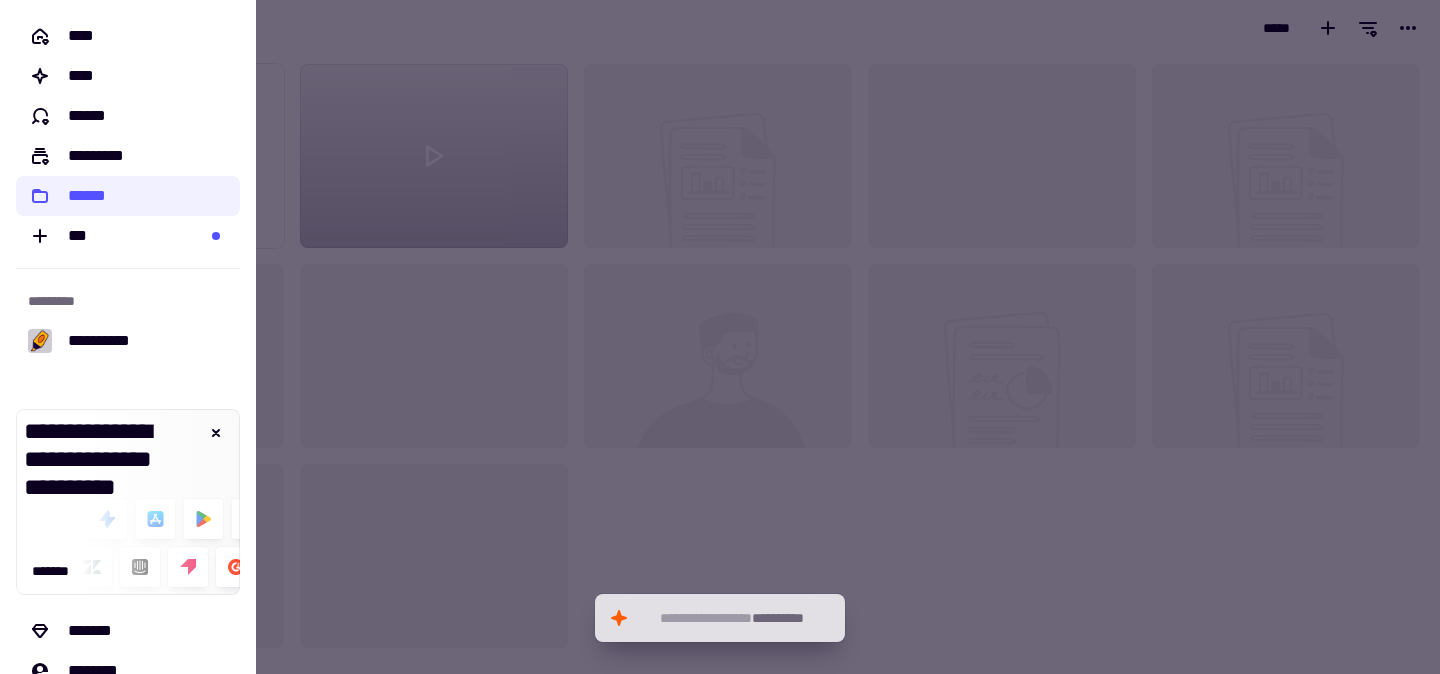 click at bounding box center (720, 337) 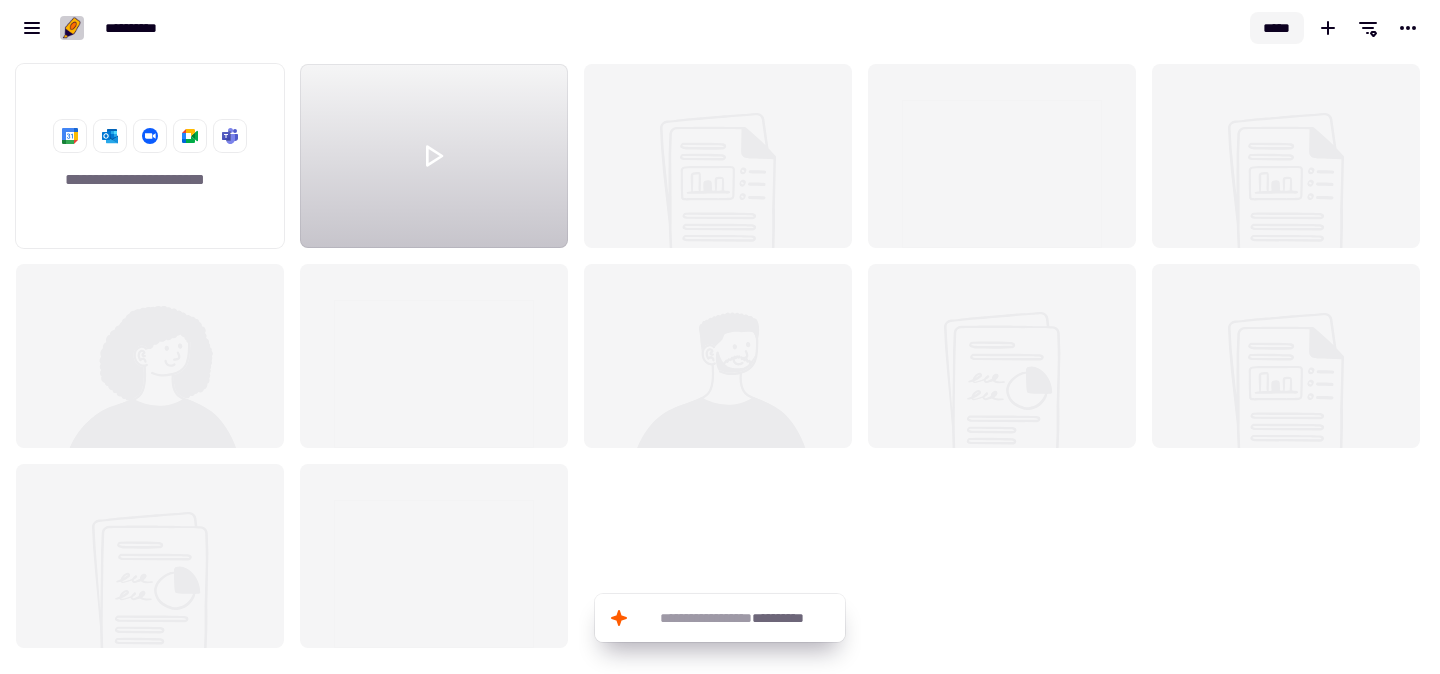 click on "*****" 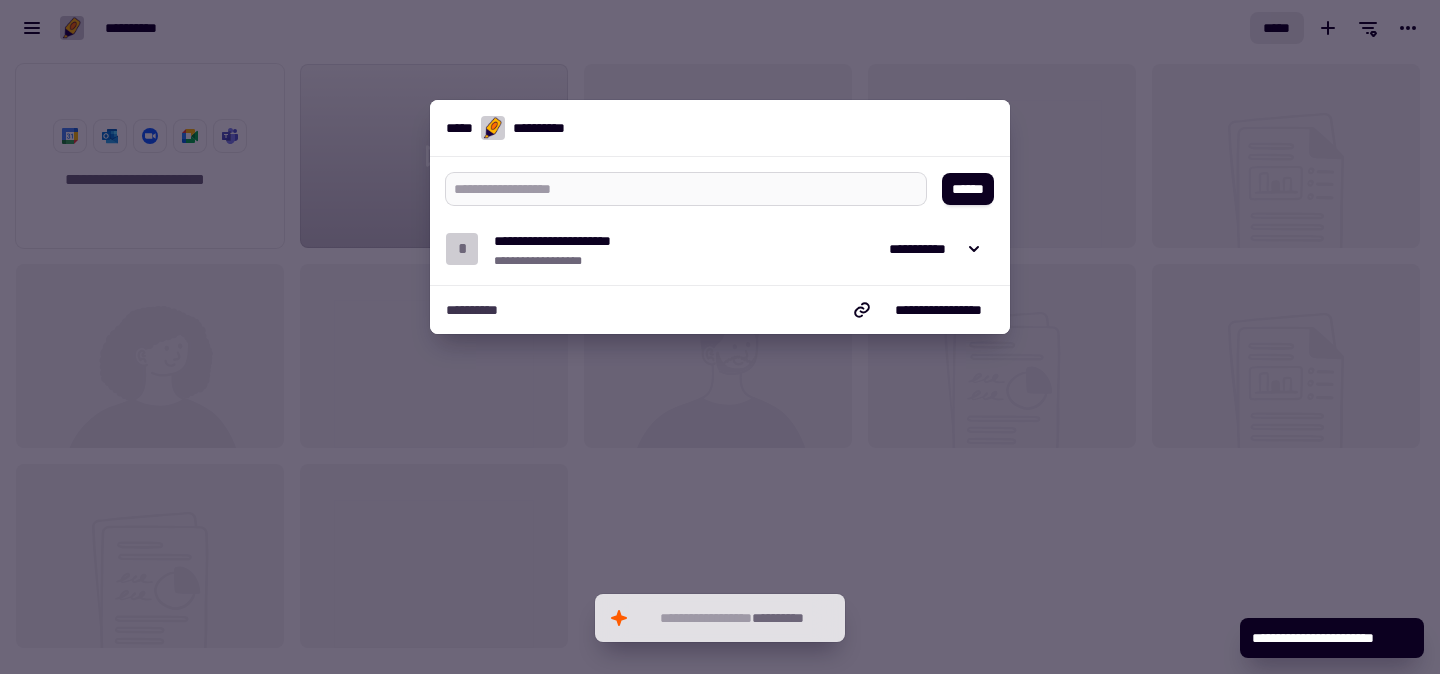 type on "*" 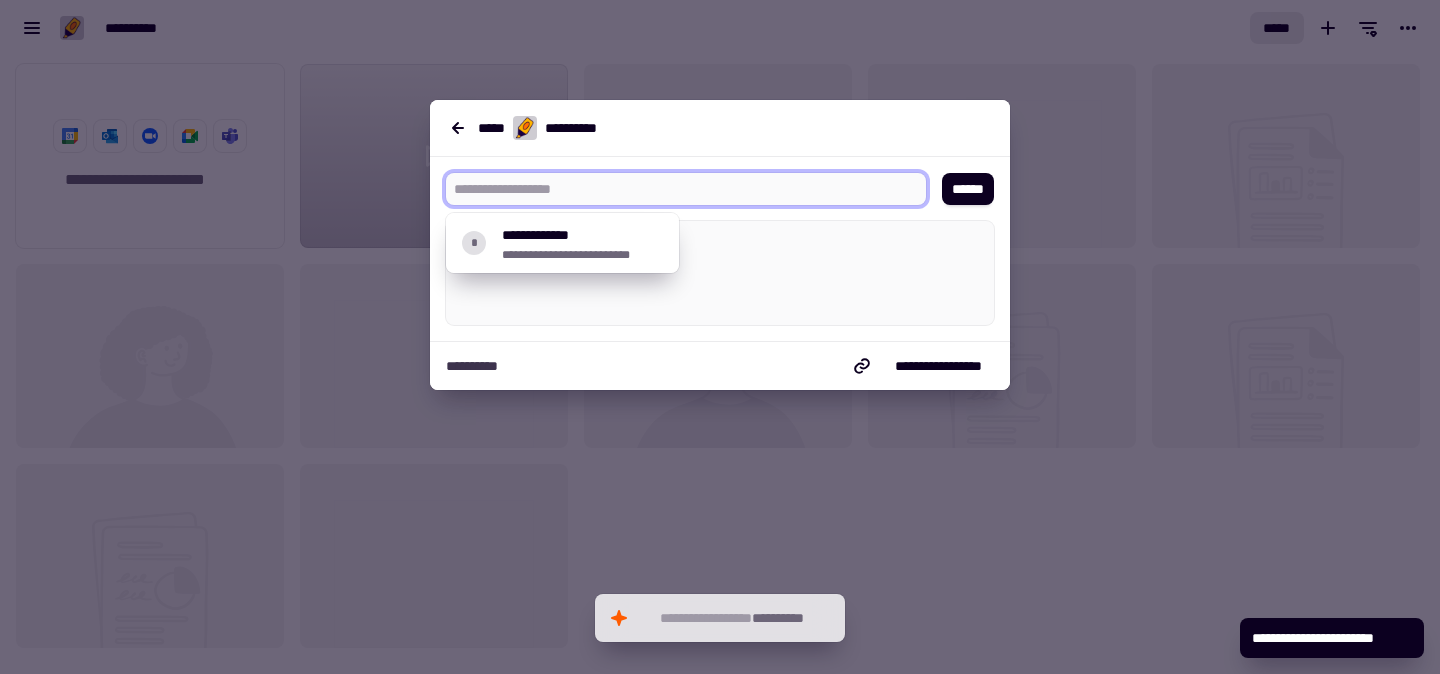 click at bounding box center [678, 189] 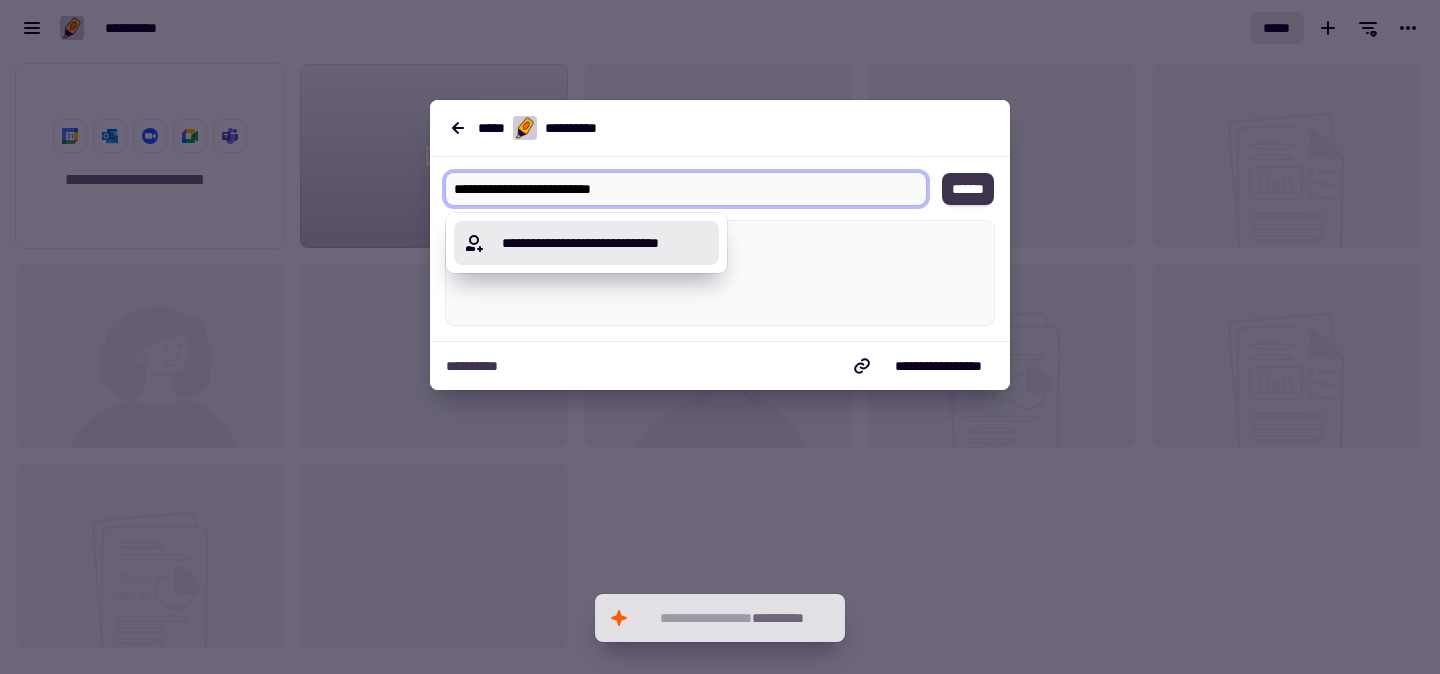 type on "**********" 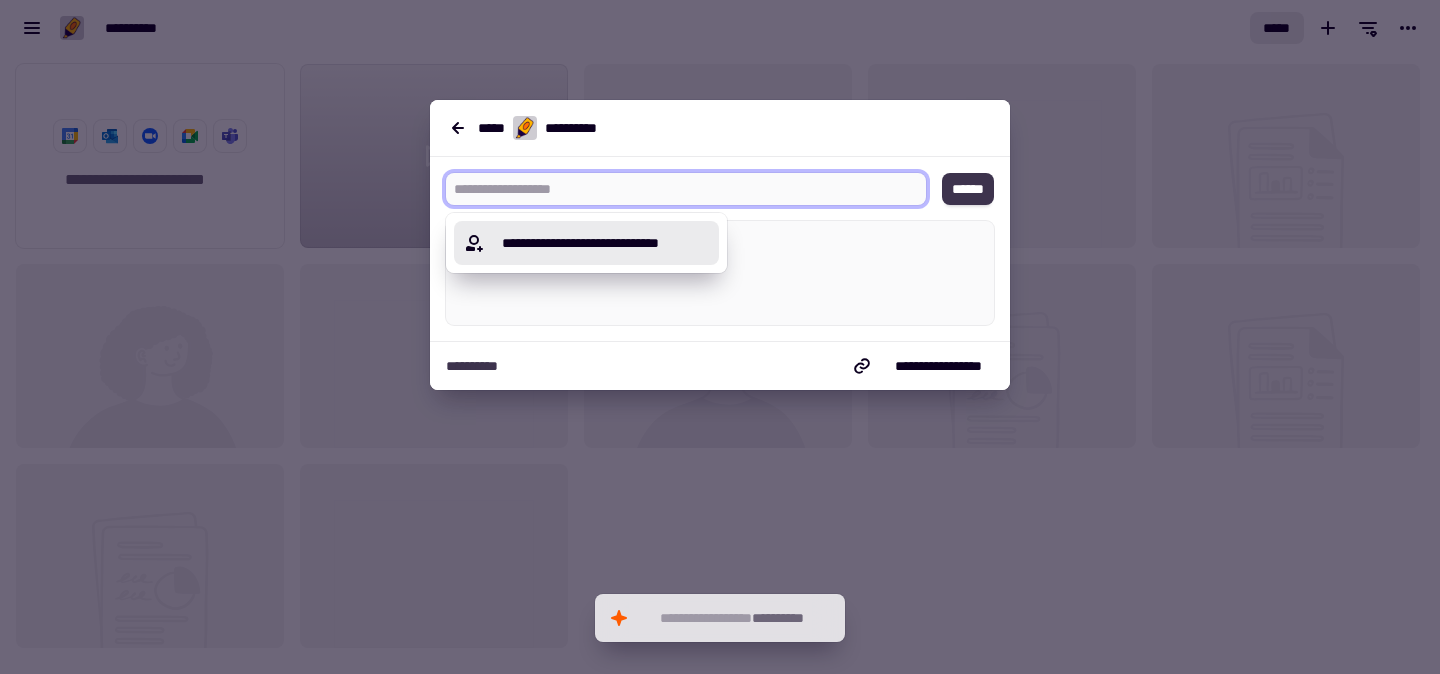 click on "******" 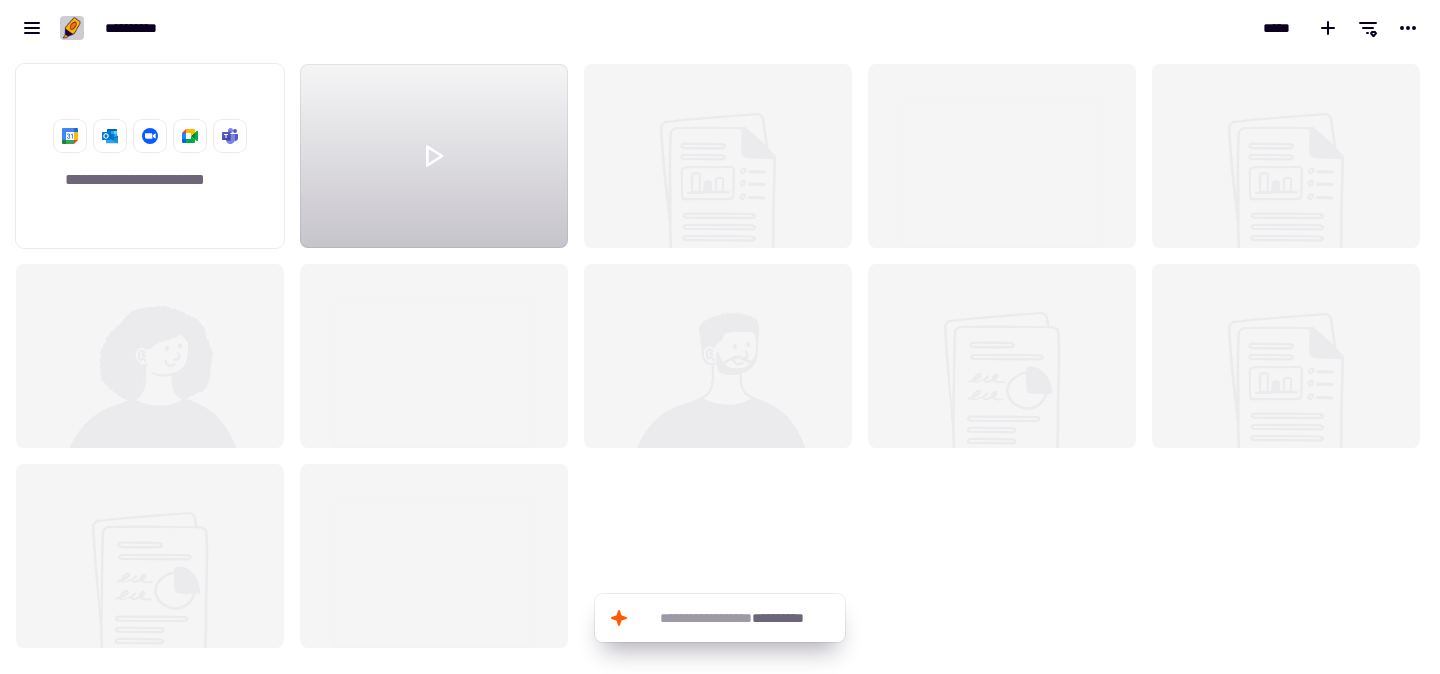 click 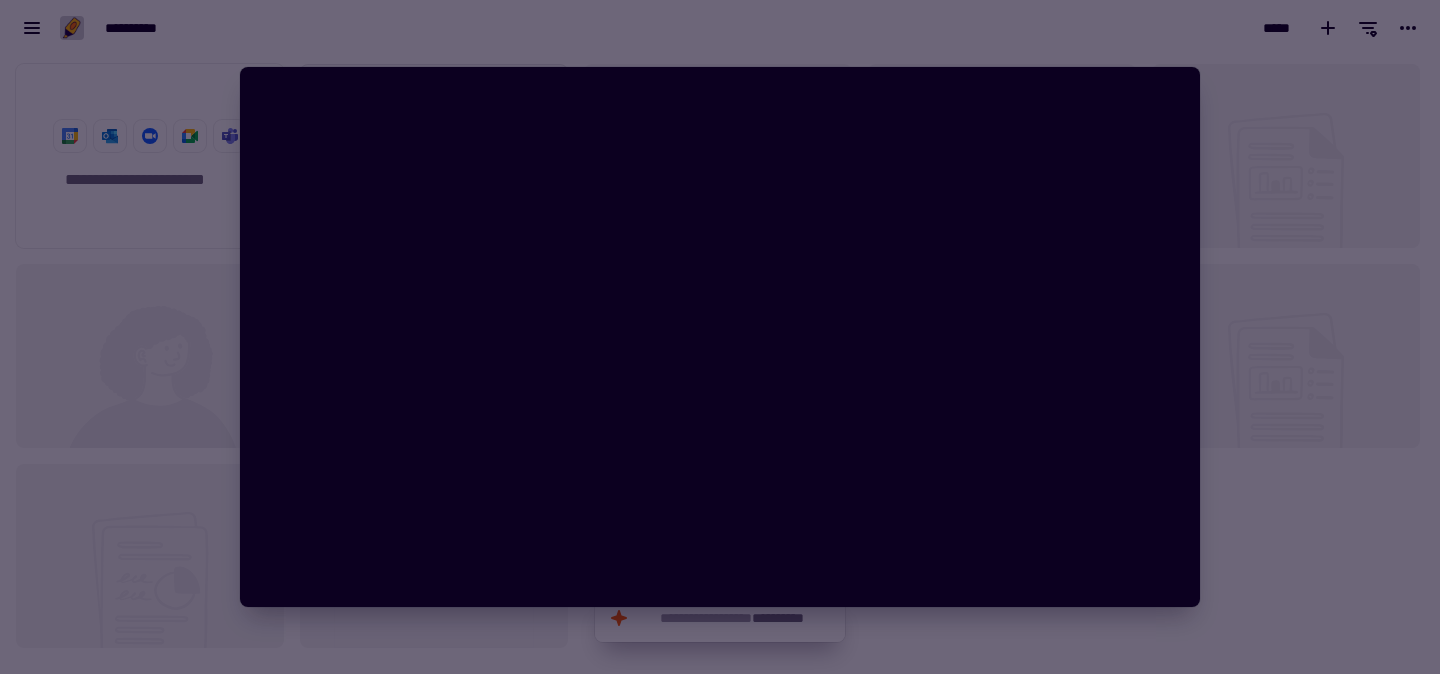 click at bounding box center (720, 337) 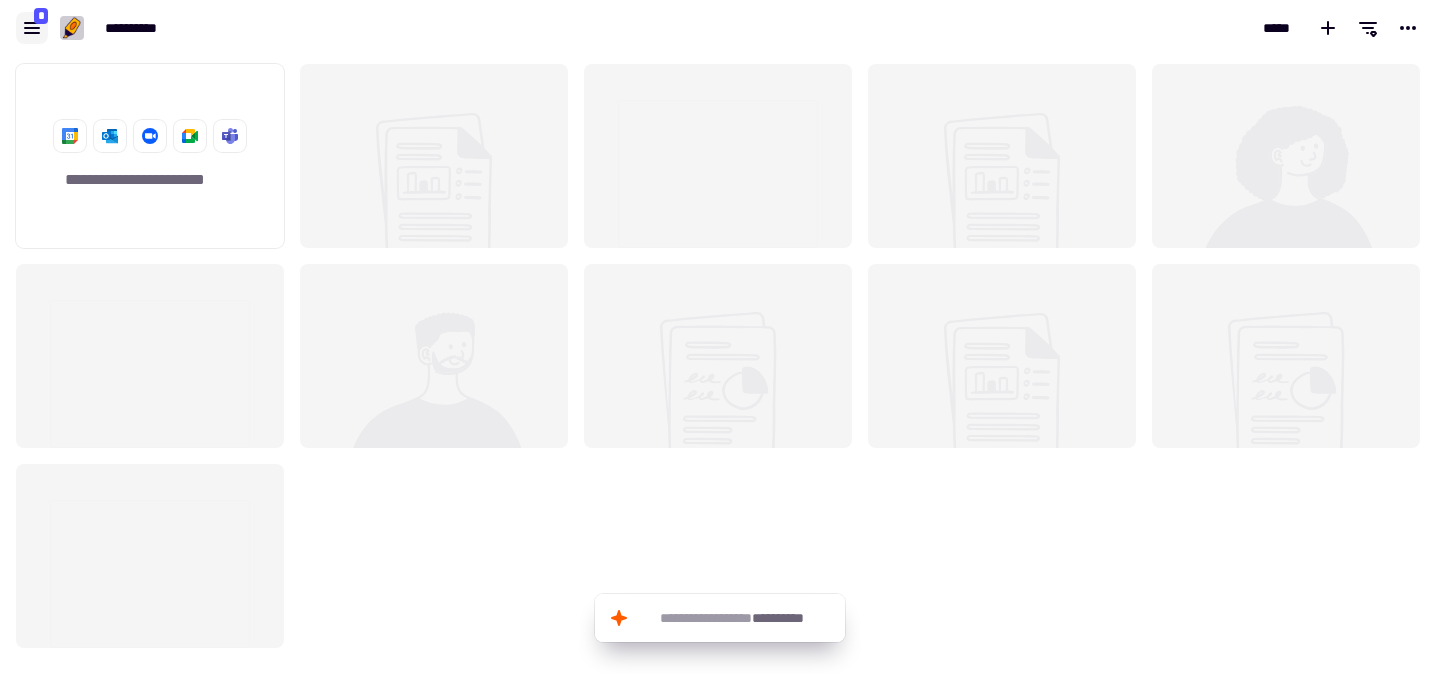 click 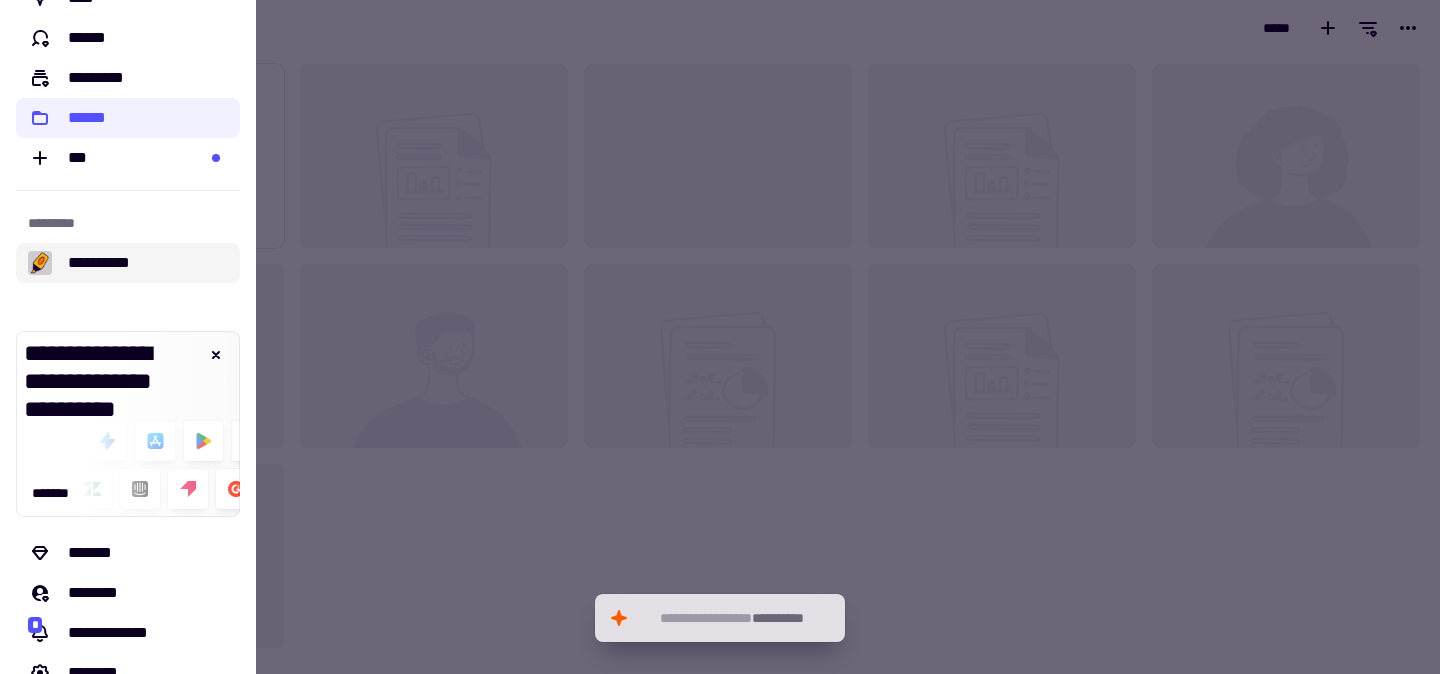 scroll, scrollTop: 153, scrollLeft: 0, axis: vertical 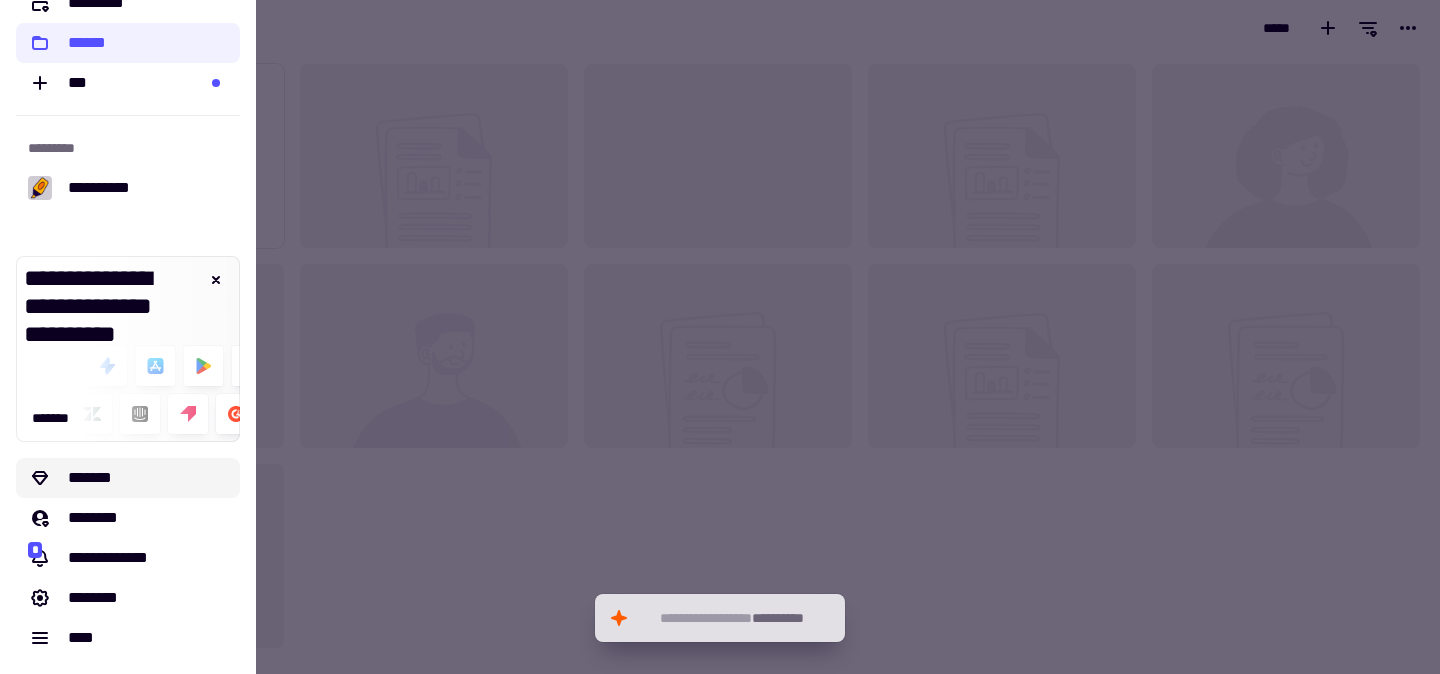 click on "*******" 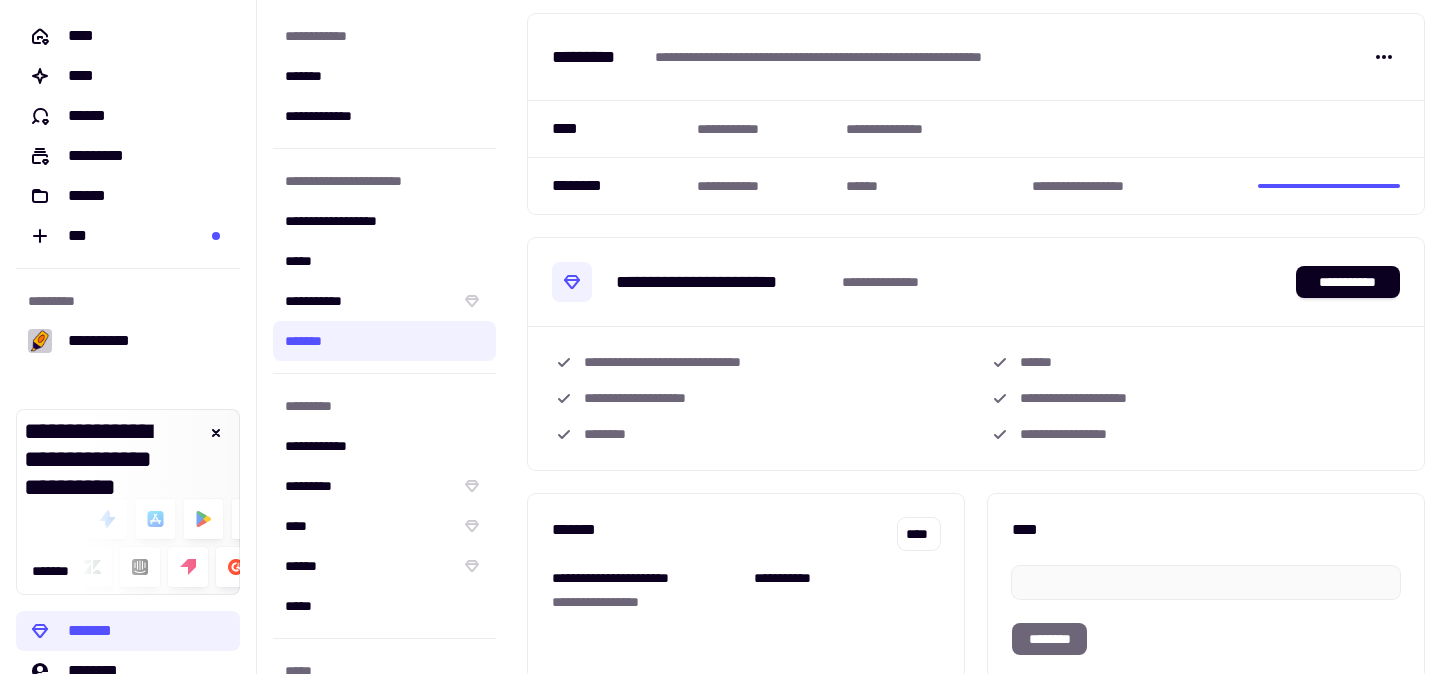 scroll, scrollTop: 0, scrollLeft: 0, axis: both 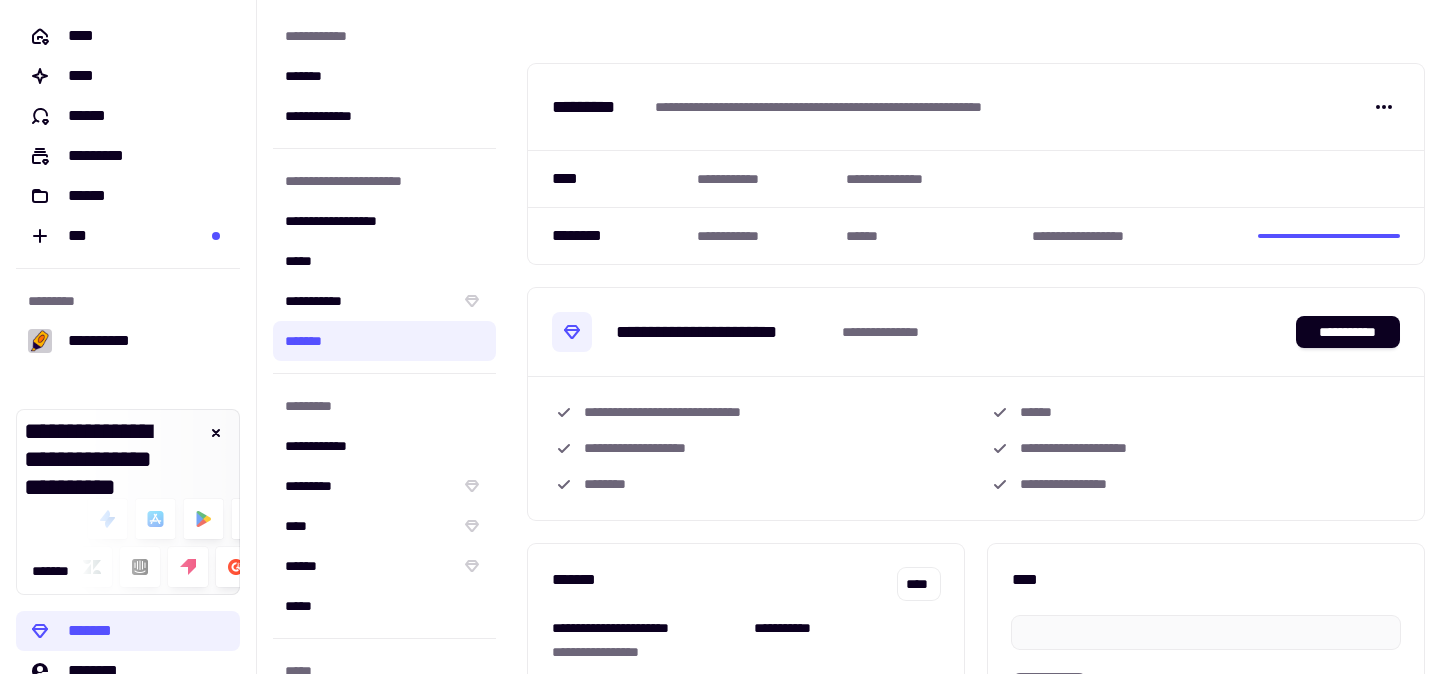 click on "**********" at bounding box center [763, 178] 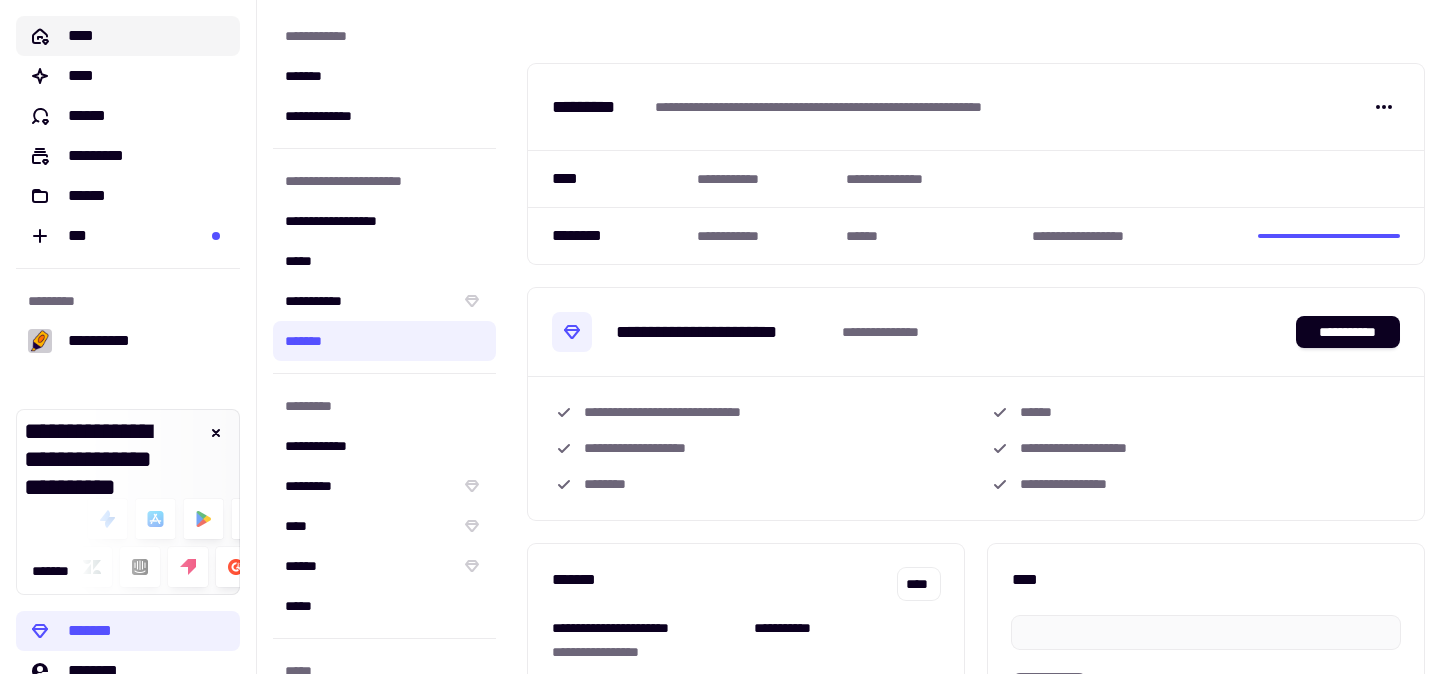 click on "****" 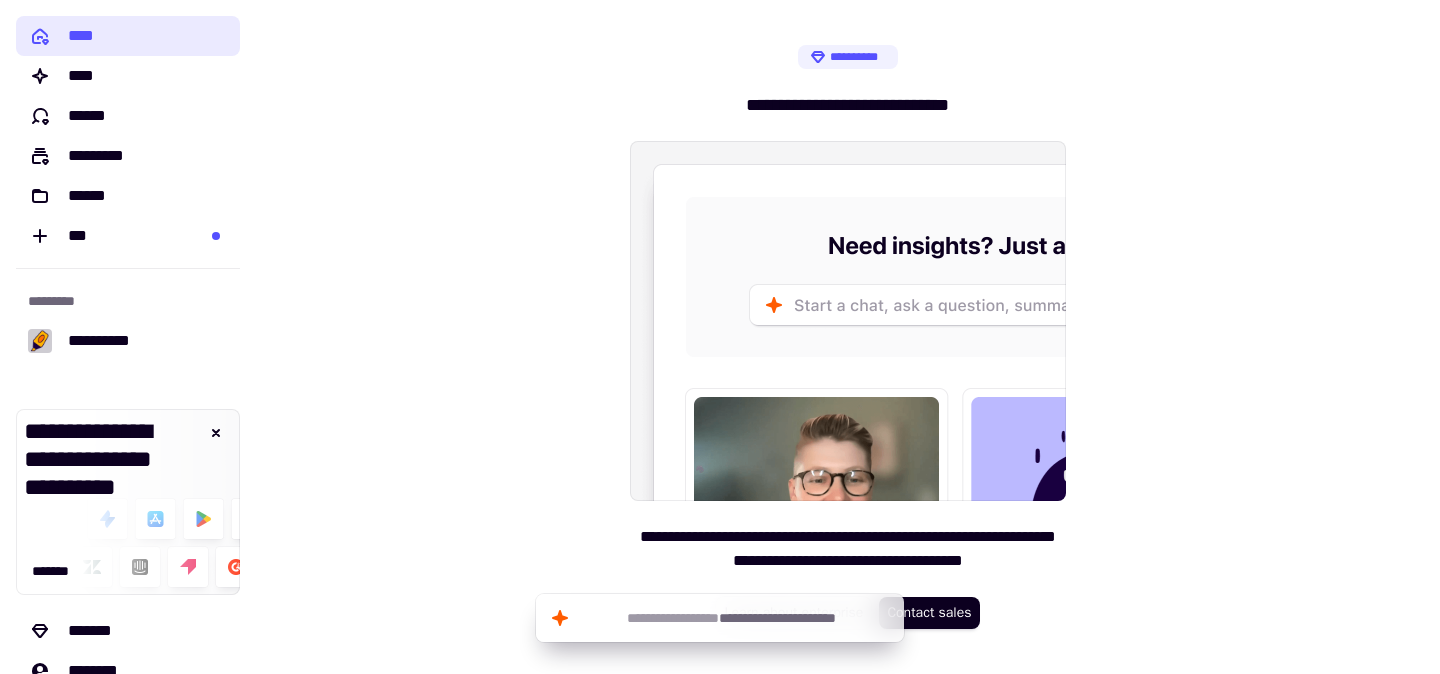 click on "****" 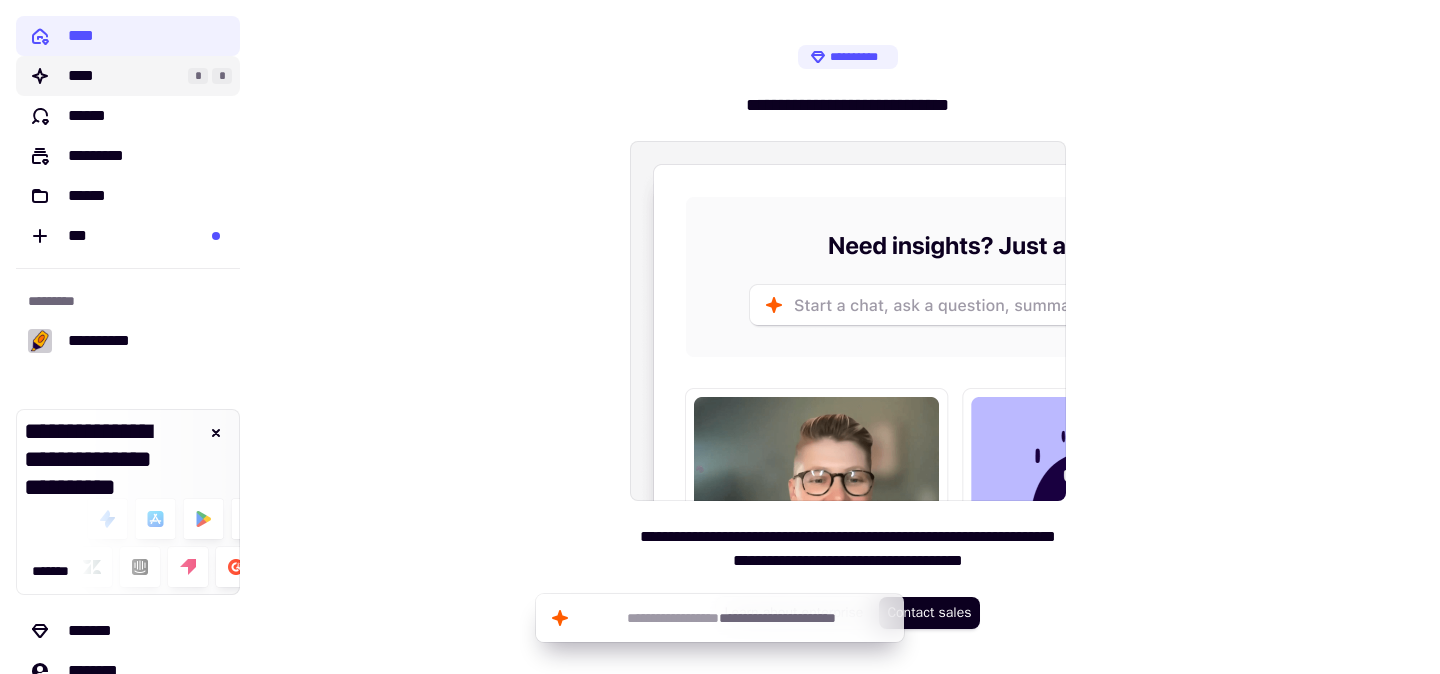 click on "****" 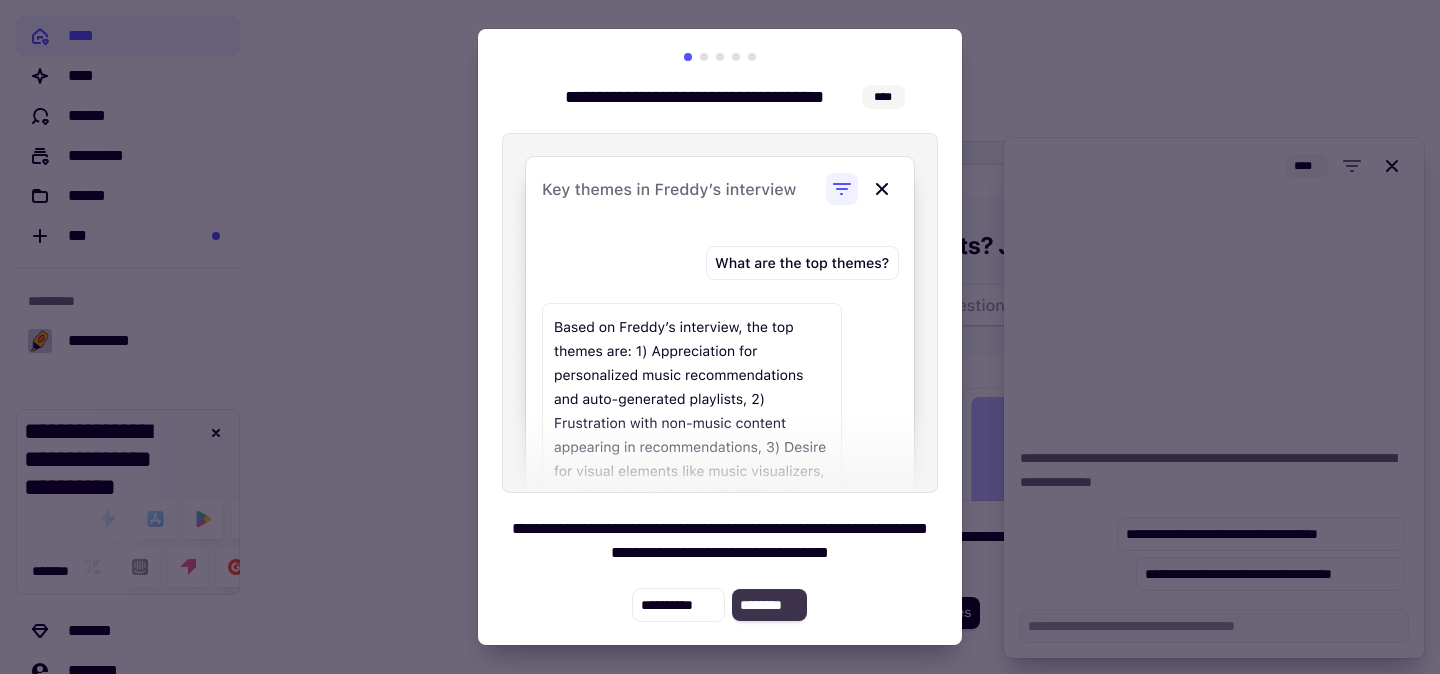 click on "********" 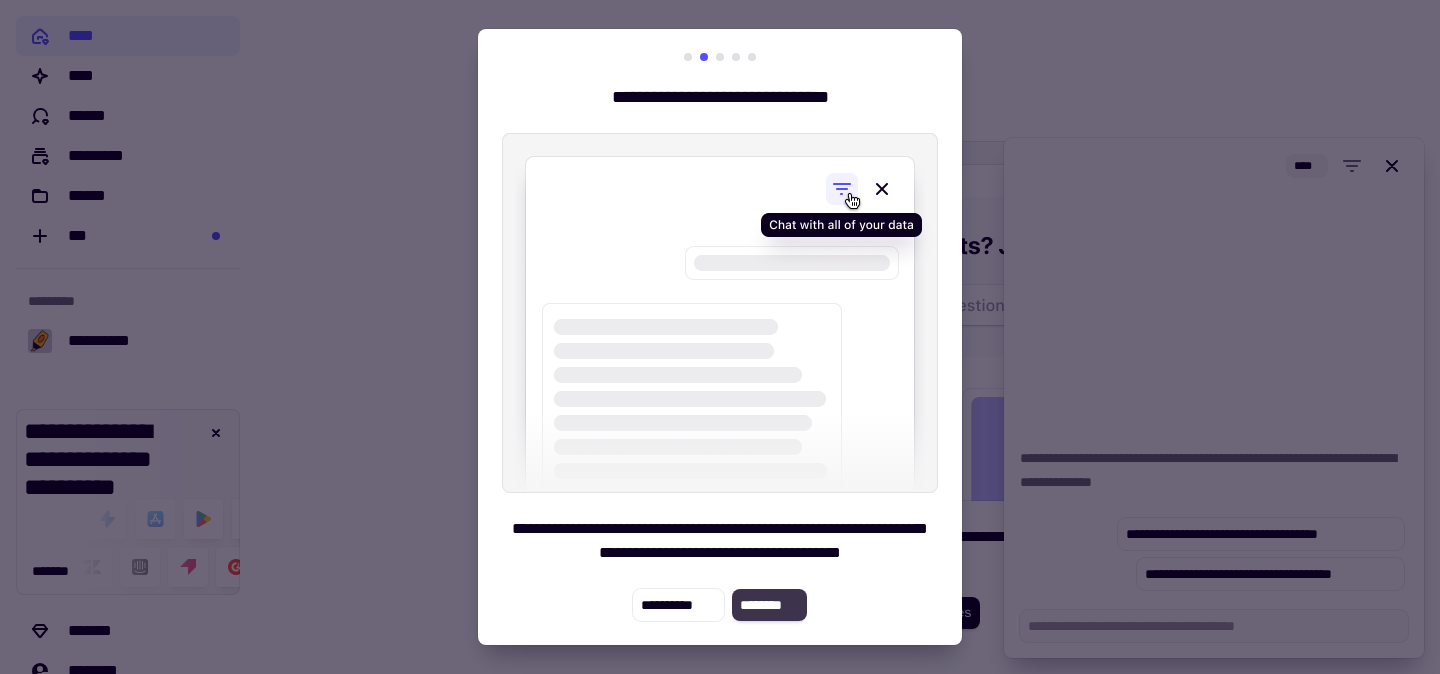 click on "********" 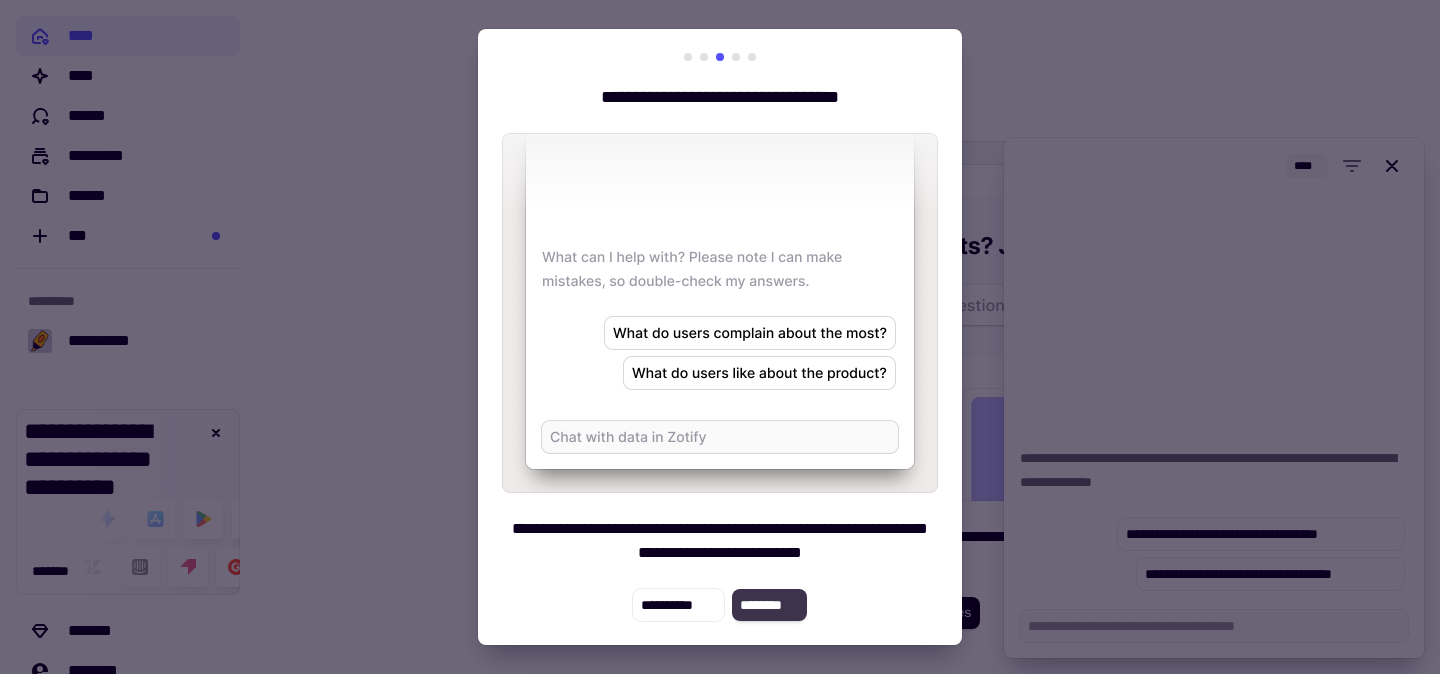 click on "********" 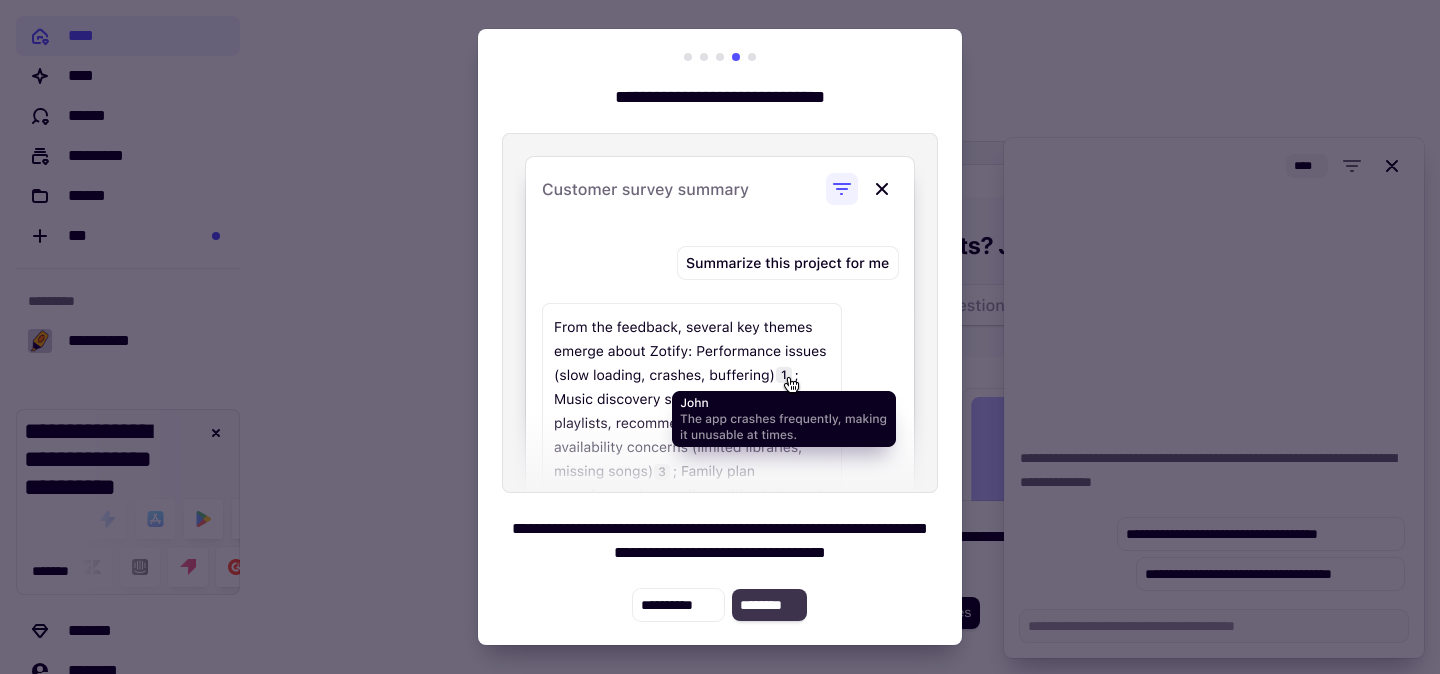 click on "********" 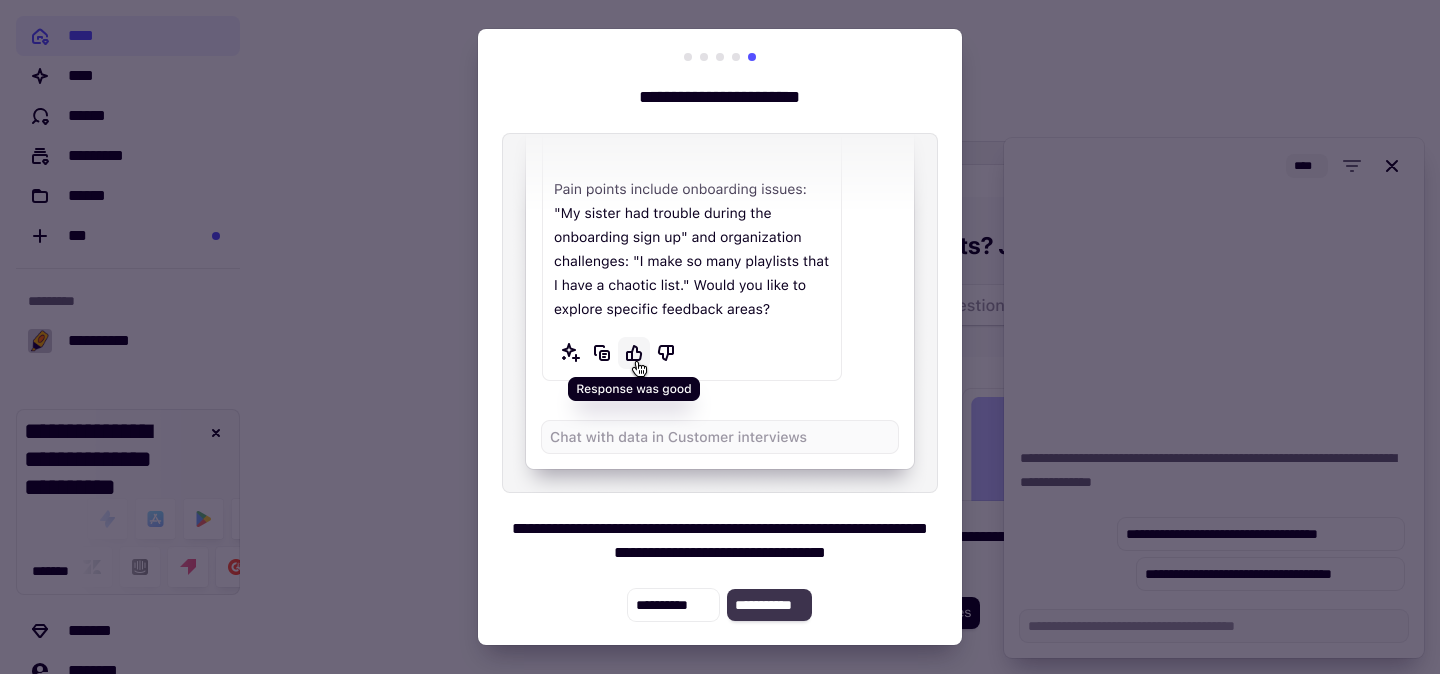 click on "**********" 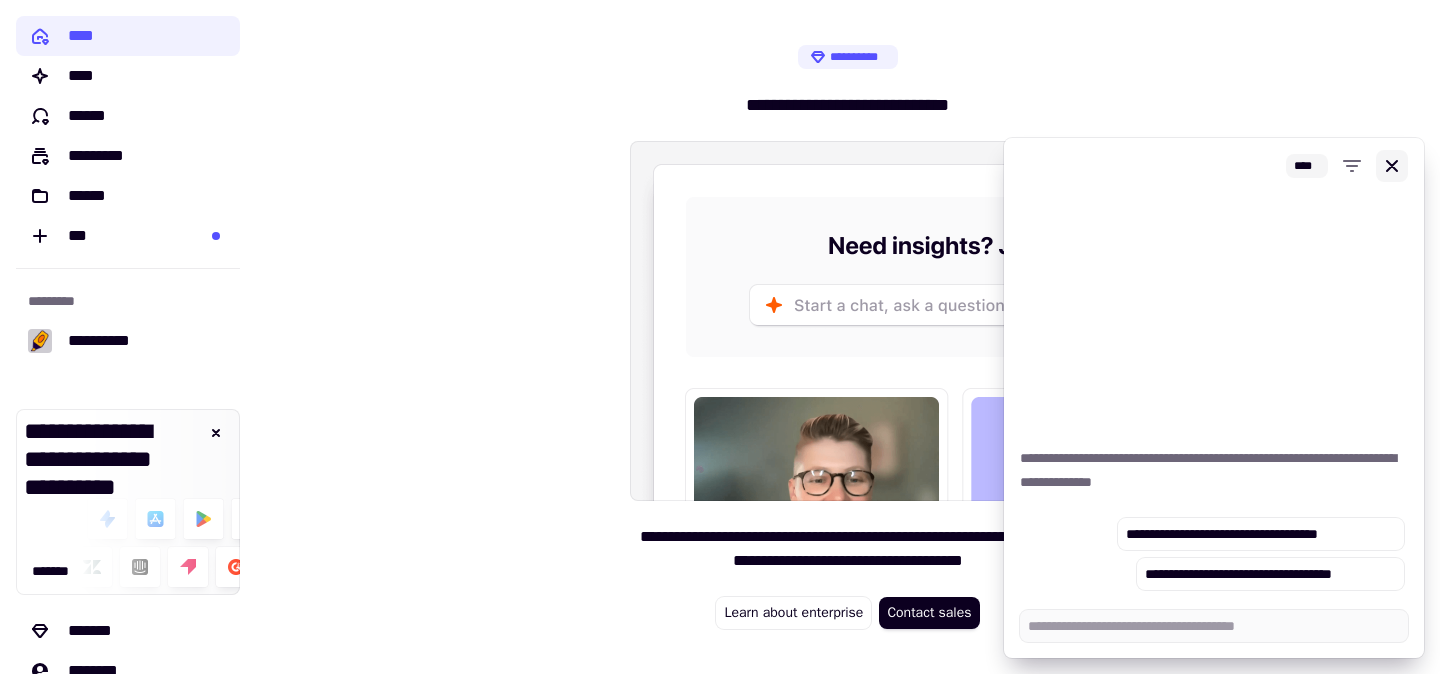 click 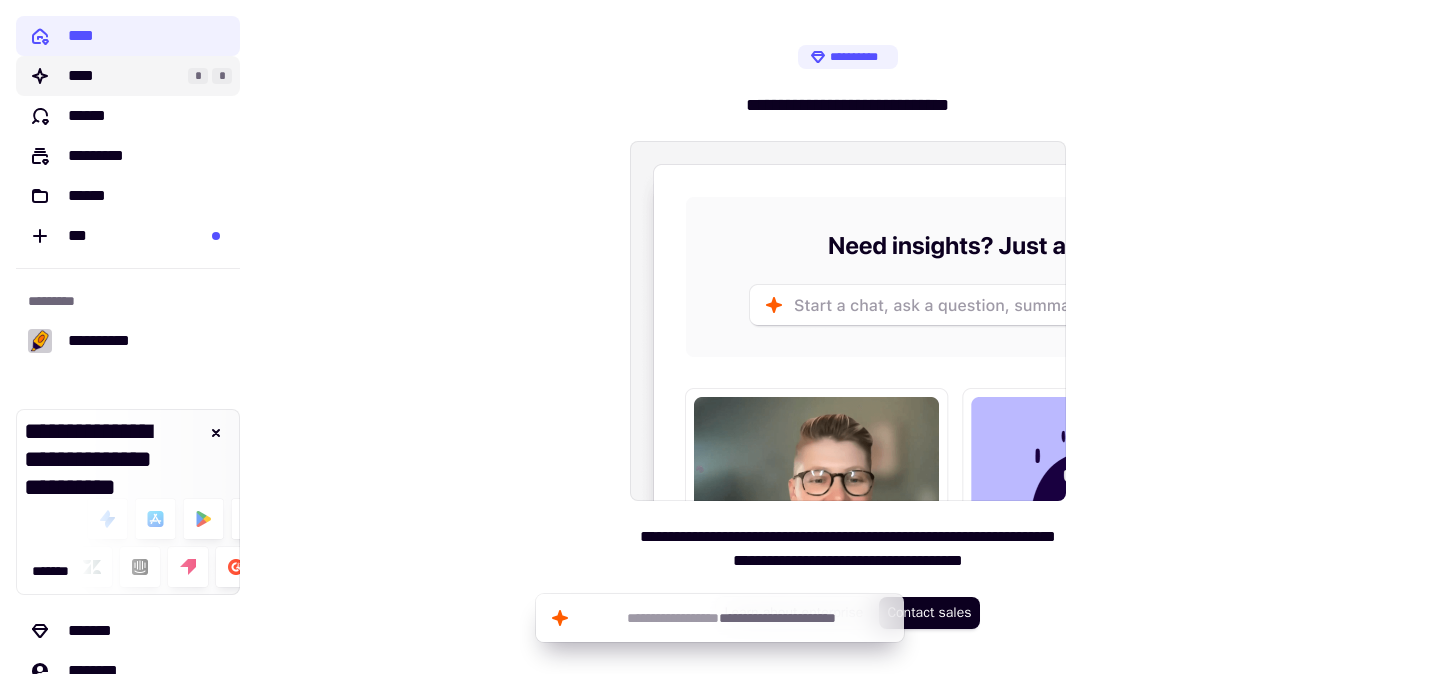 click on "****" 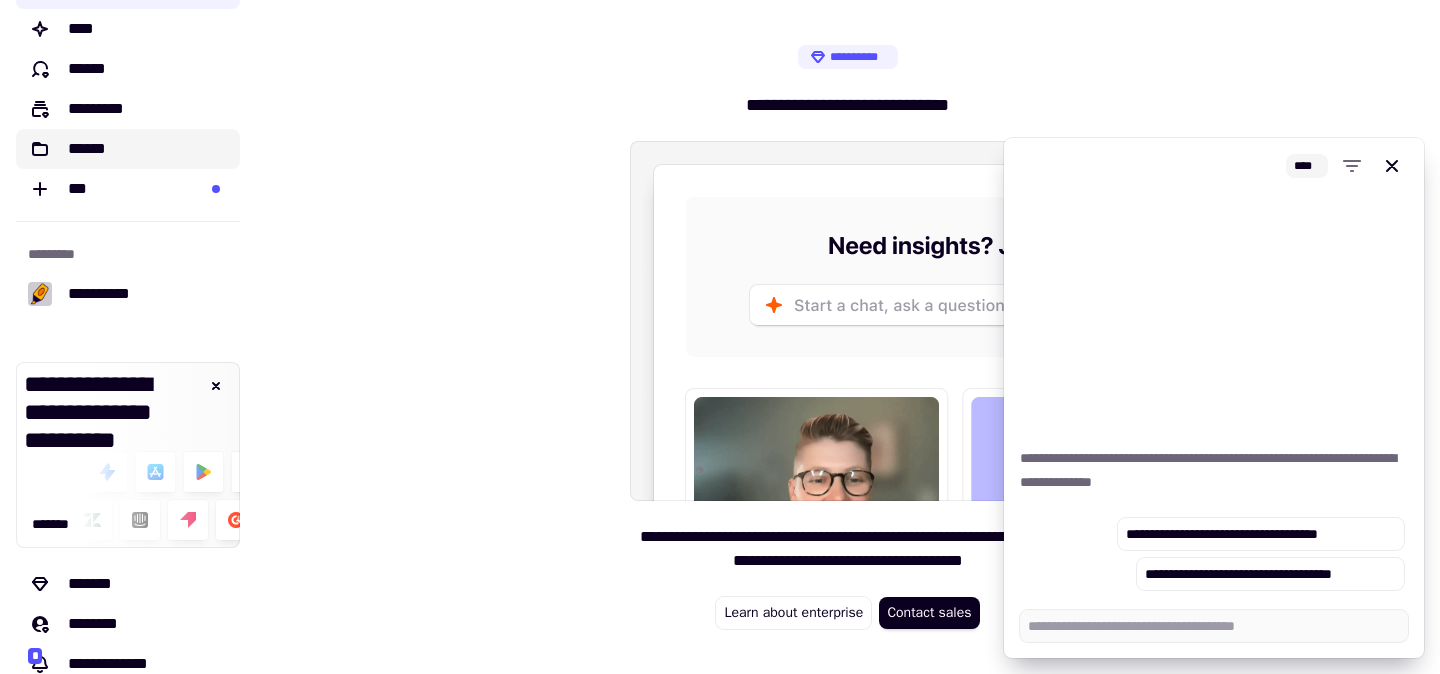 scroll, scrollTop: 58, scrollLeft: 0, axis: vertical 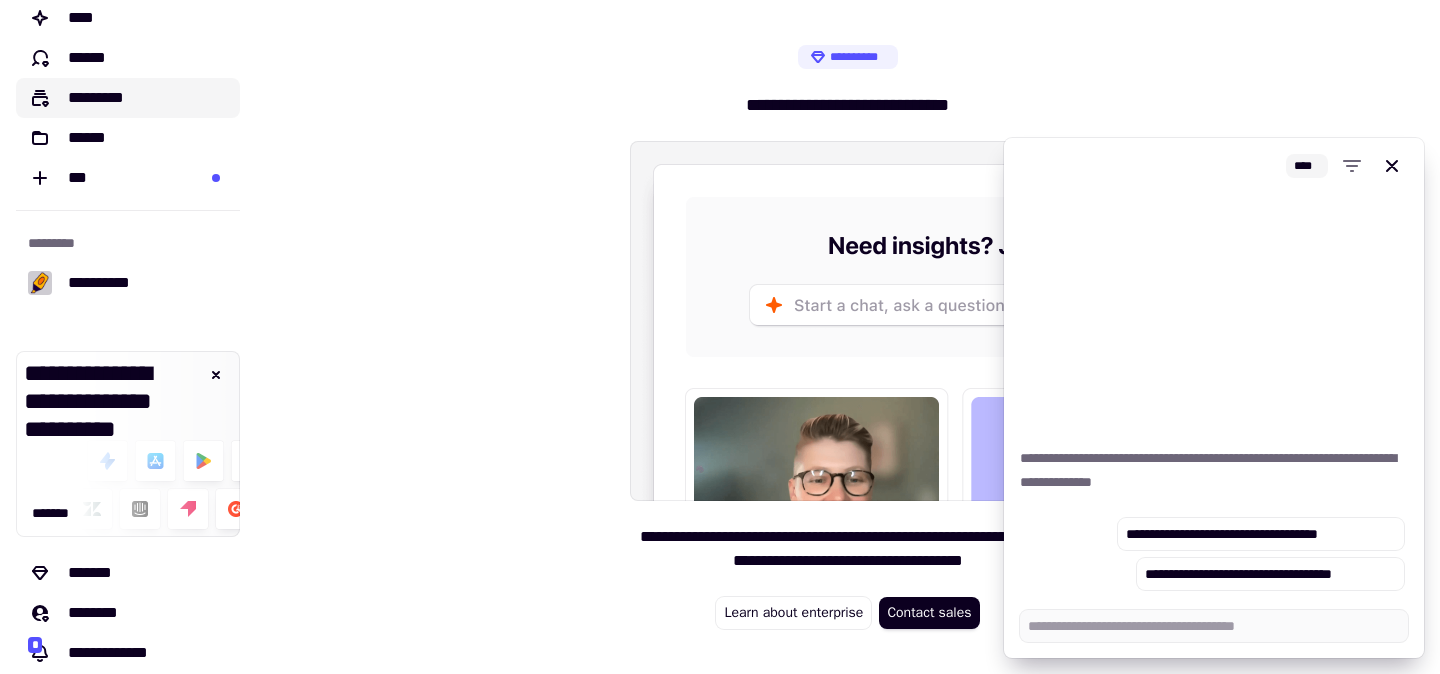 click on "*********" 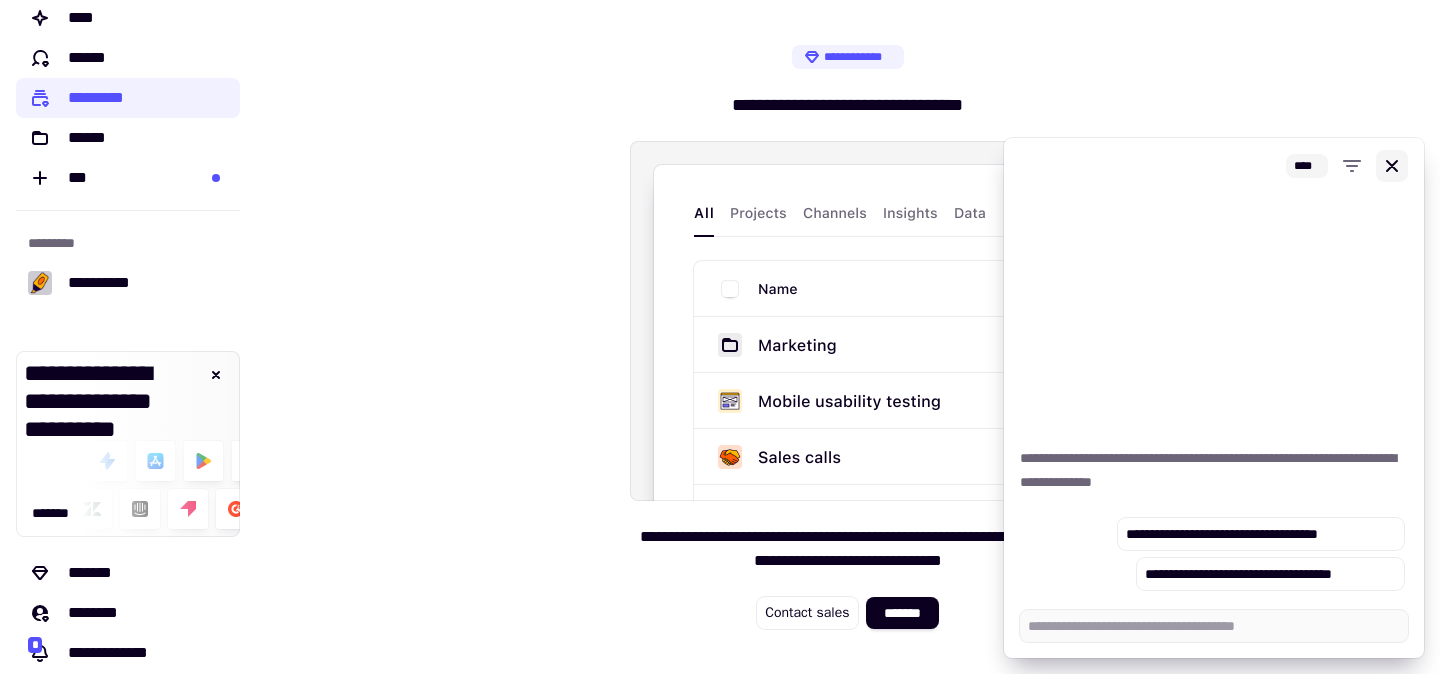 click 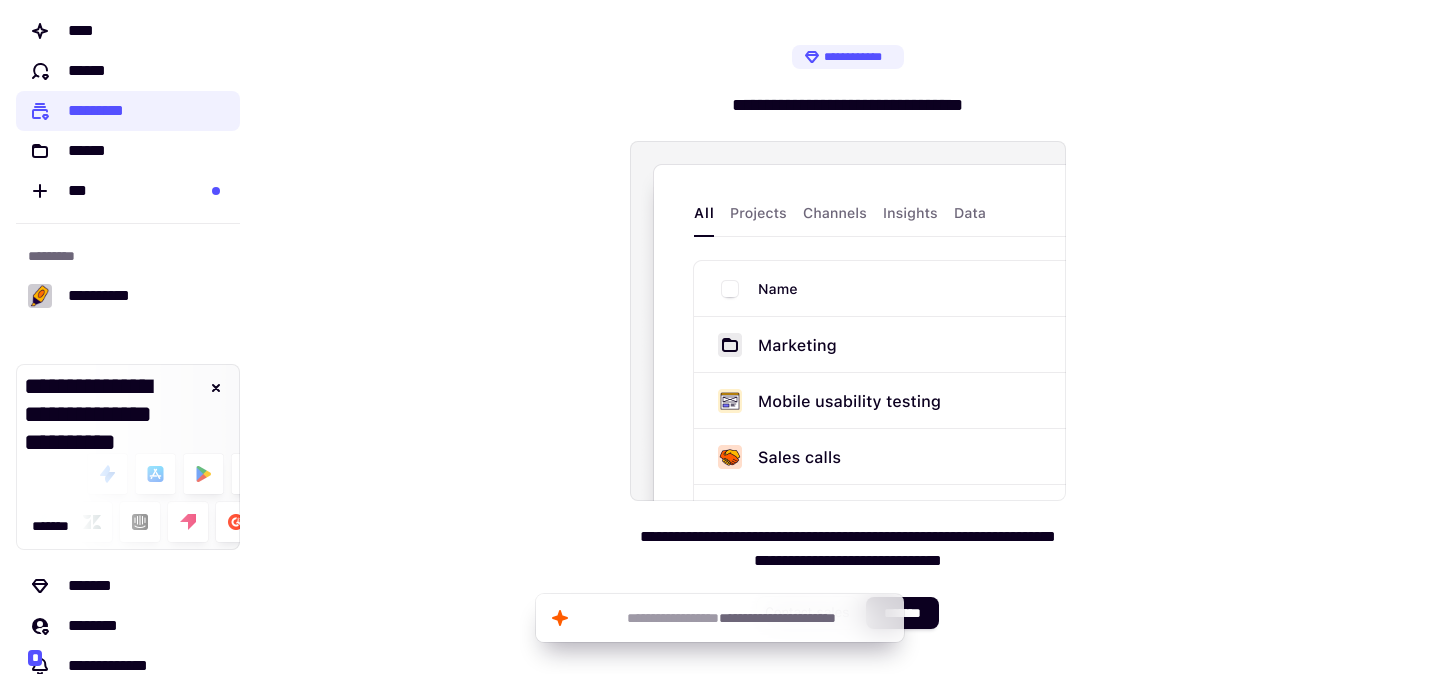 scroll, scrollTop: 0, scrollLeft: 0, axis: both 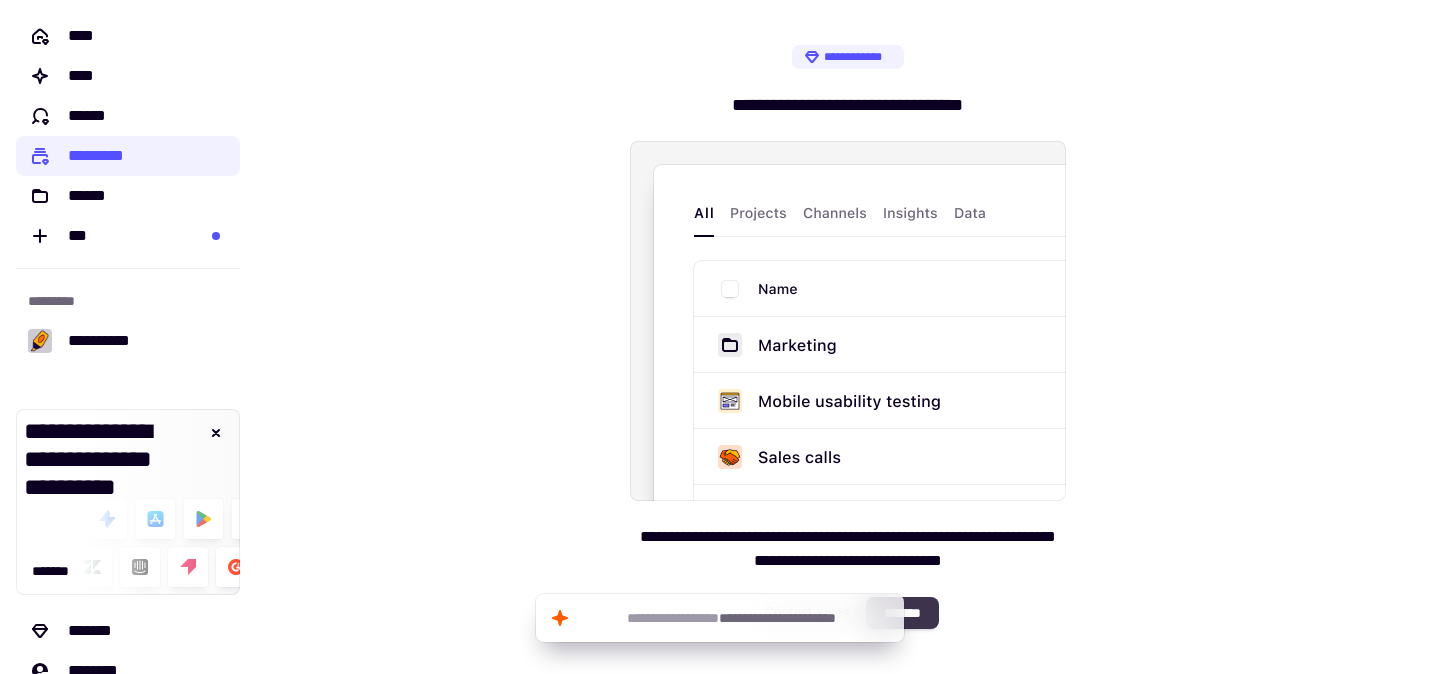 click on "*******" 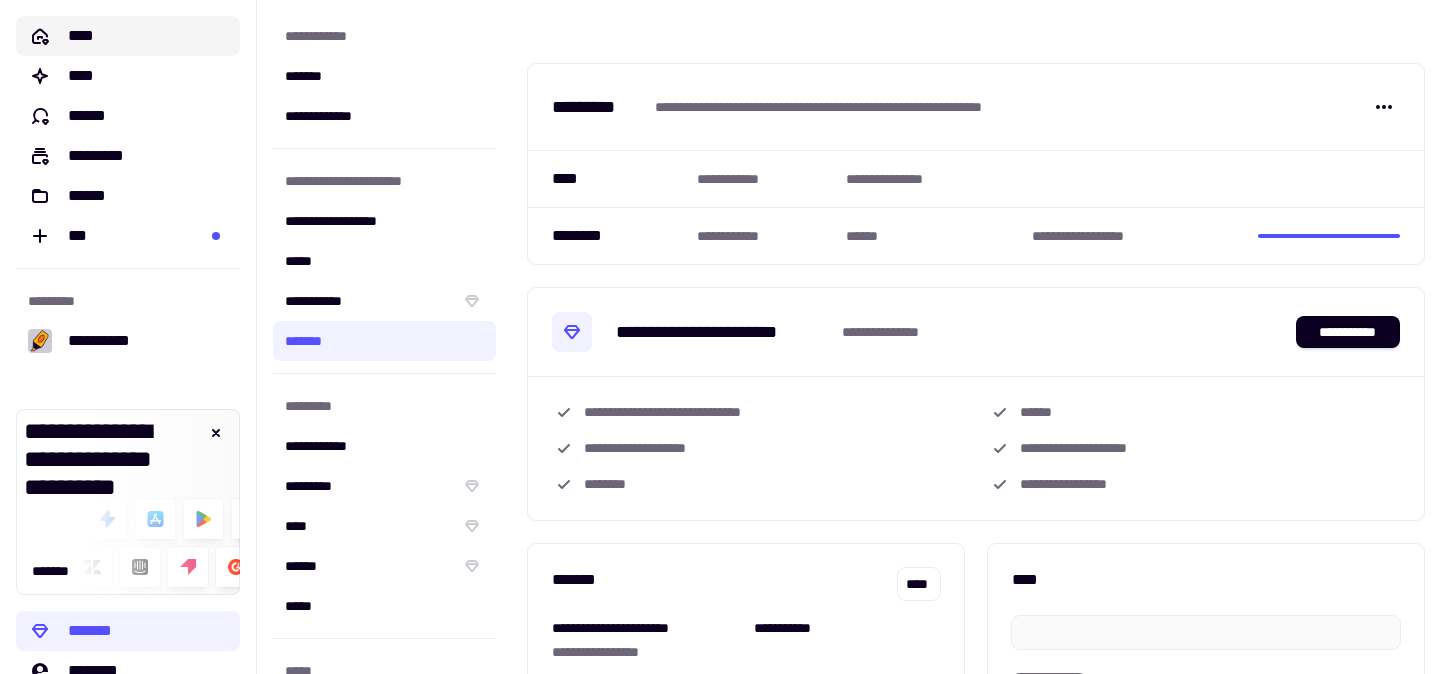 click on "****" 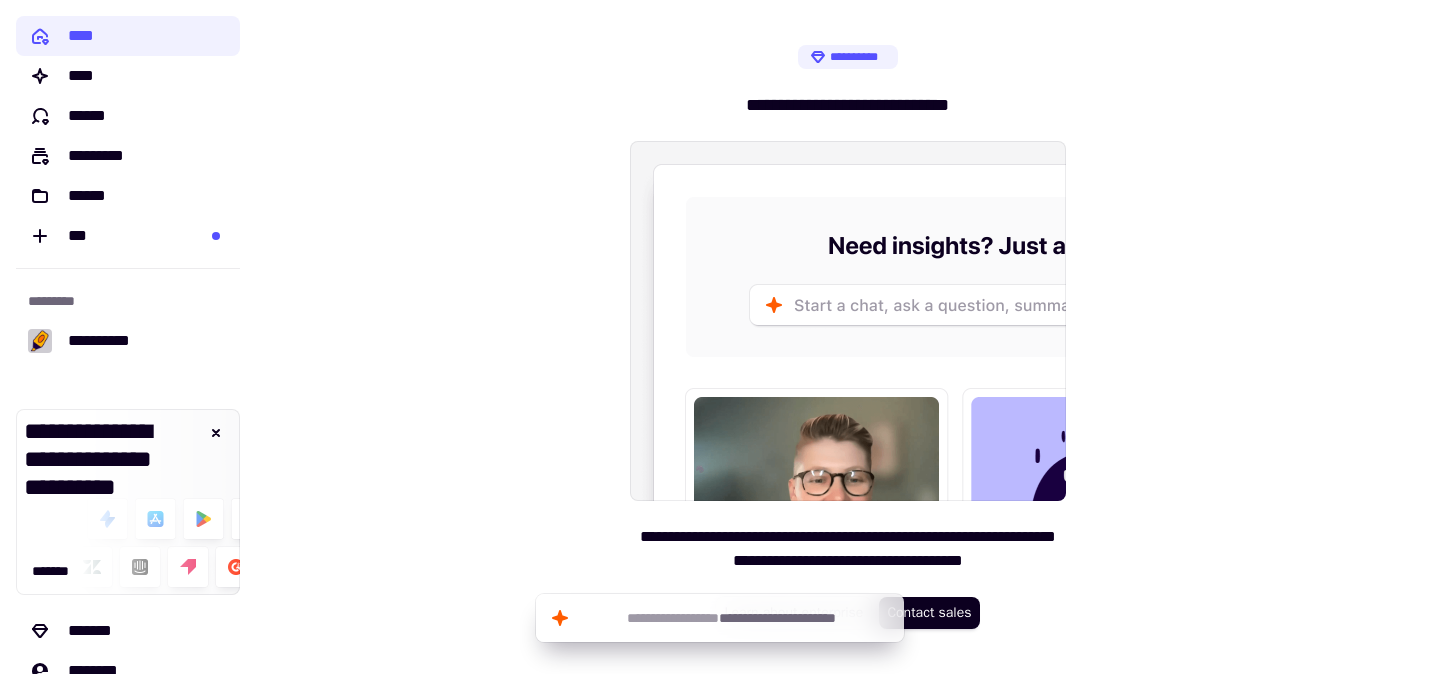 click on "**********" at bounding box center (848, 337) 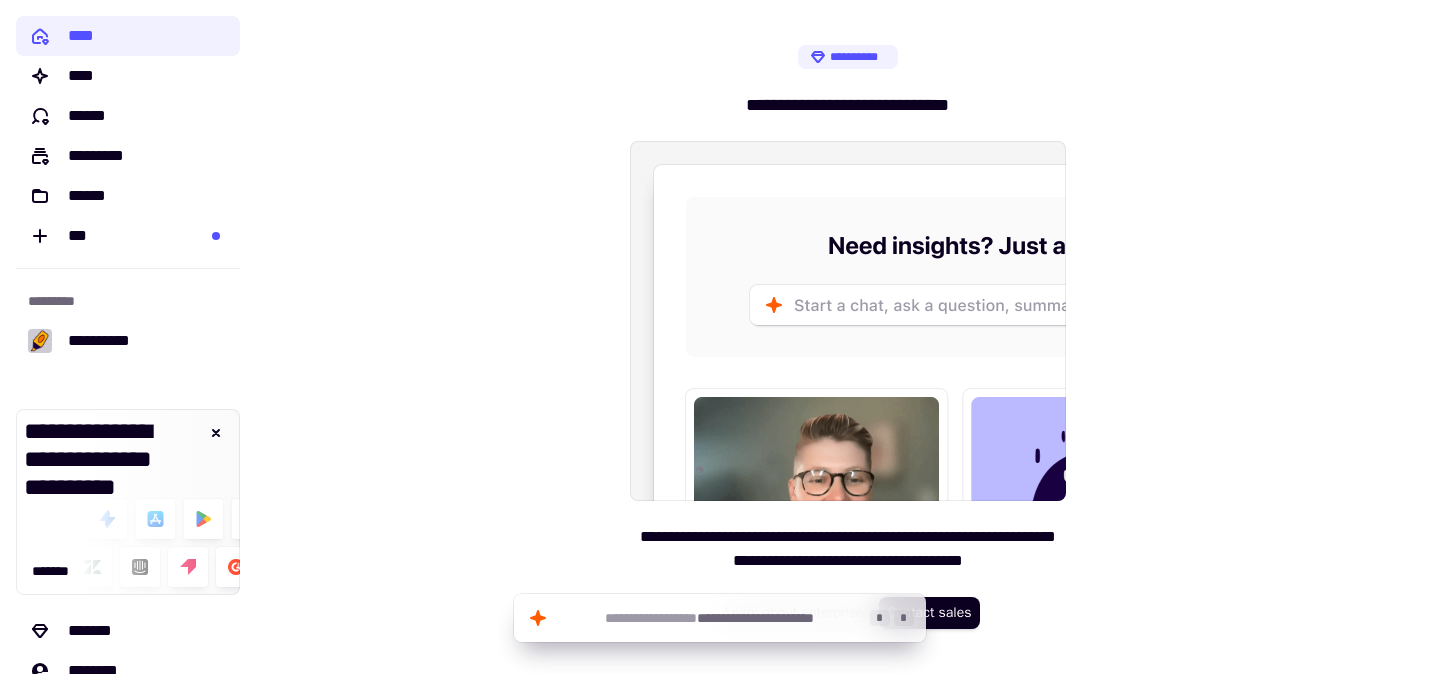 click on "**********" 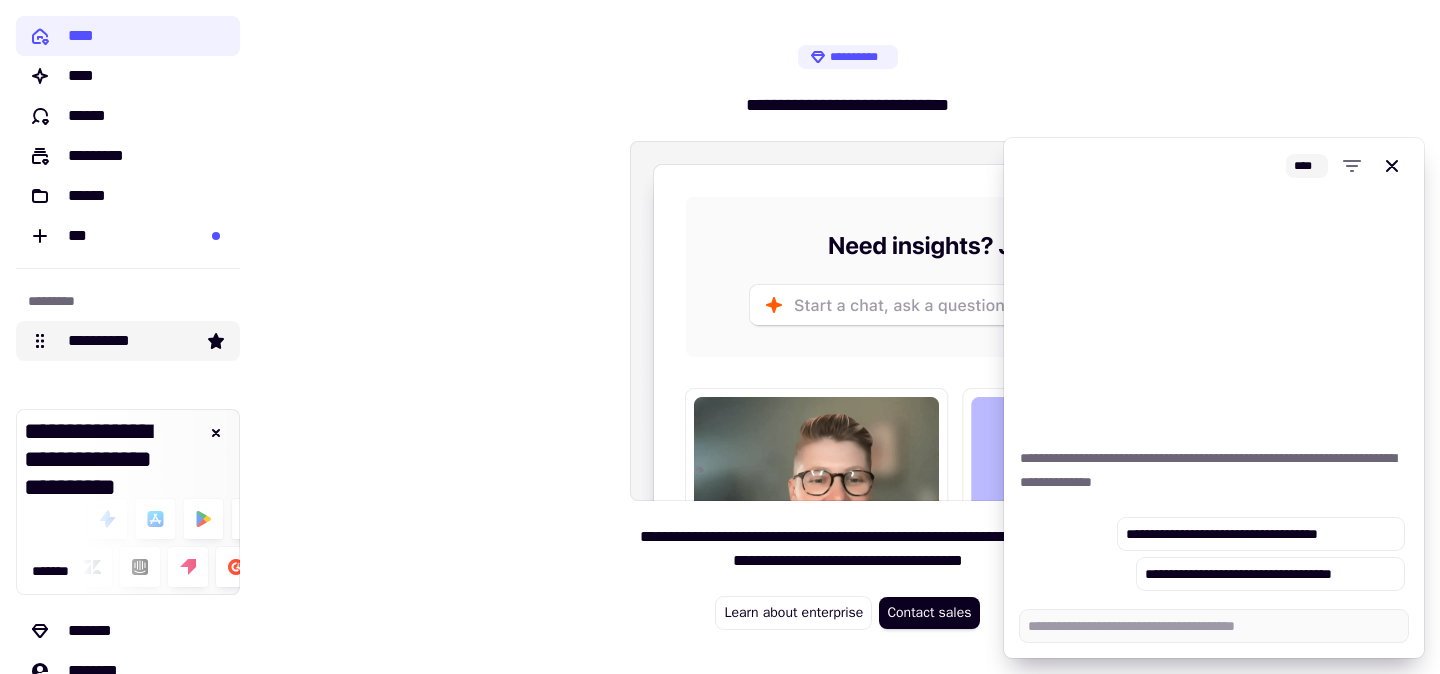 scroll, scrollTop: 153, scrollLeft: 0, axis: vertical 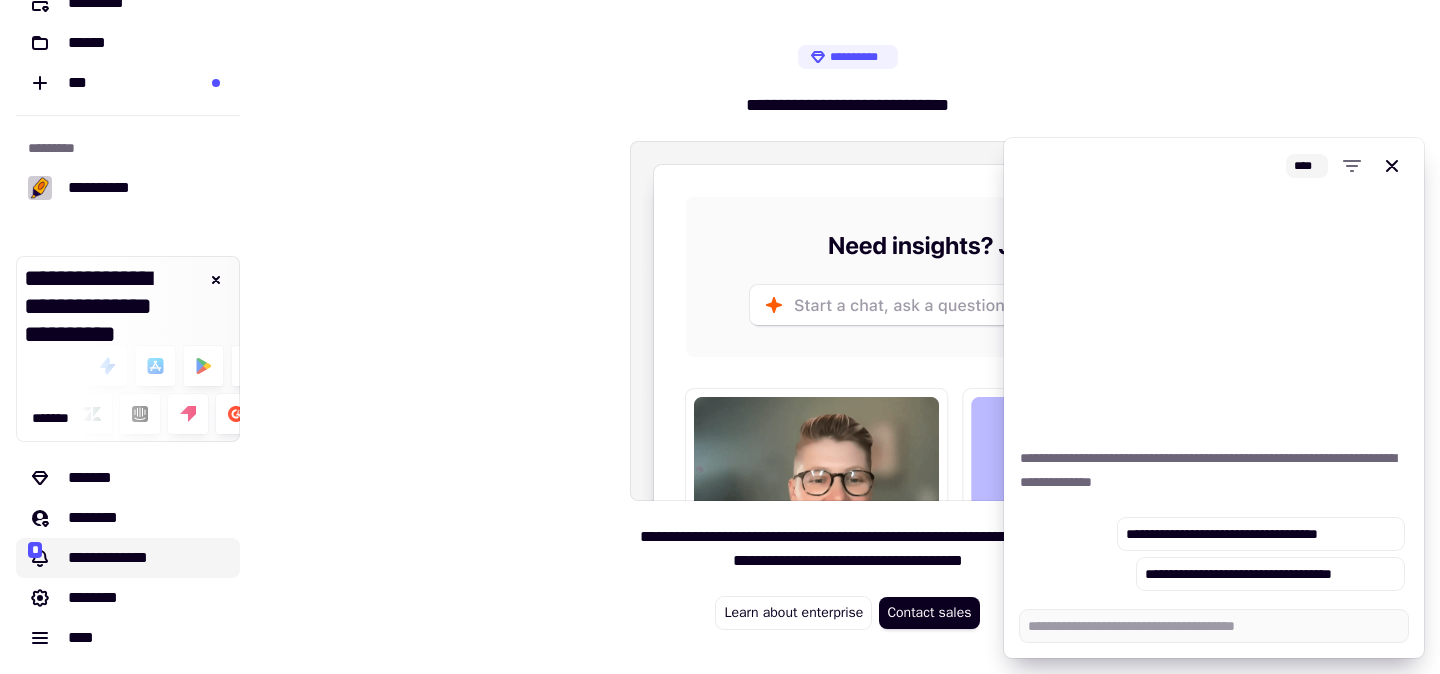 click on "**********" 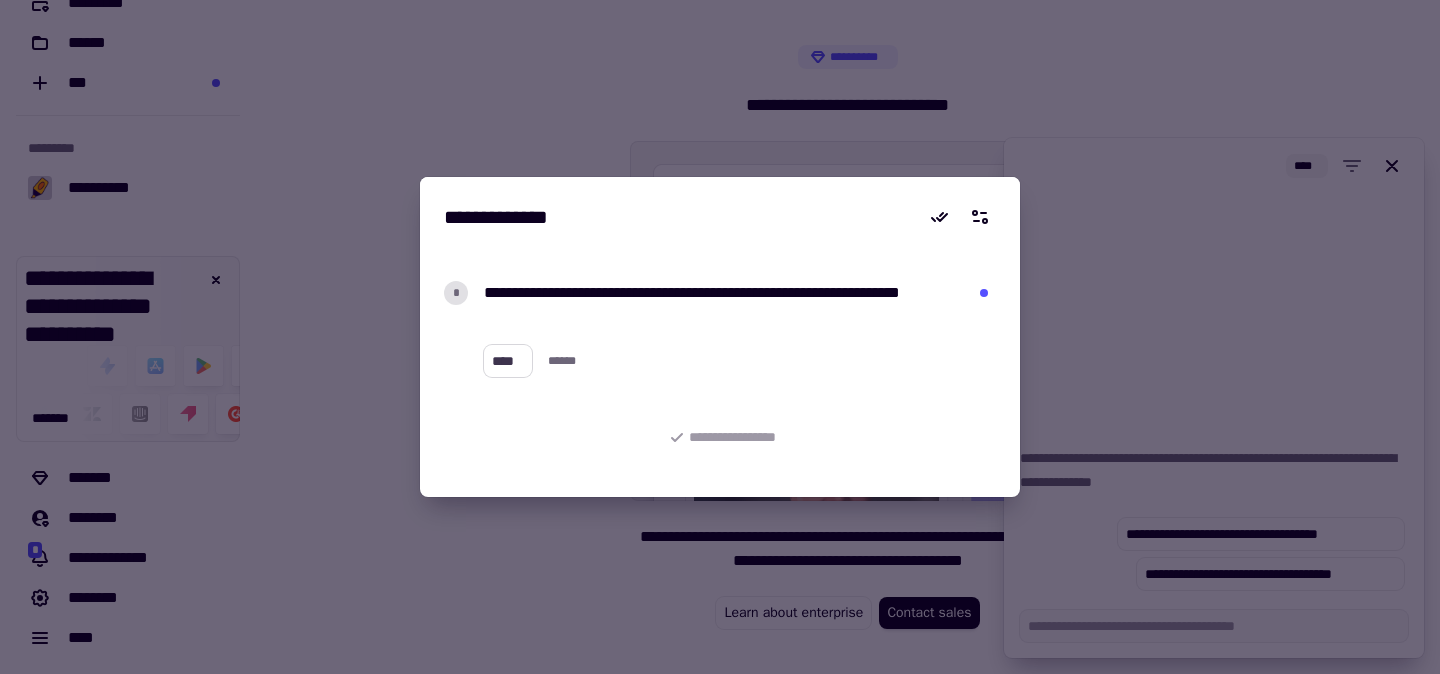 click on "****" at bounding box center [508, 361] 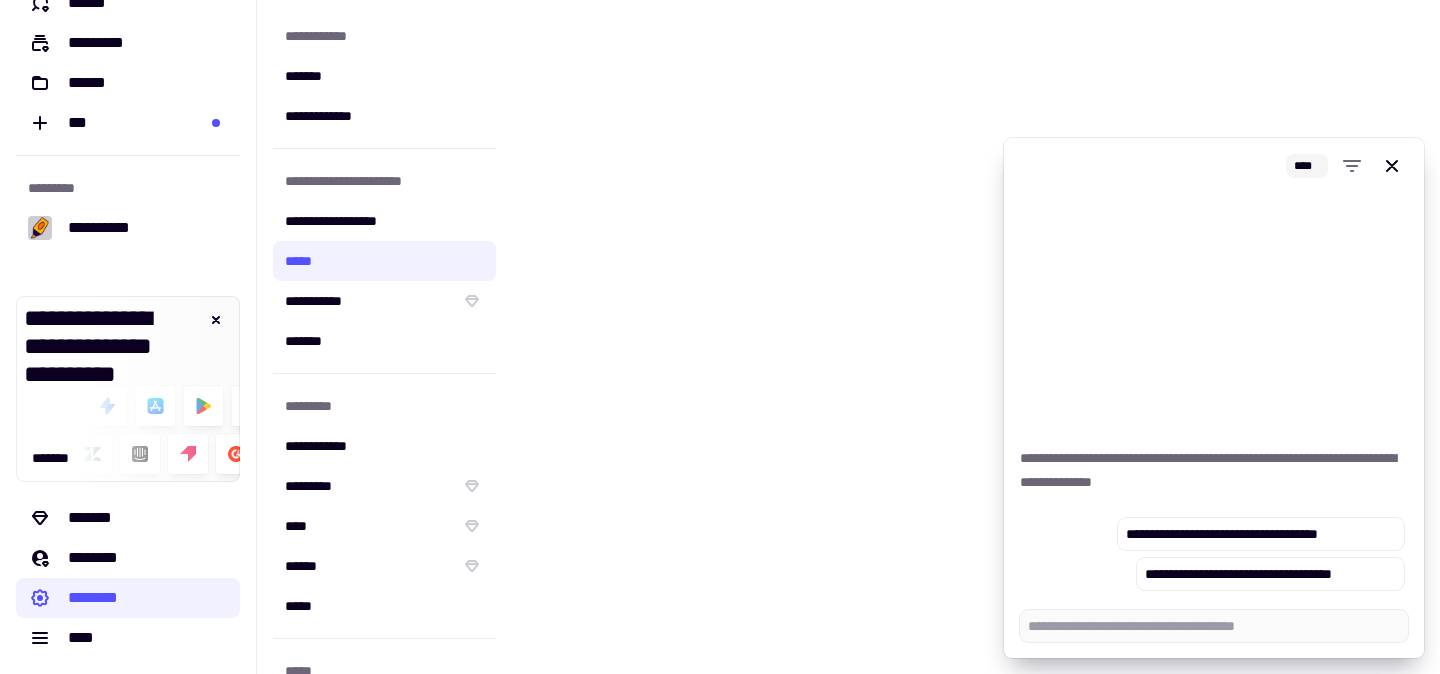 scroll, scrollTop: 113, scrollLeft: 0, axis: vertical 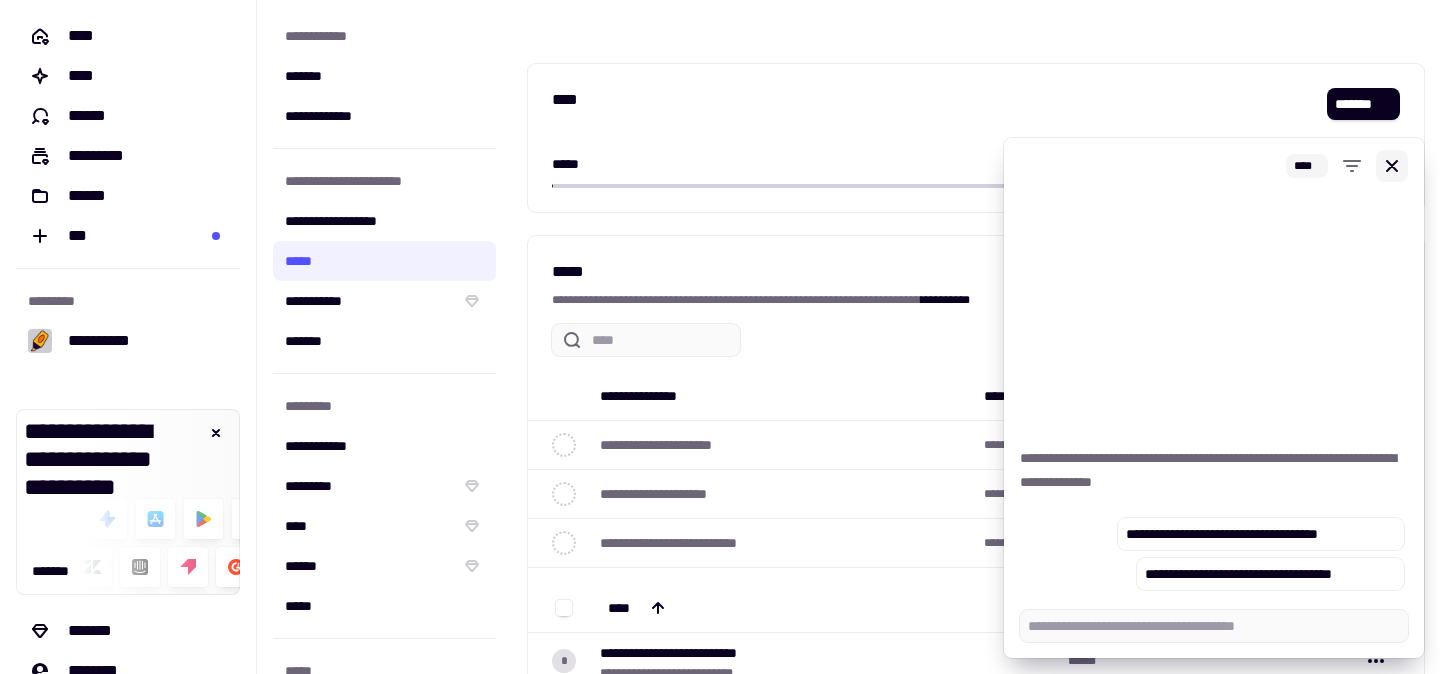 click 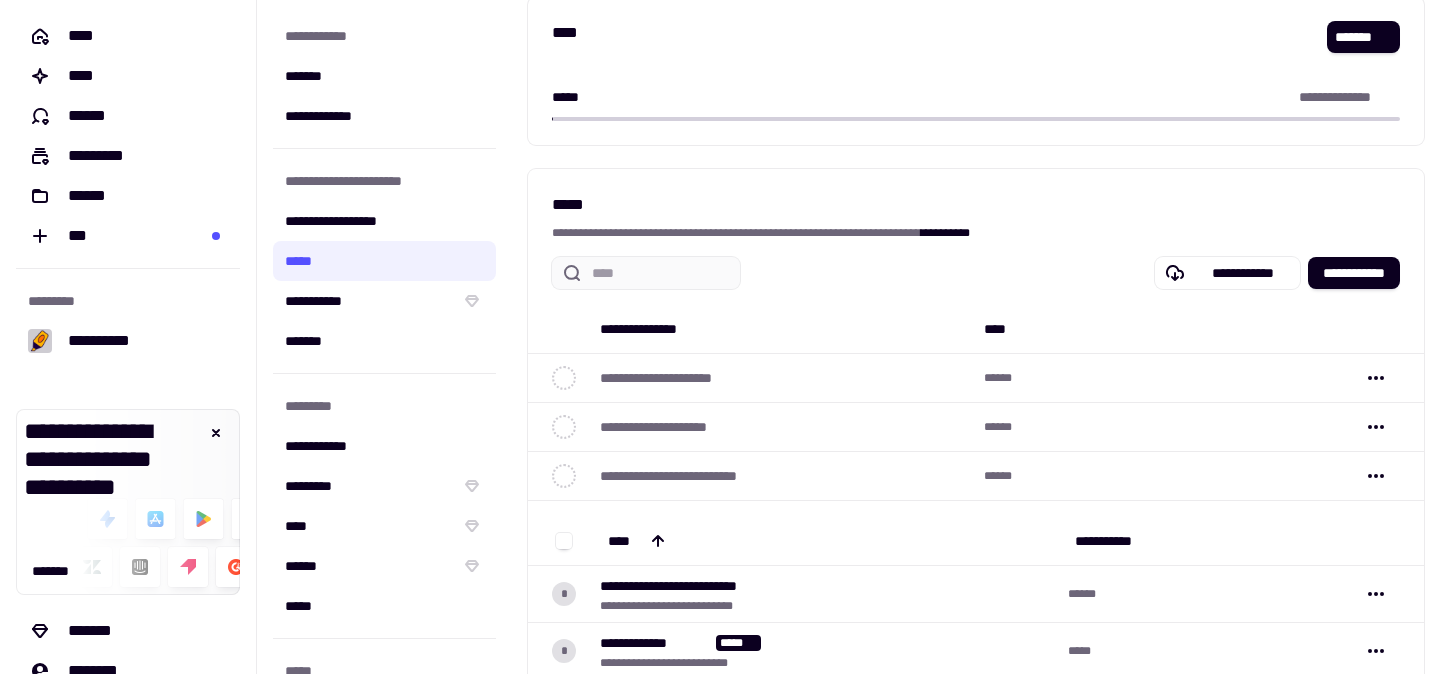 scroll, scrollTop: 68, scrollLeft: 0, axis: vertical 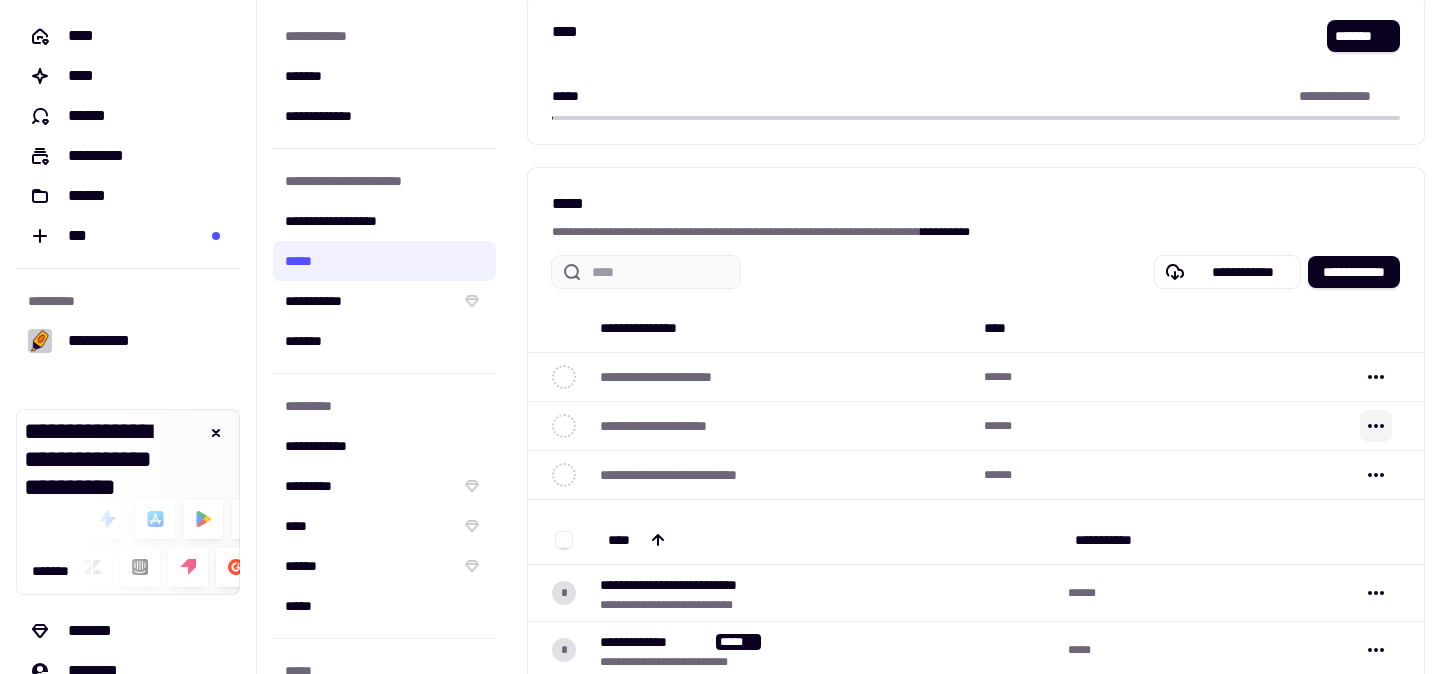 click 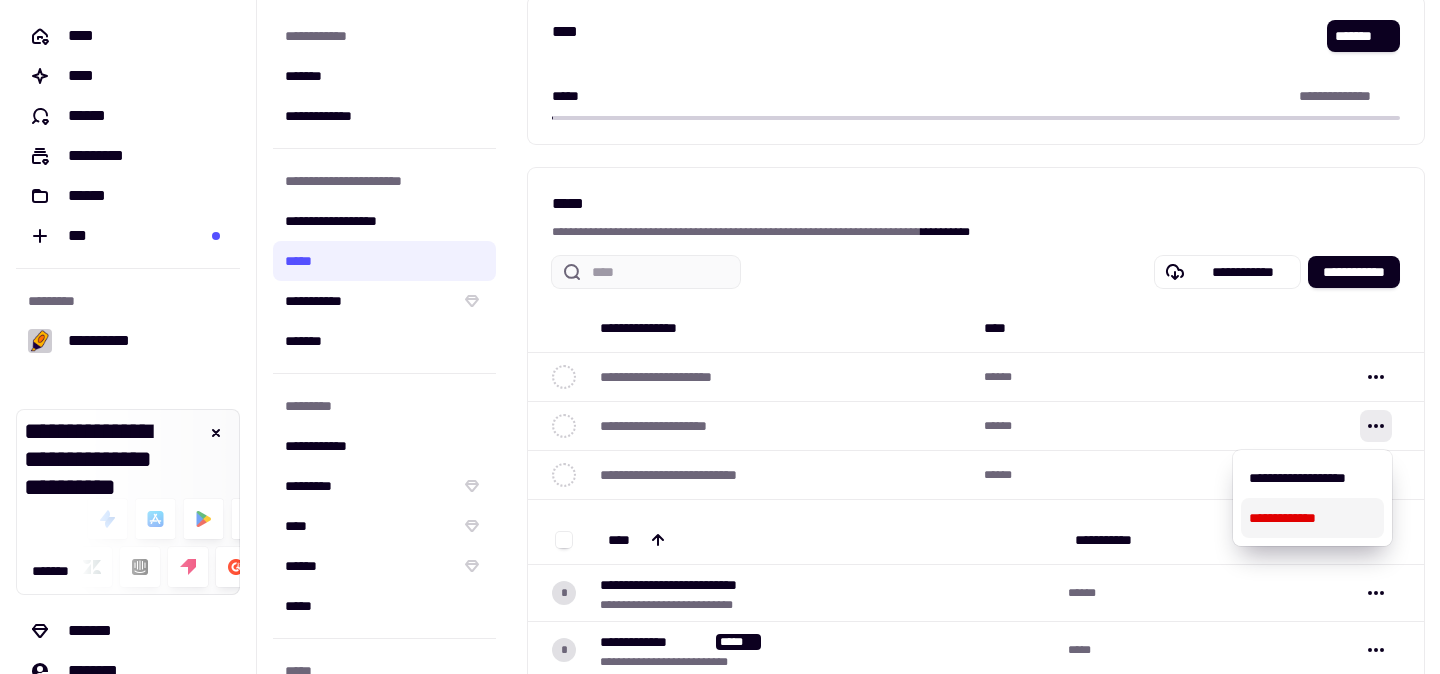 click on "**********" at bounding box center (1312, 518) 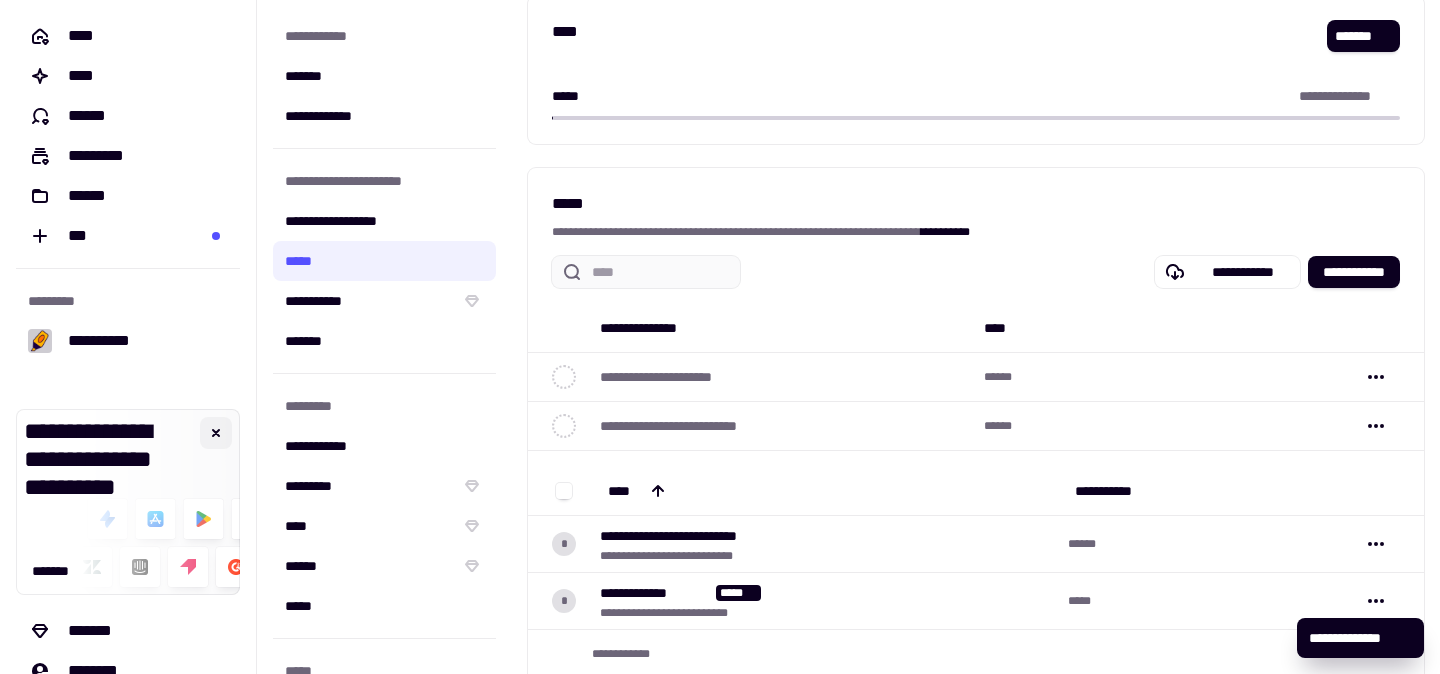 click 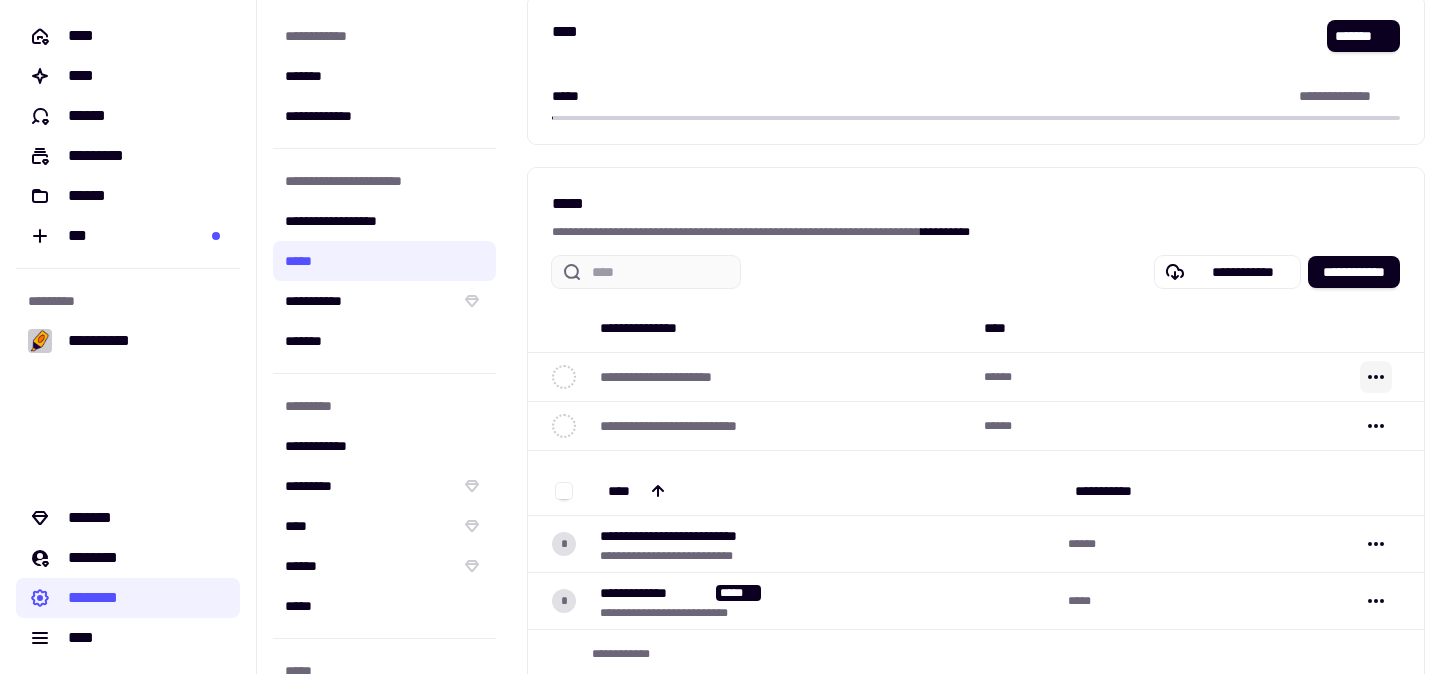 click 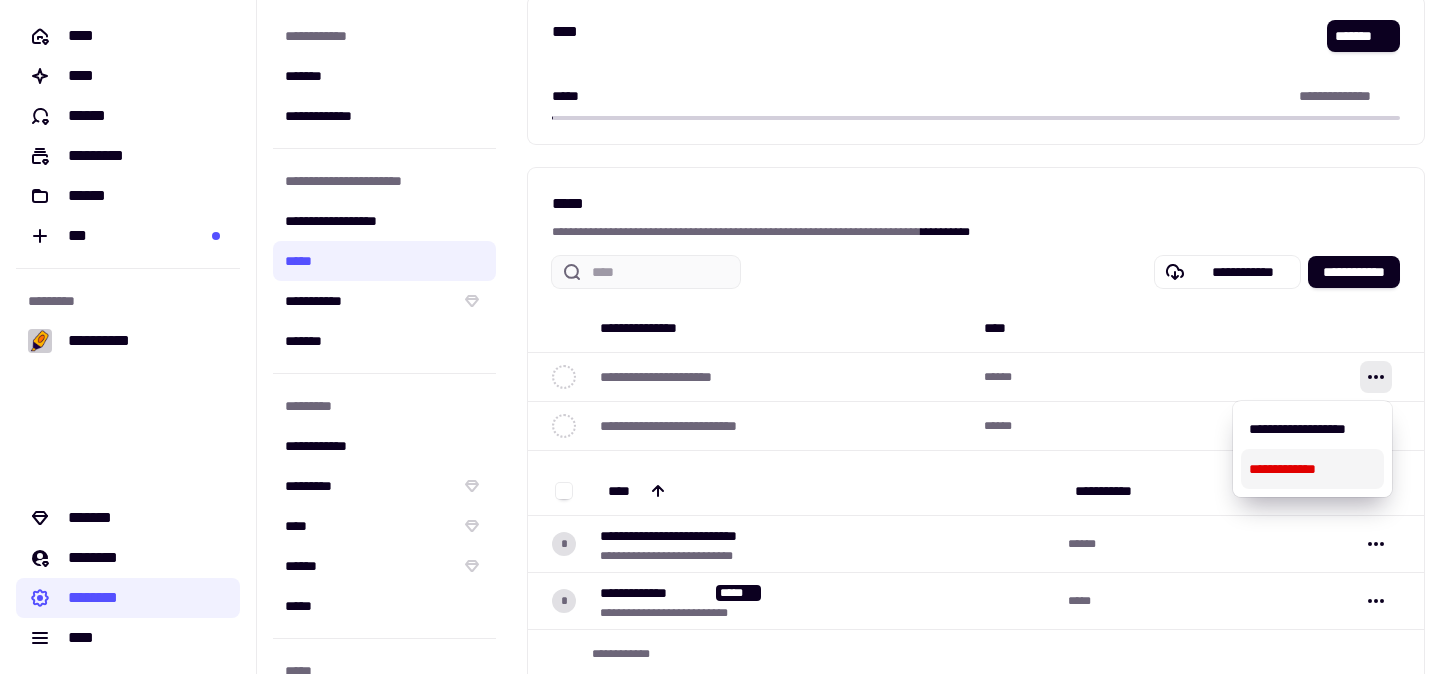 click on "**********" at bounding box center [1312, 469] 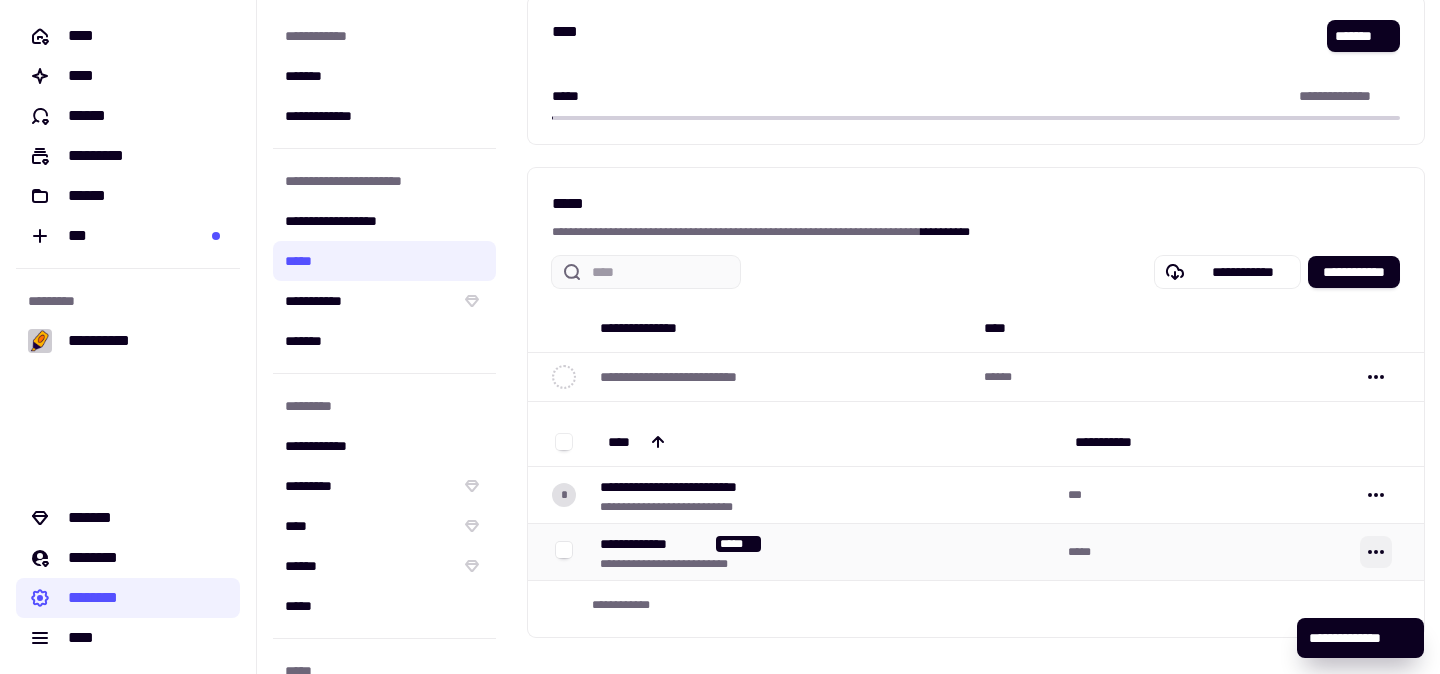 click 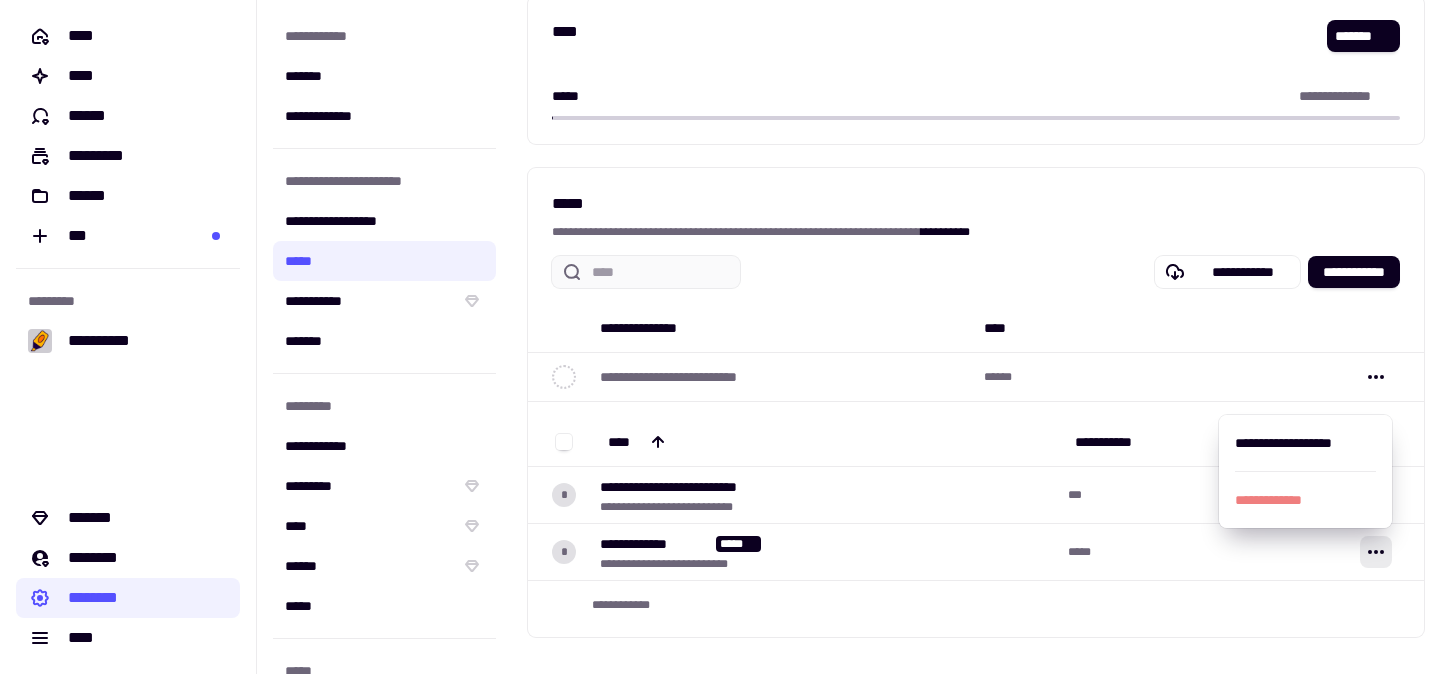 click on "[CREDIT_CARD] [FIRST] [LAST] [ADDRESS] [CITY] [STATE] [ZIP] [COUNTRY] [PHONE] [EMAIL] [BIRTHDATE]" at bounding box center [976, 402] 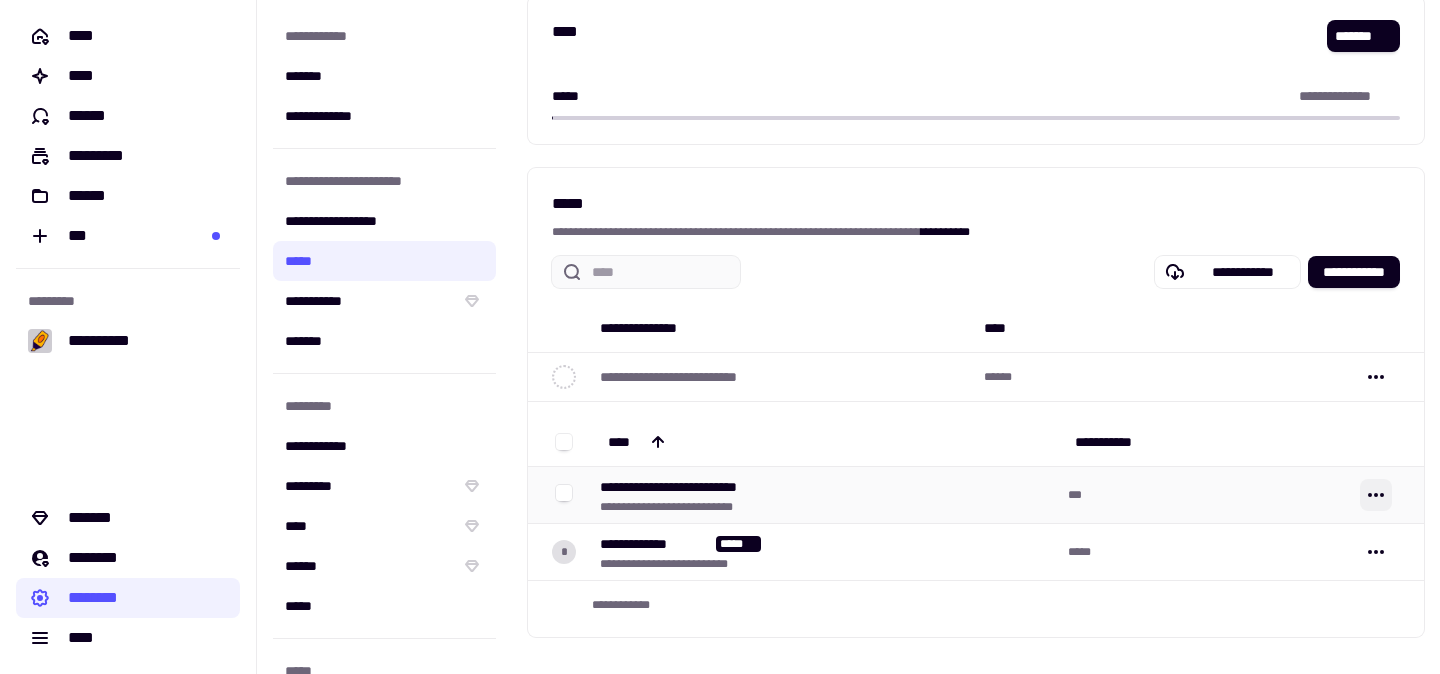 click 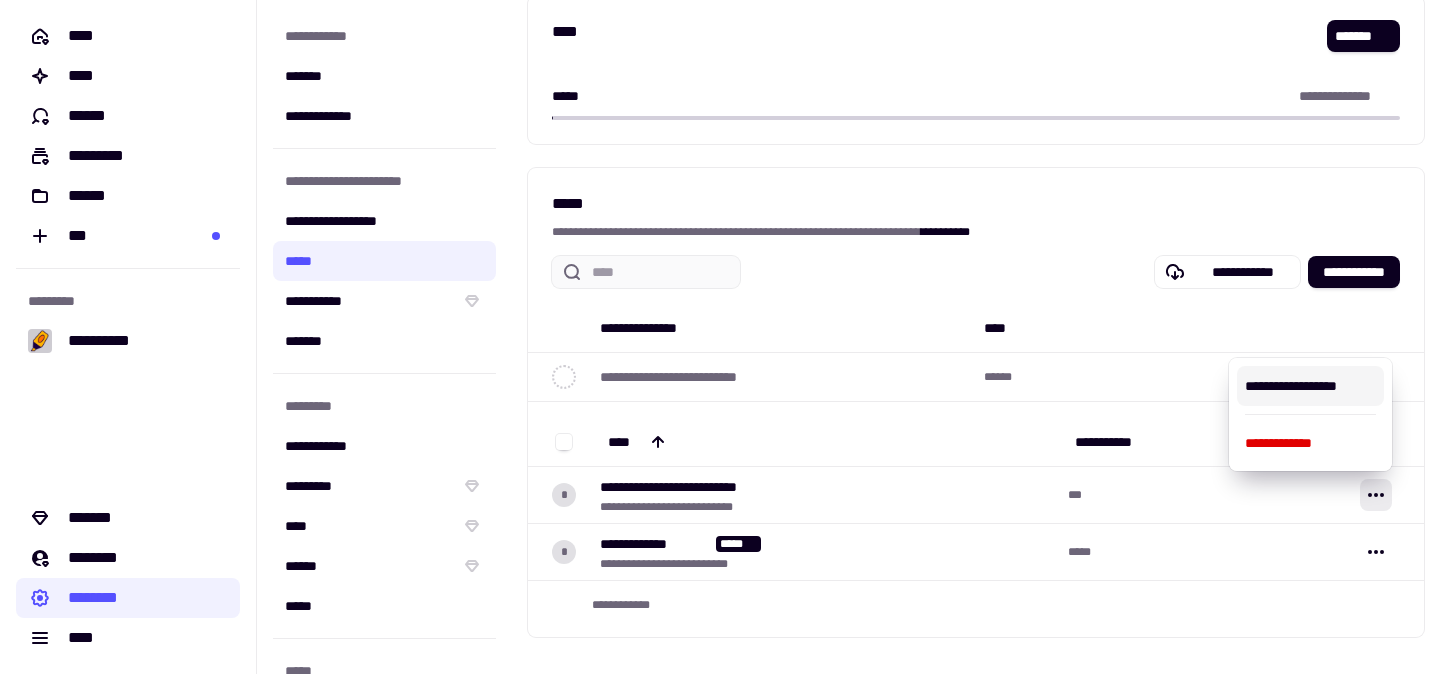 click on "**********" at bounding box center [1310, 386] 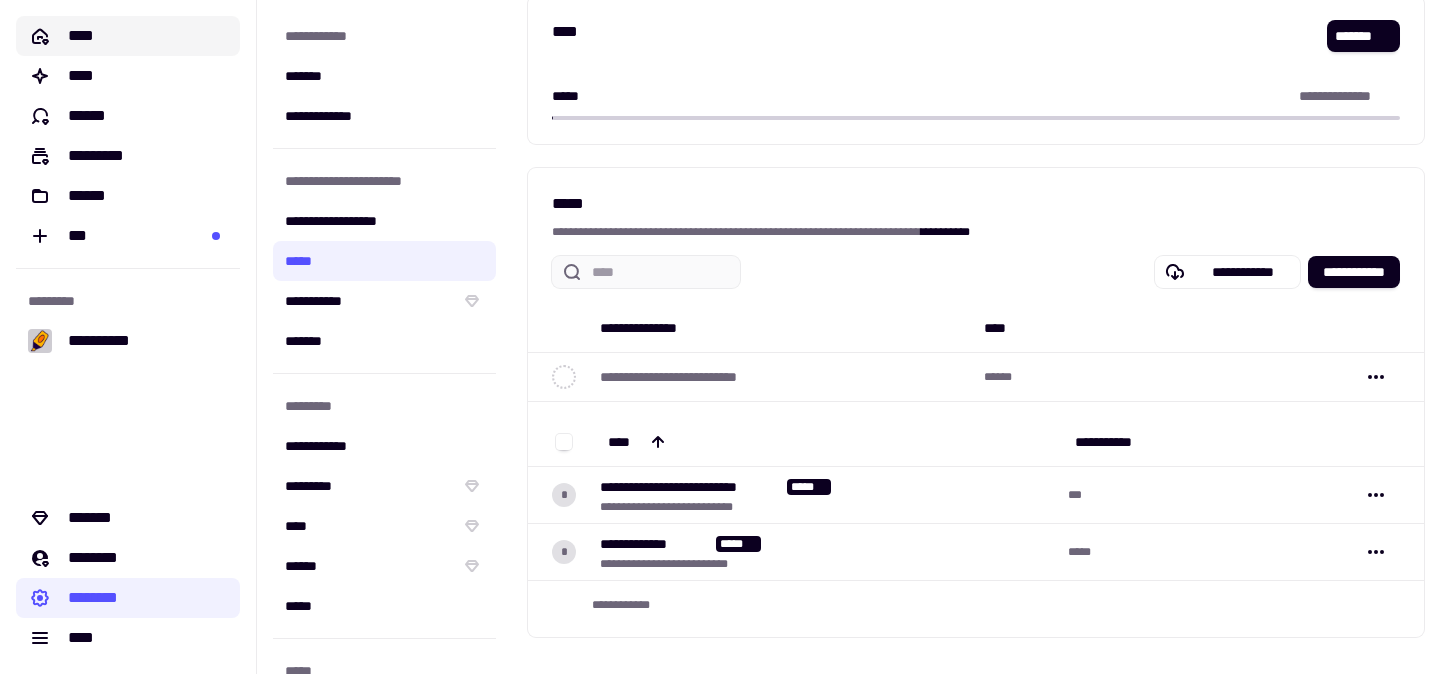 click on "****" 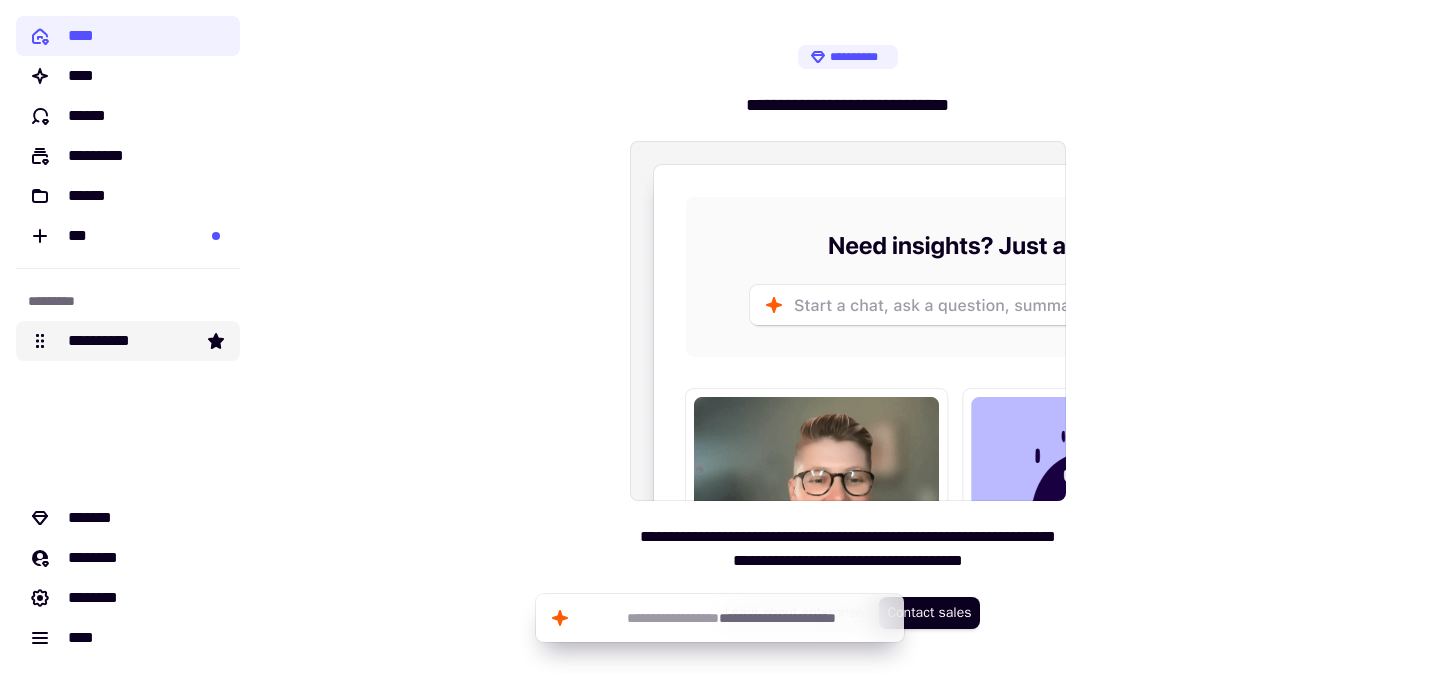 click on "**********" 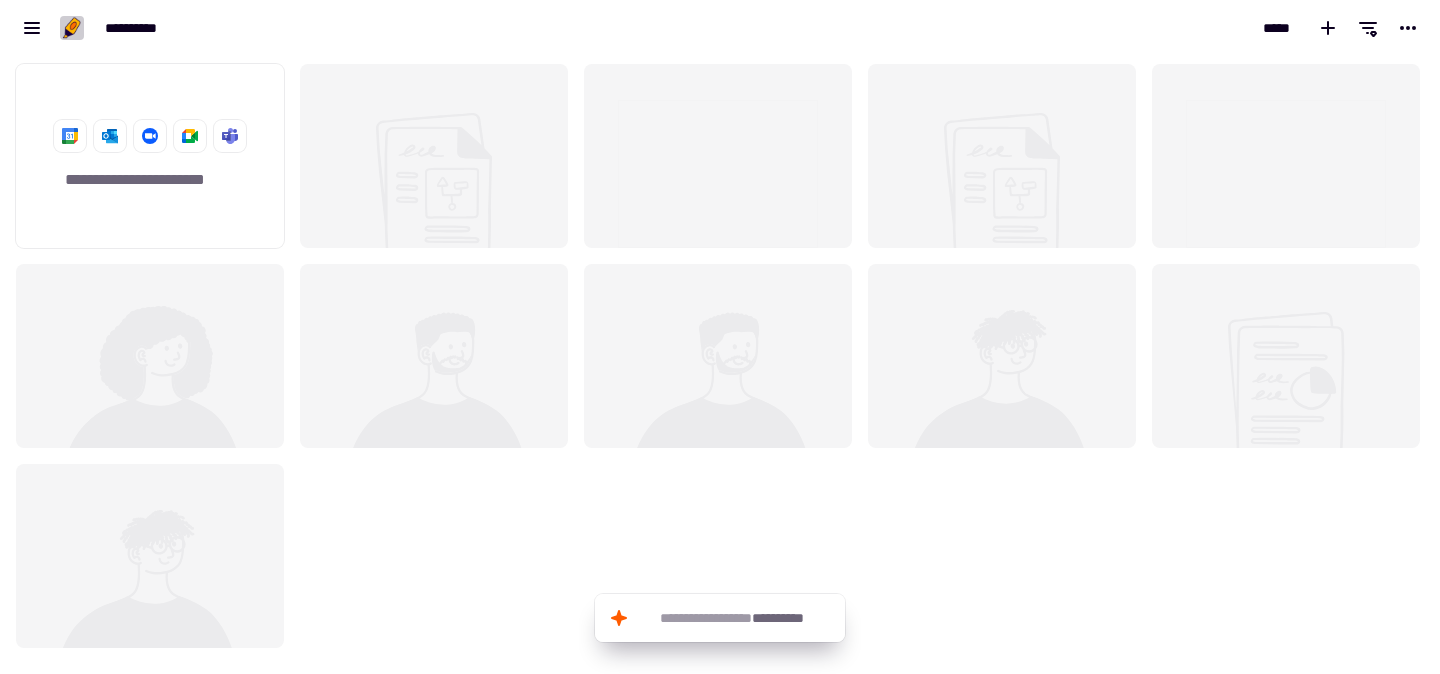 scroll, scrollTop: 1, scrollLeft: 1, axis: both 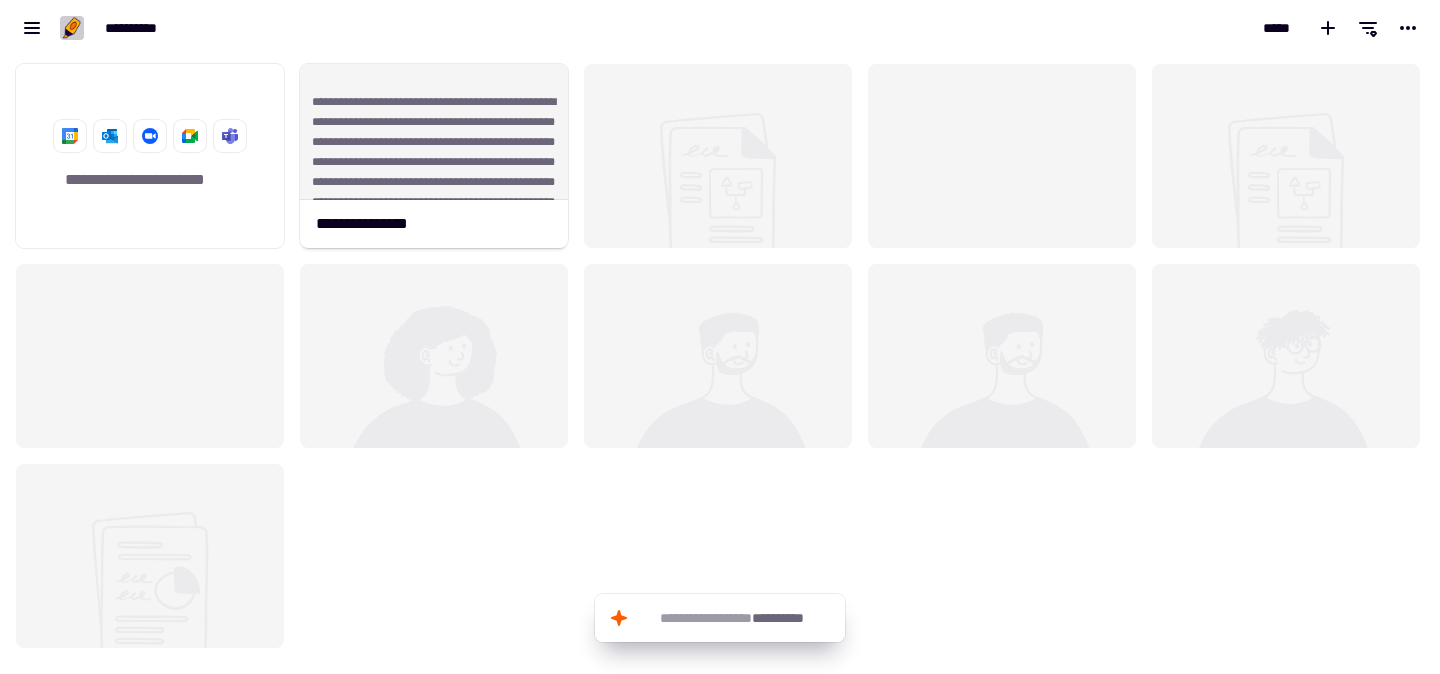 click on "*****" at bounding box center [1080, 28] 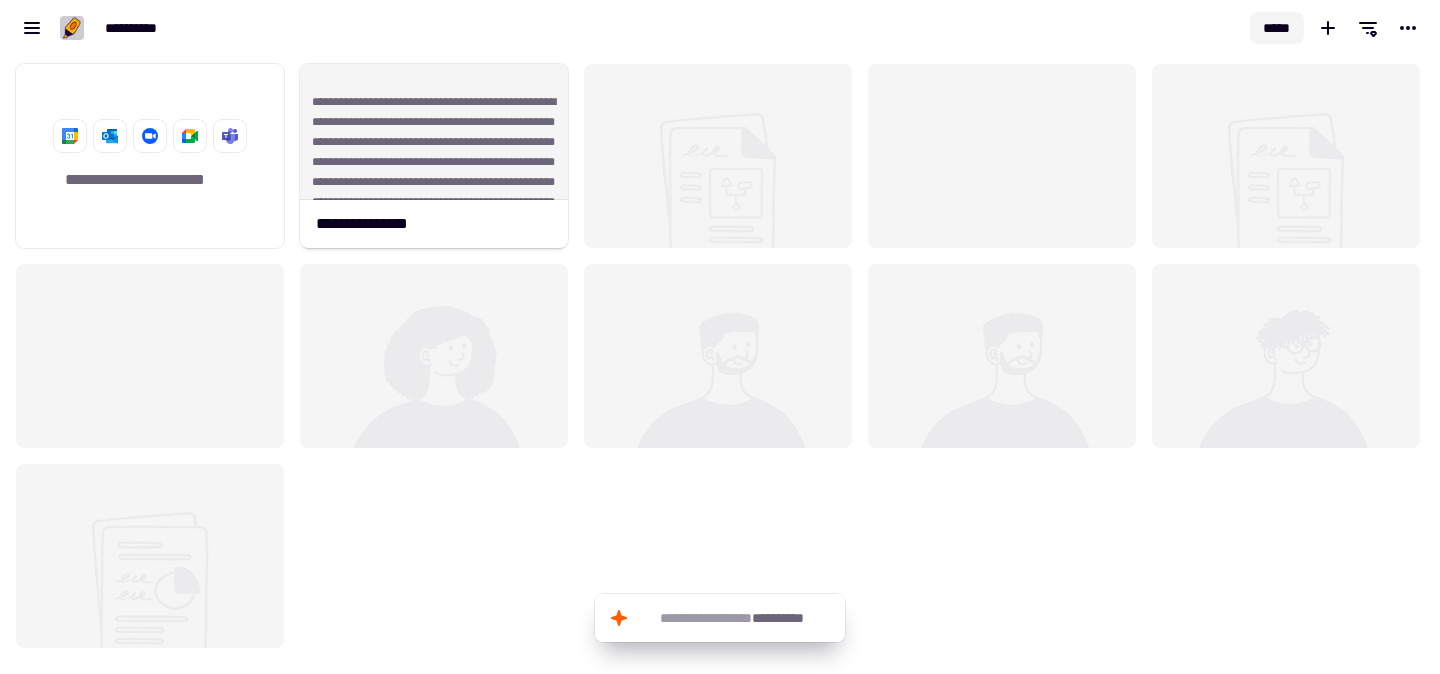 click on "*****" 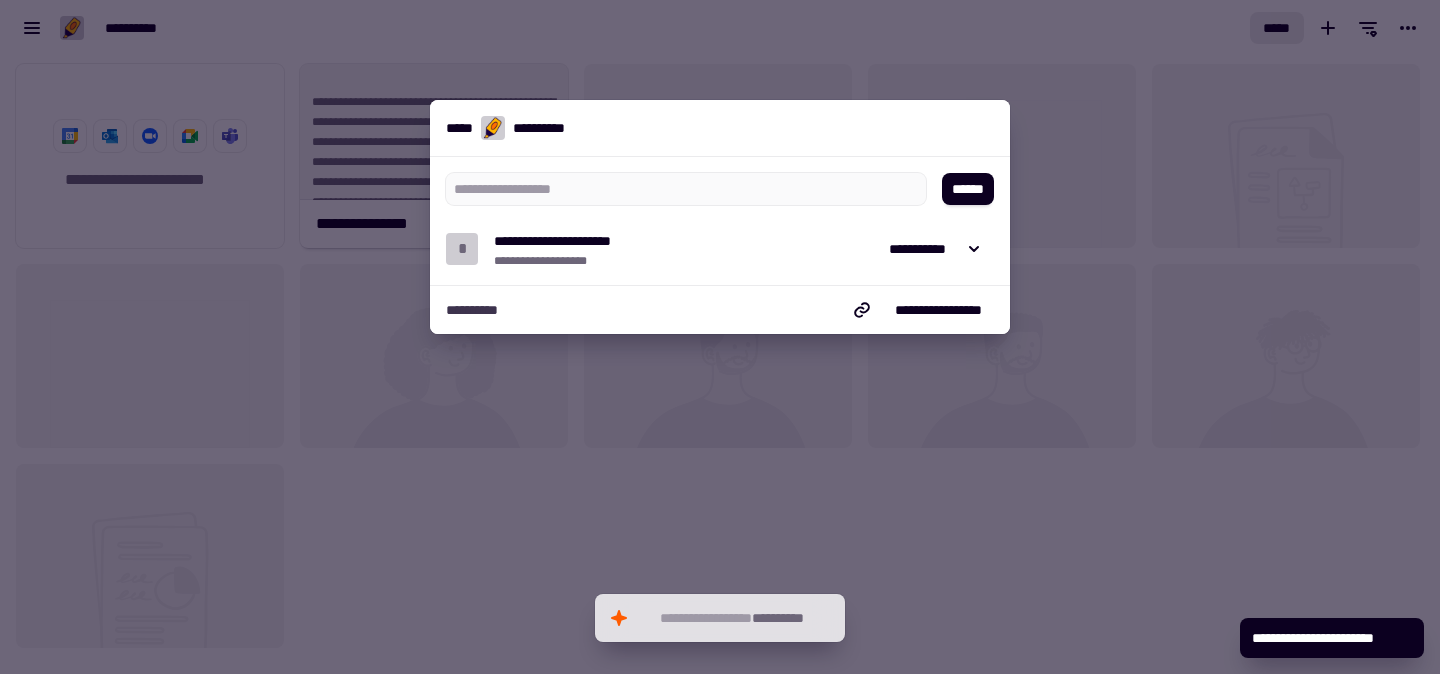 click on "[FIRST] [LAST] [ADDRESS] [CITY]" at bounding box center (720, 221) 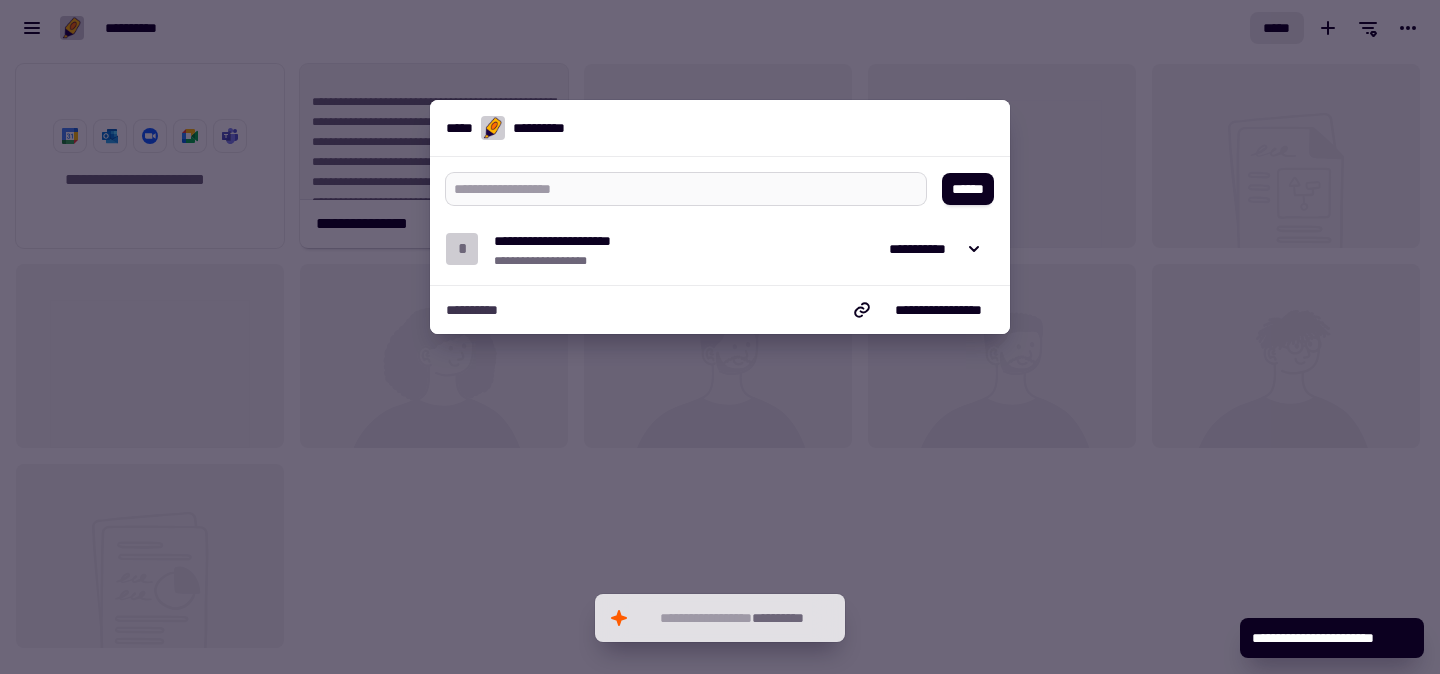 type on "*" 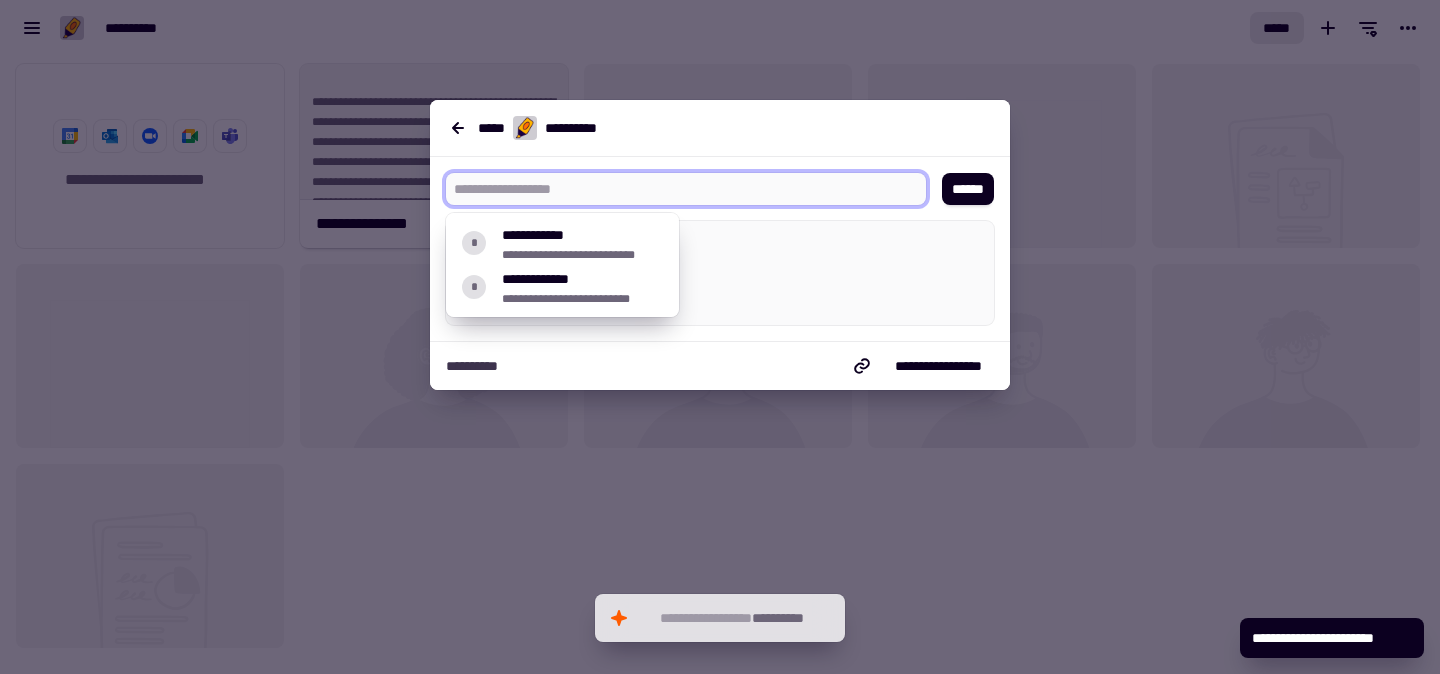 click at bounding box center (678, 189) 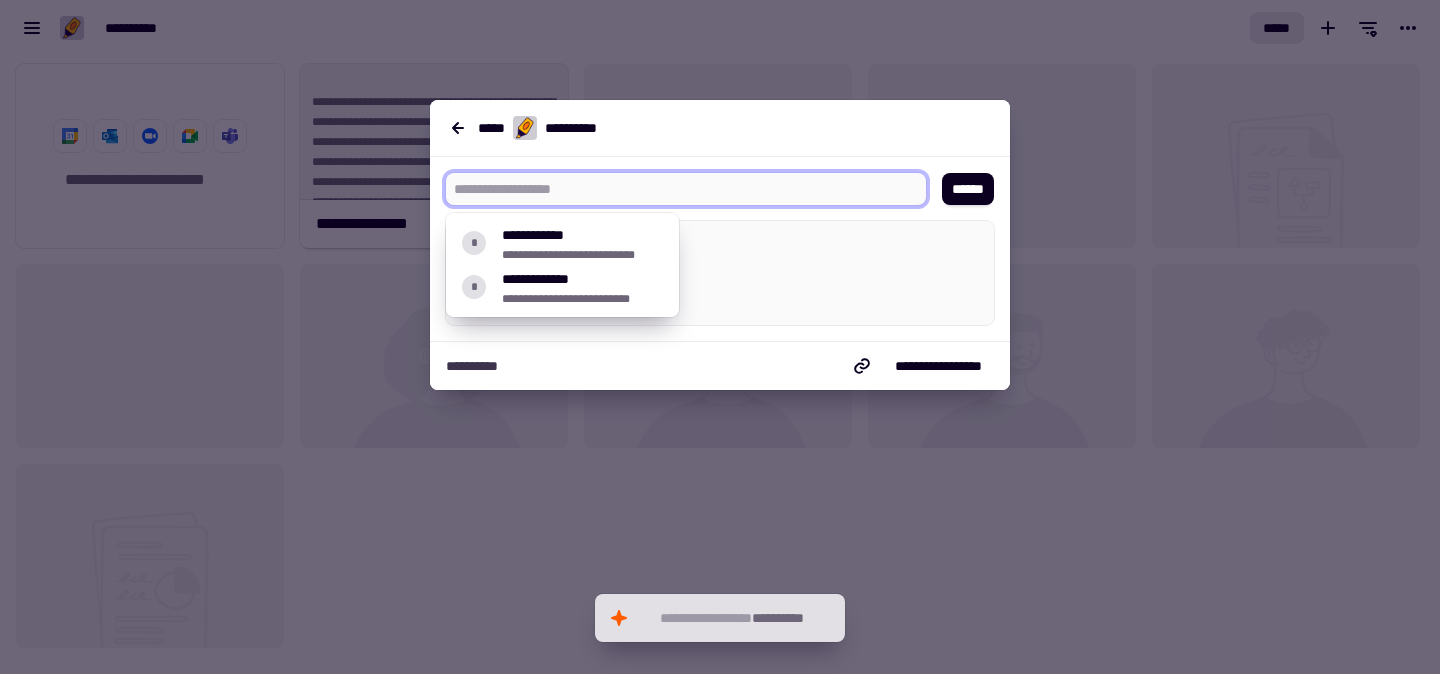 type on "*" 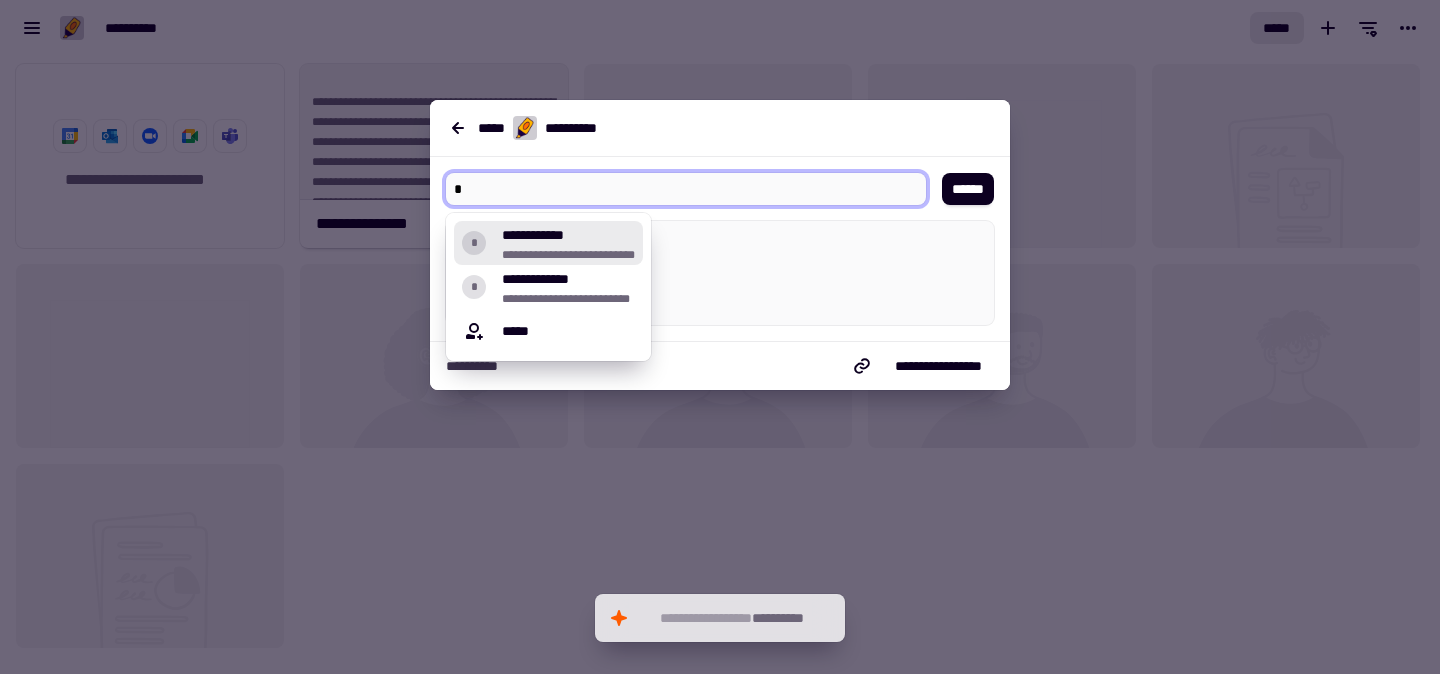 type 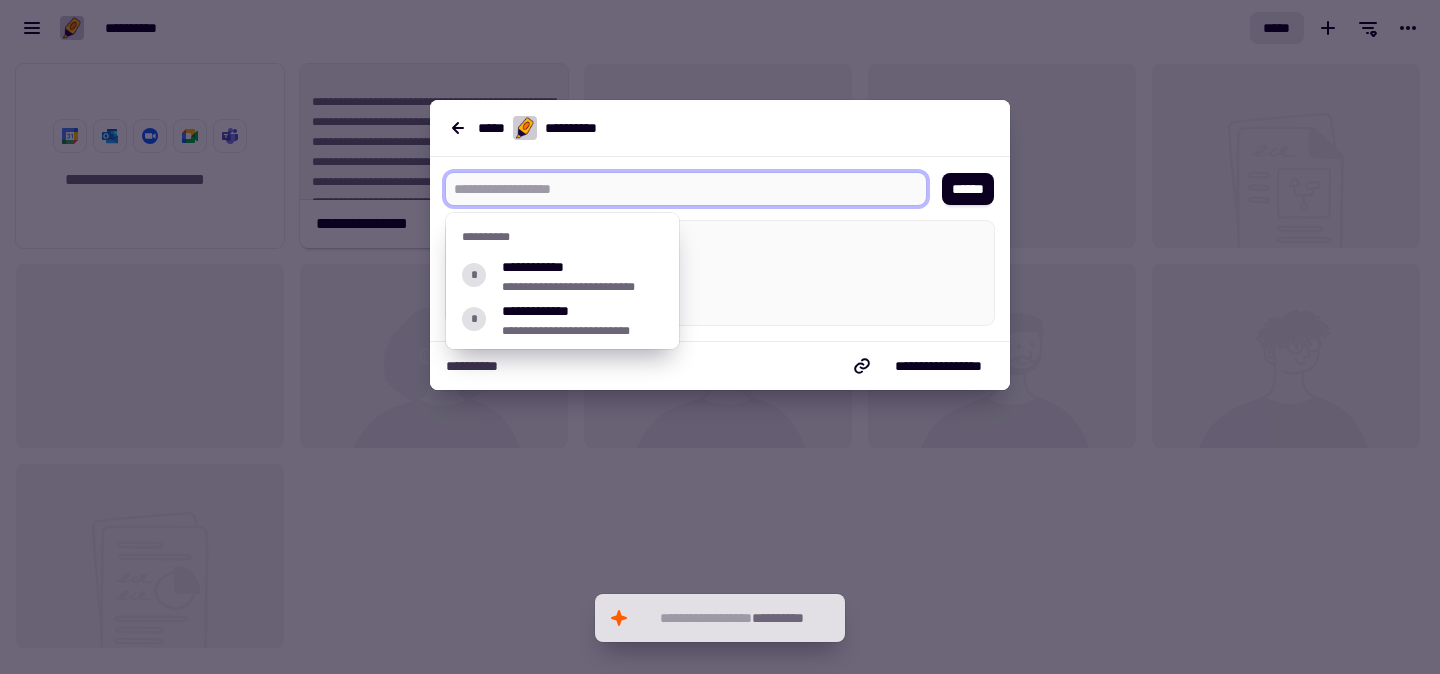 type on "*" 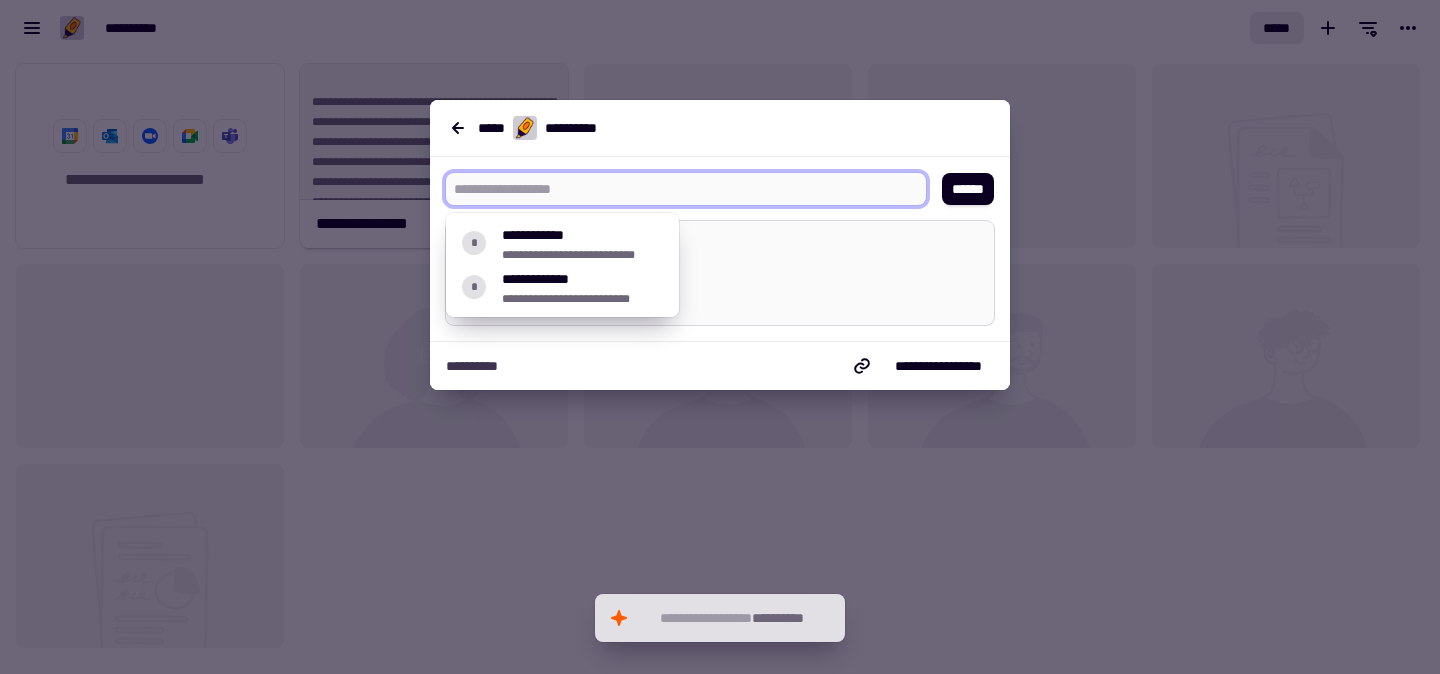 paste on "**********" 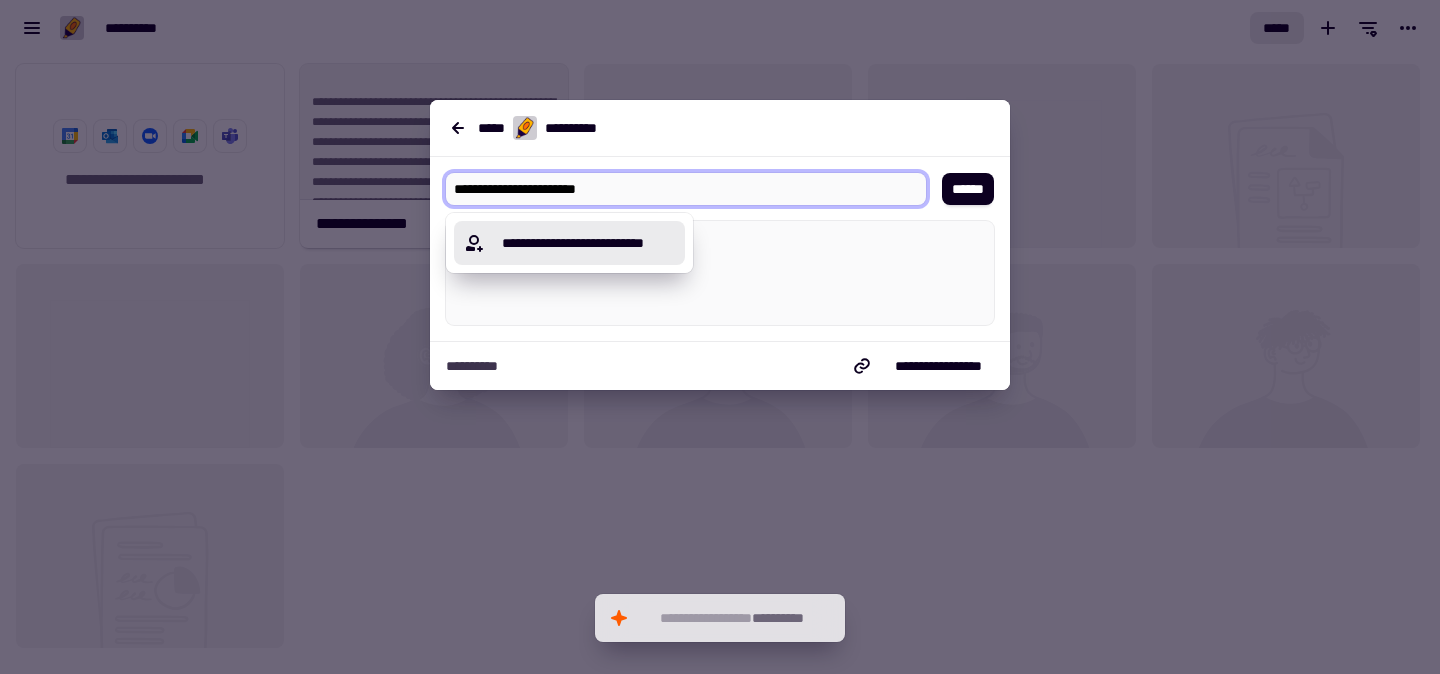 click on "**********" at bounding box center [581, 243] 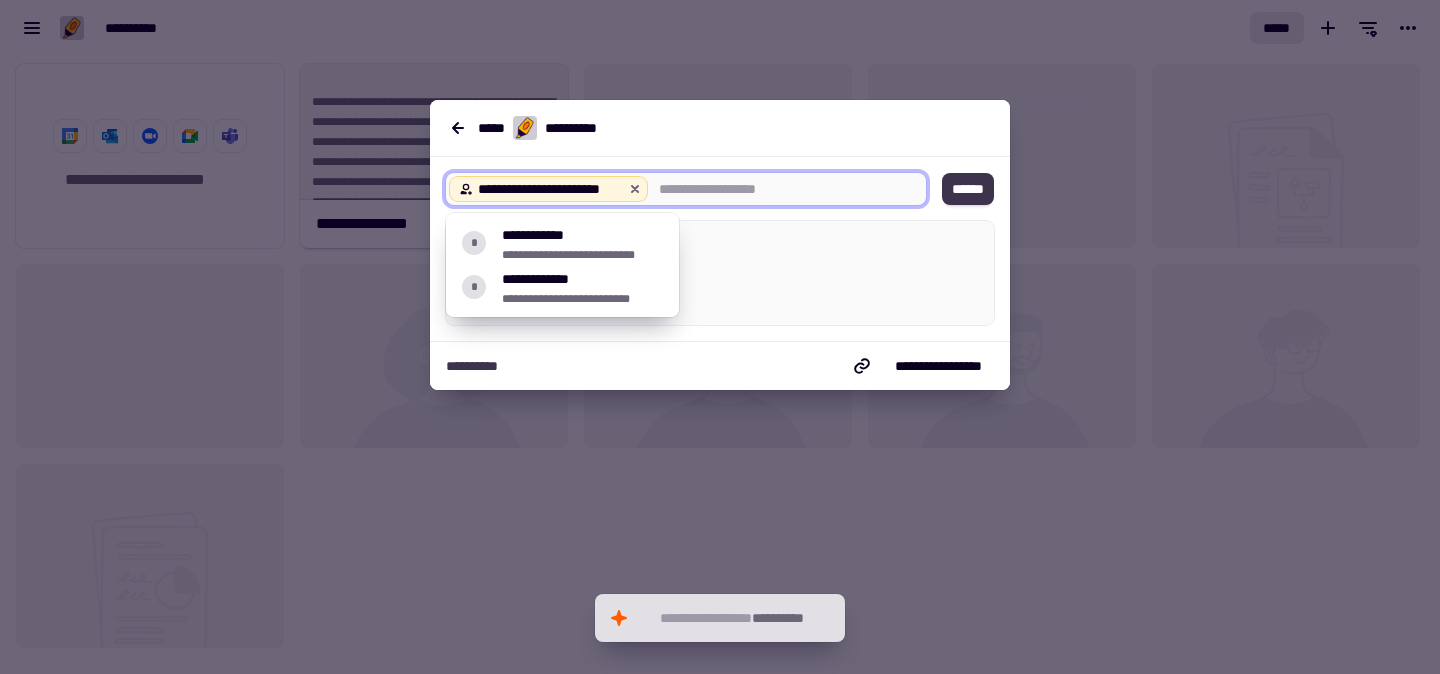 click on "******" 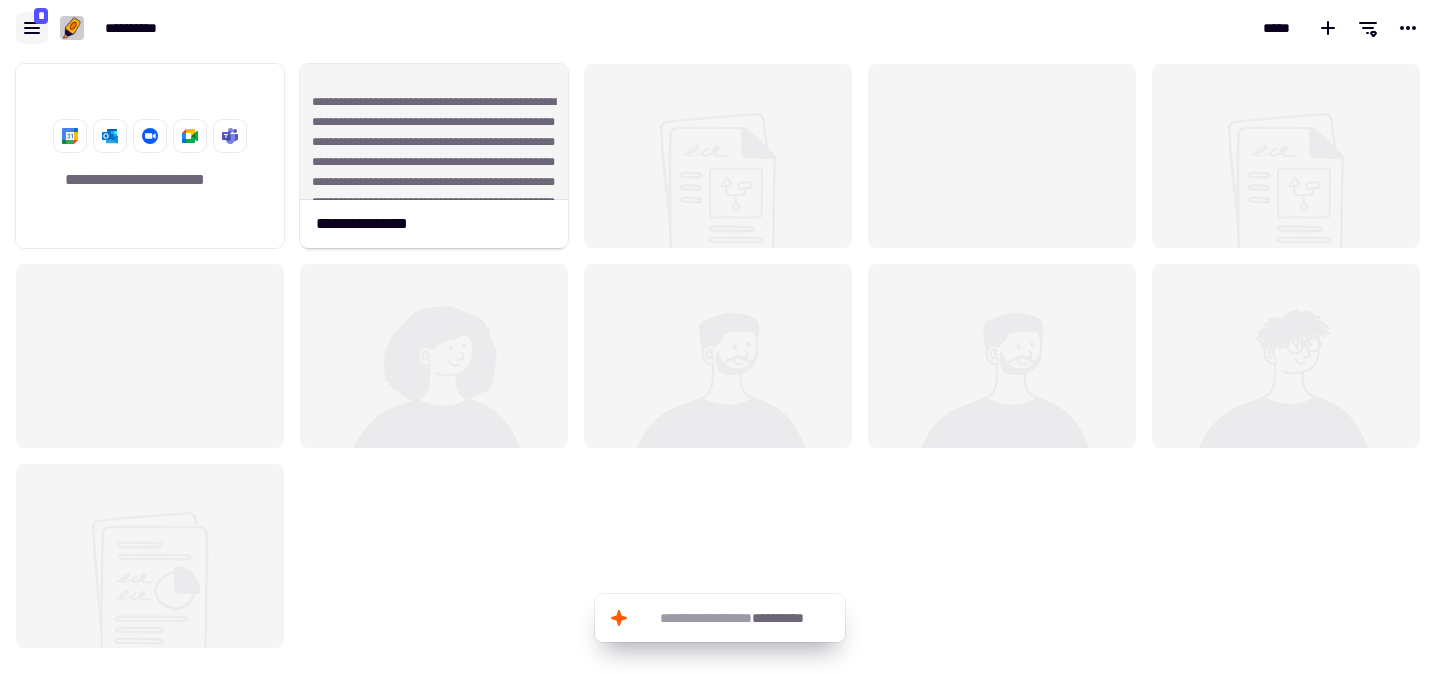 click 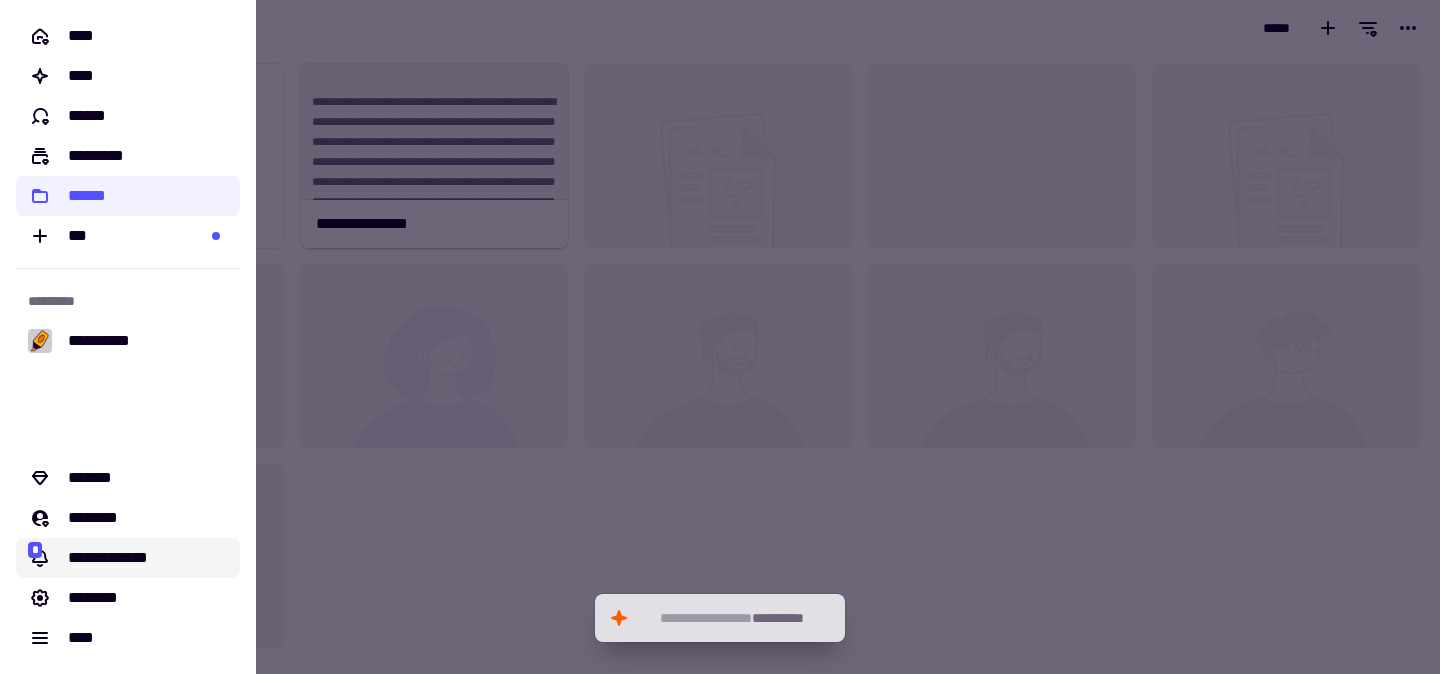click on "**********" 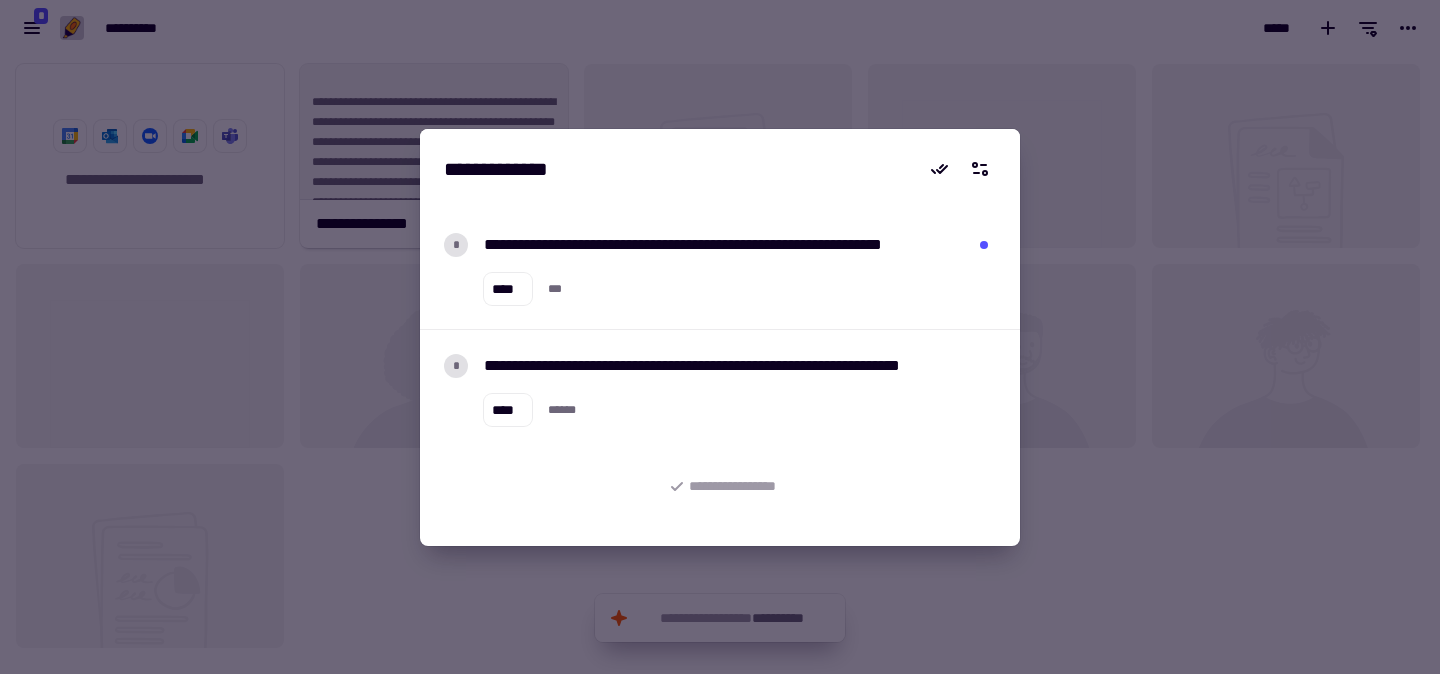 click at bounding box center (720, 337) 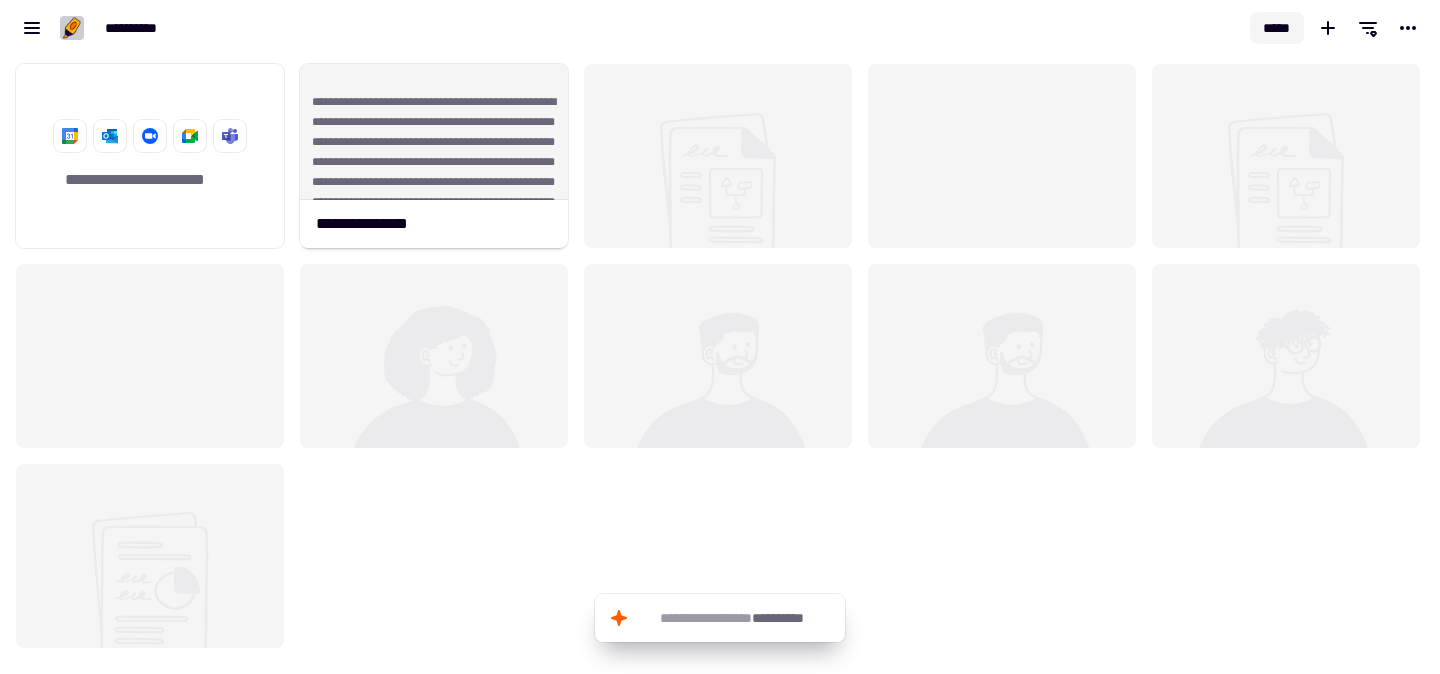 click on "*****" 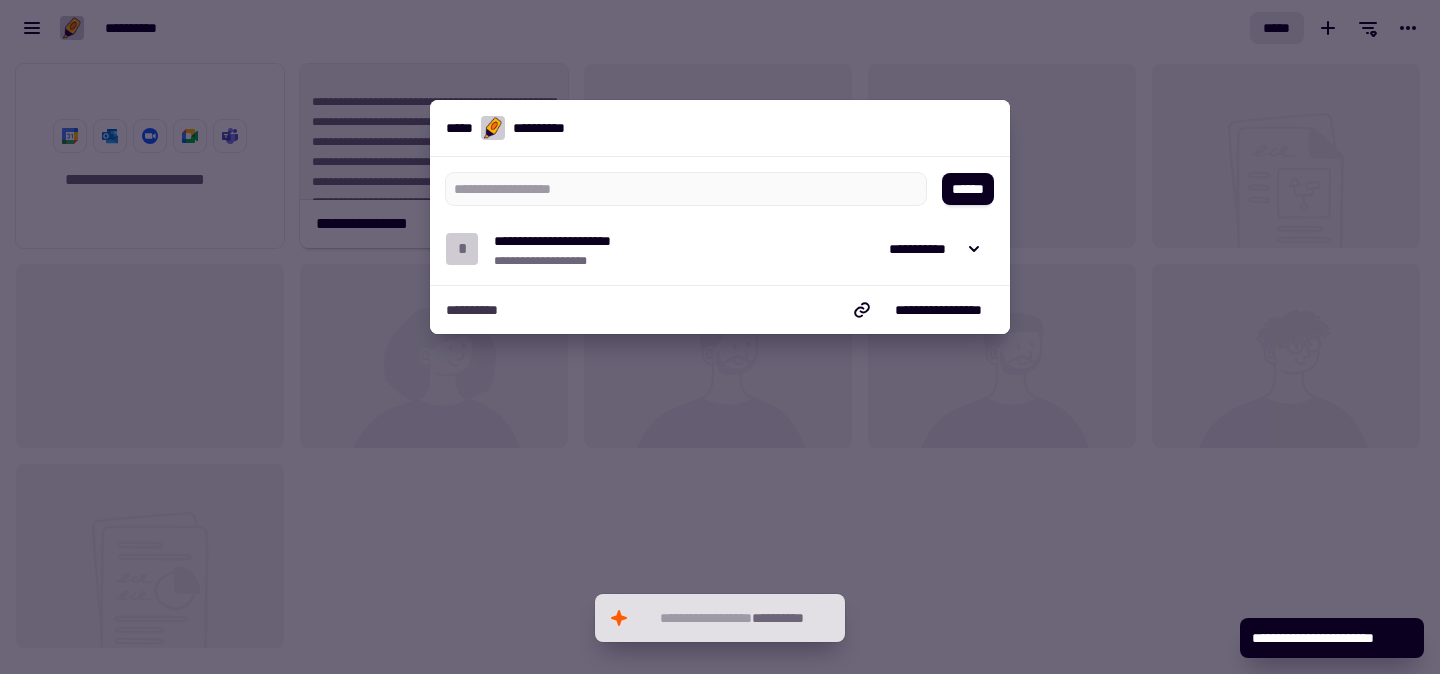 click at bounding box center (720, 337) 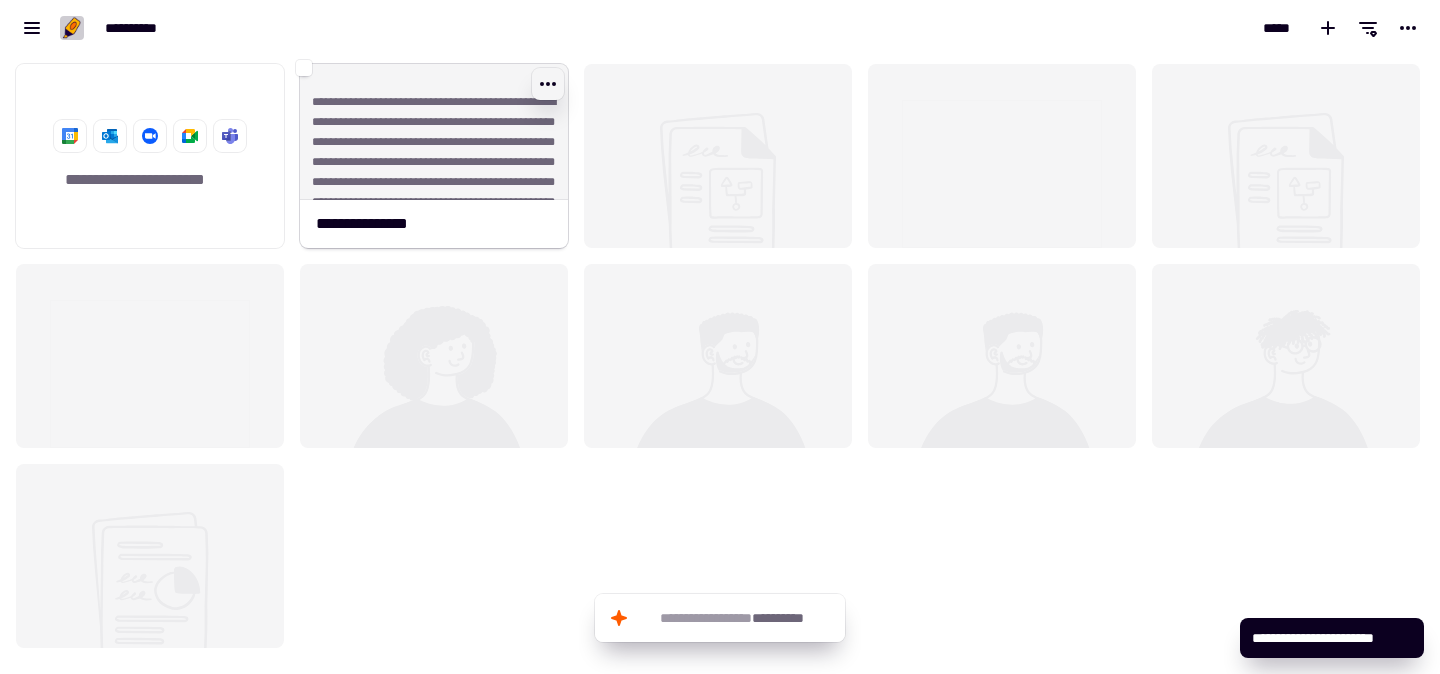 click 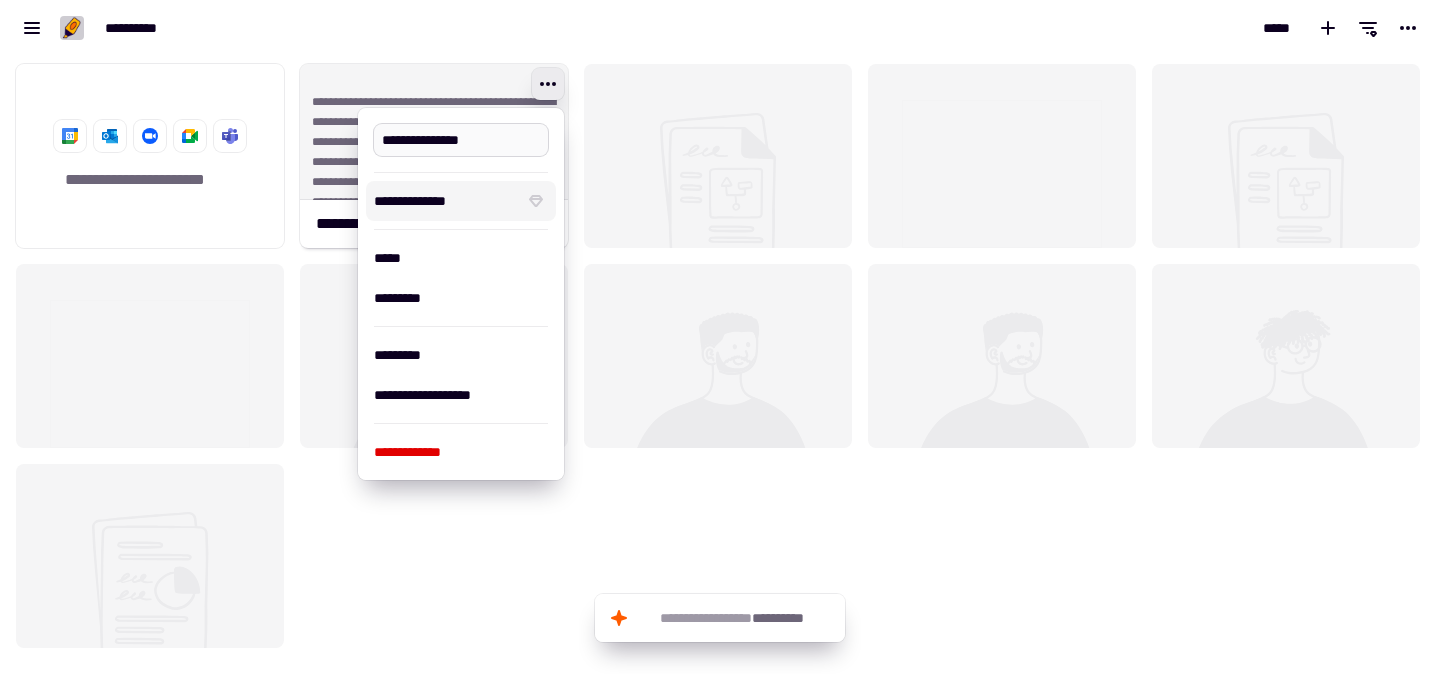 click on "**********" at bounding box center (461, 140) 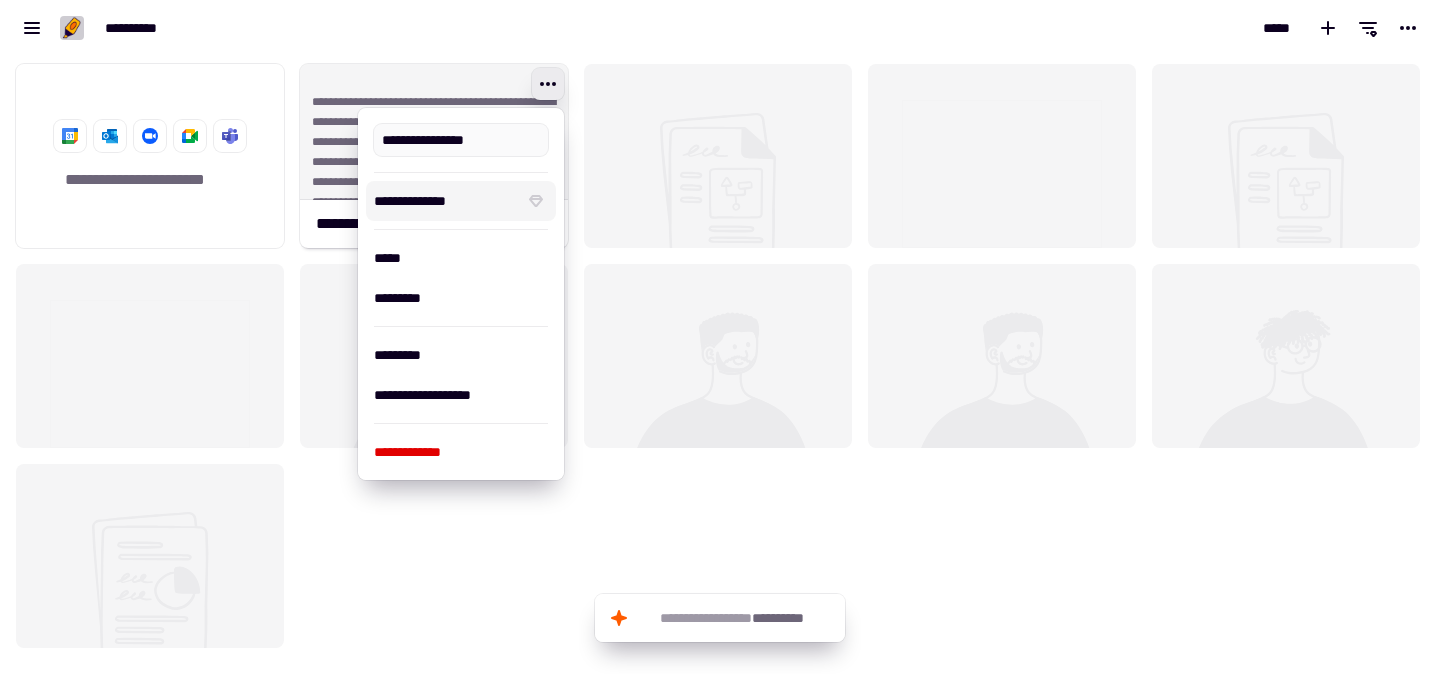 type on "**********" 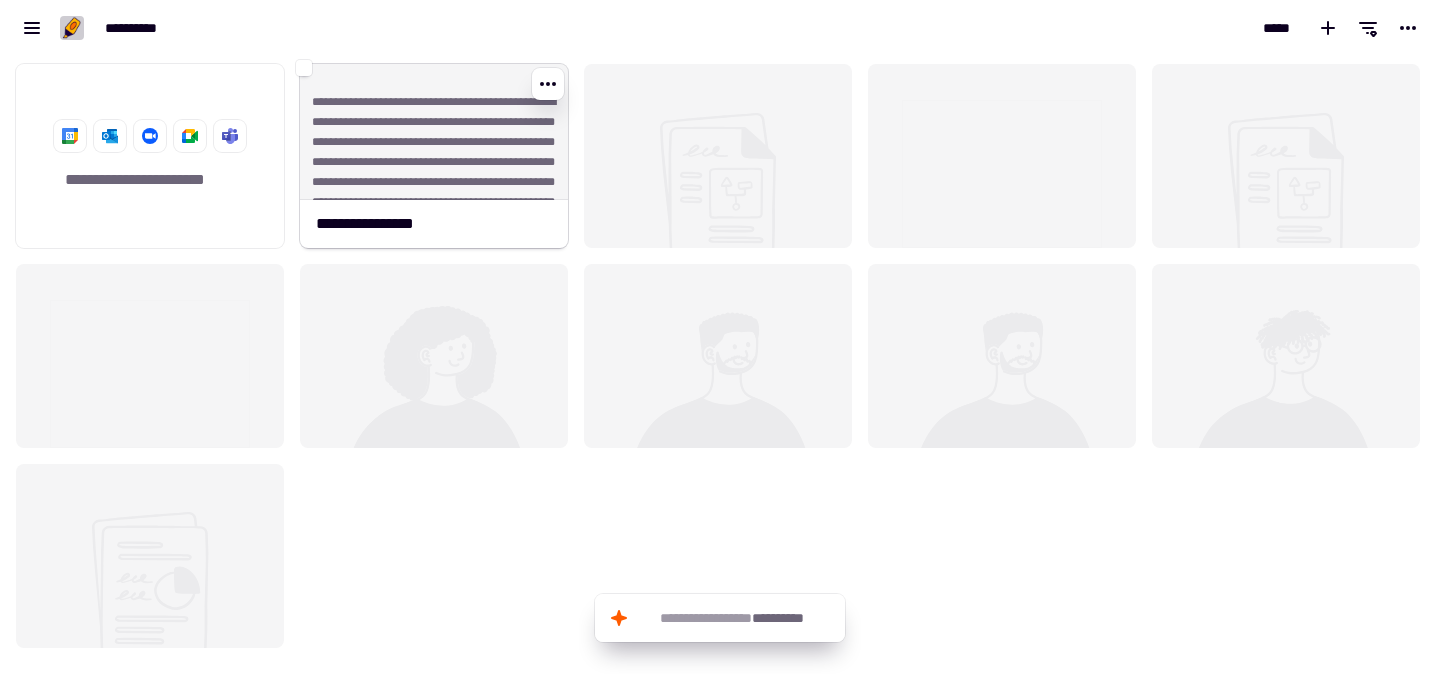 click 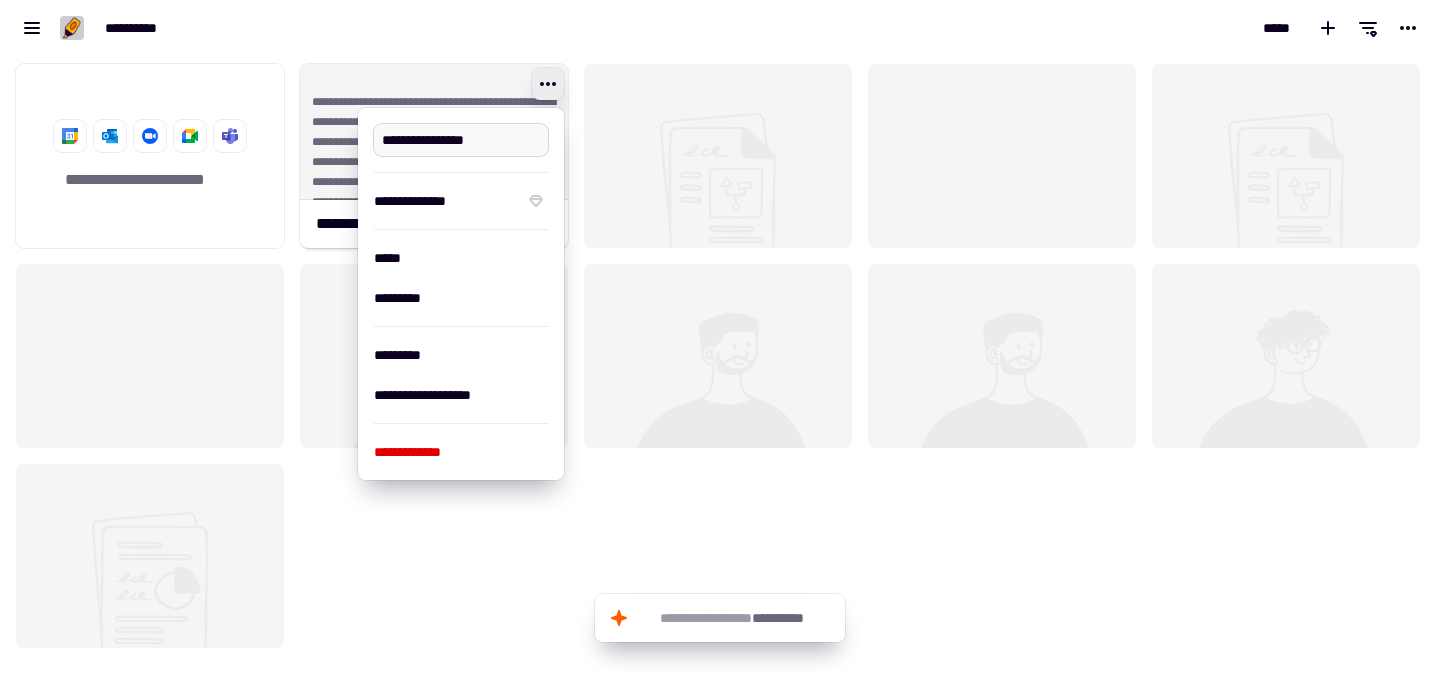 click on "**********" at bounding box center [461, 140] 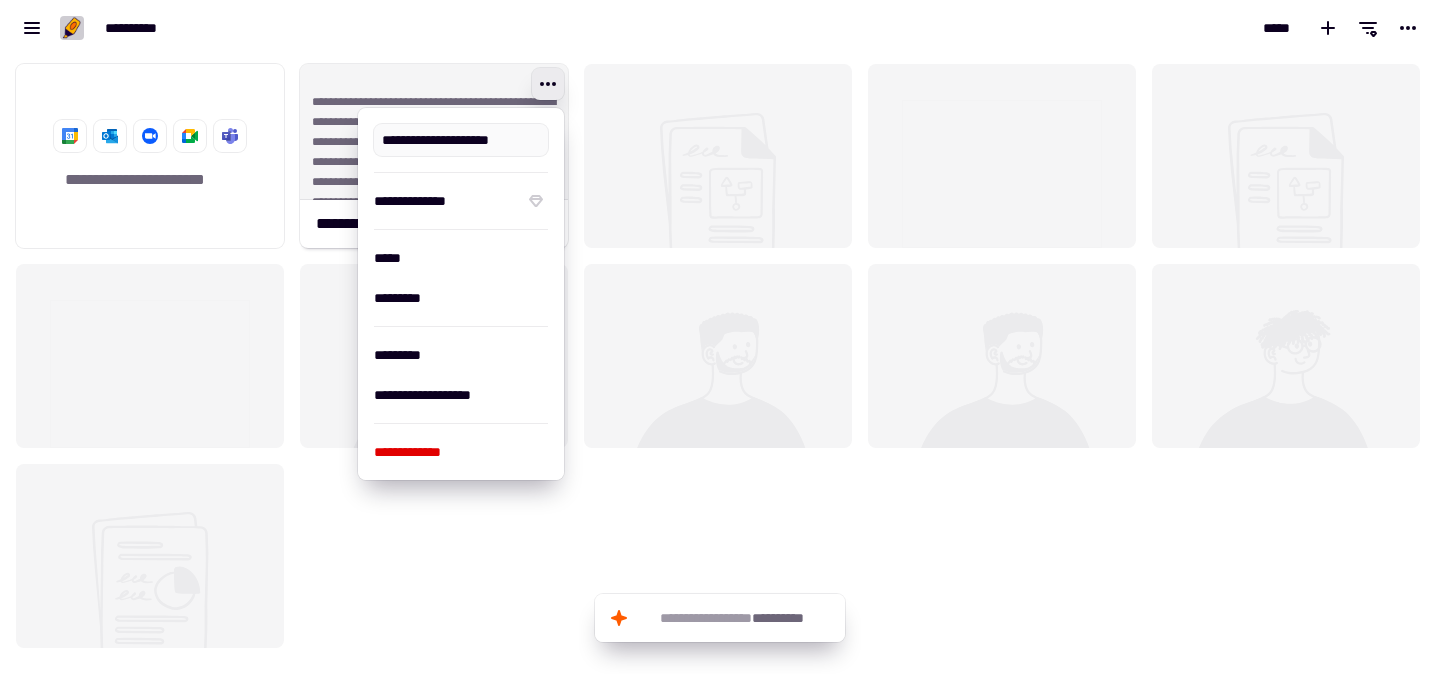 type on "**********" 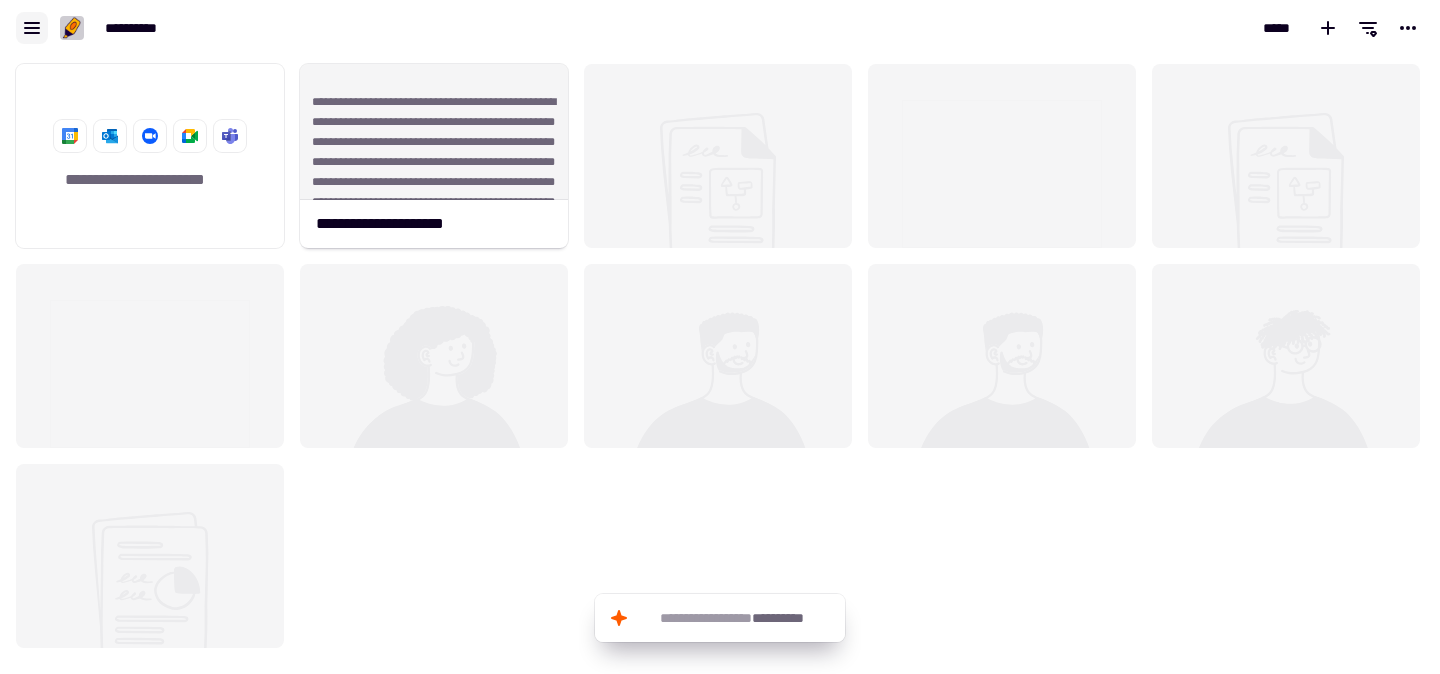 click 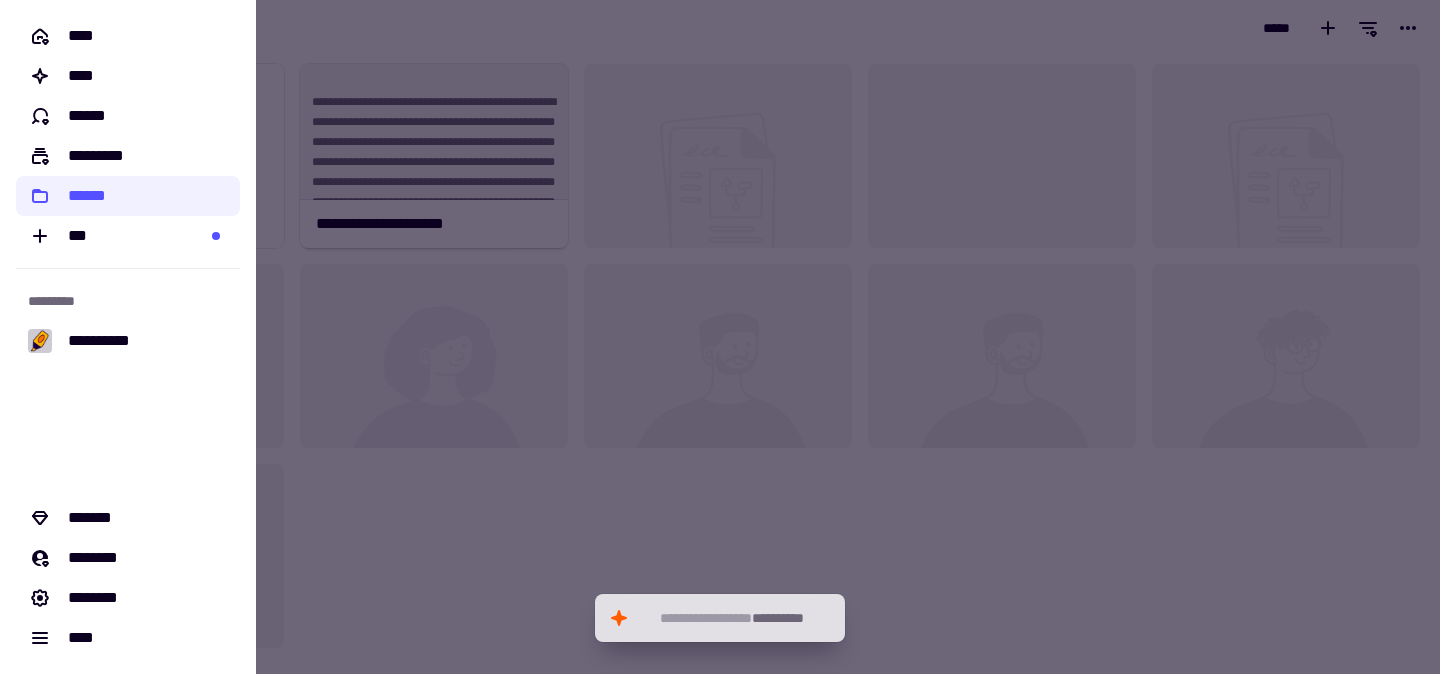 click at bounding box center [720, 337] 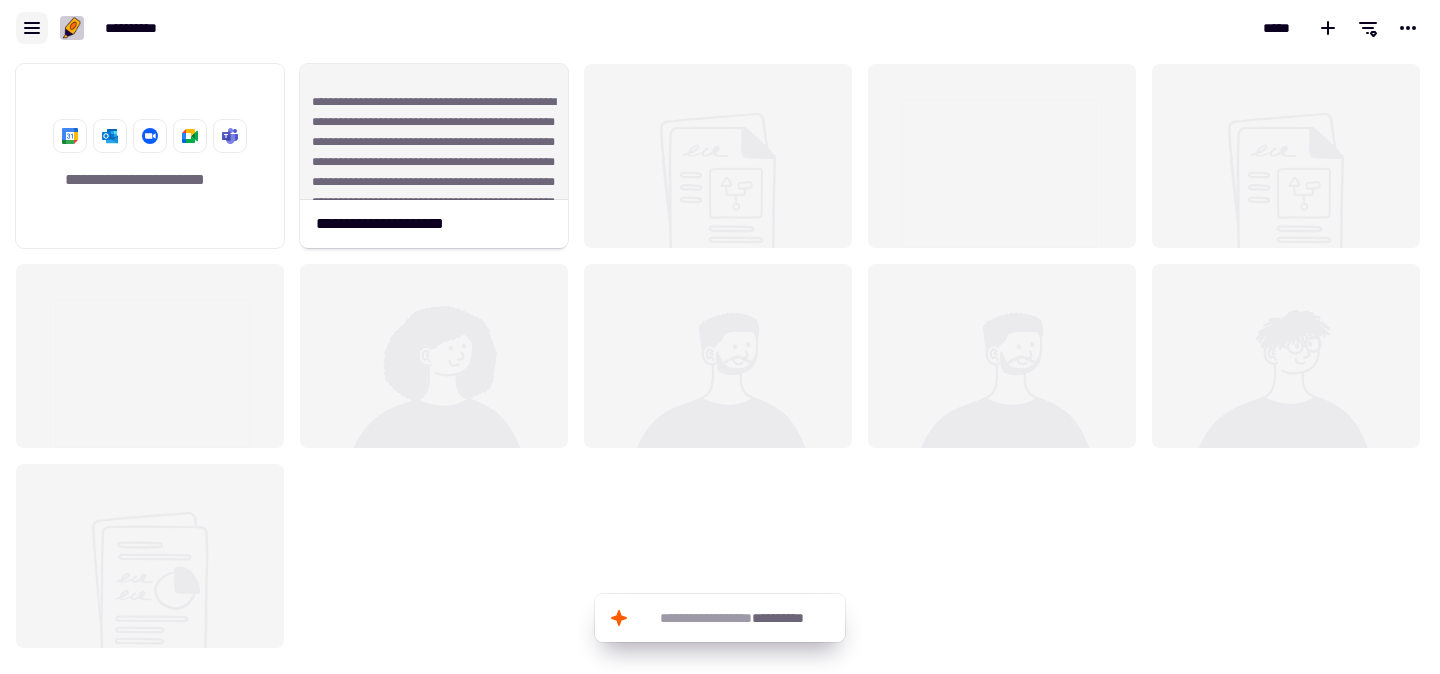 click 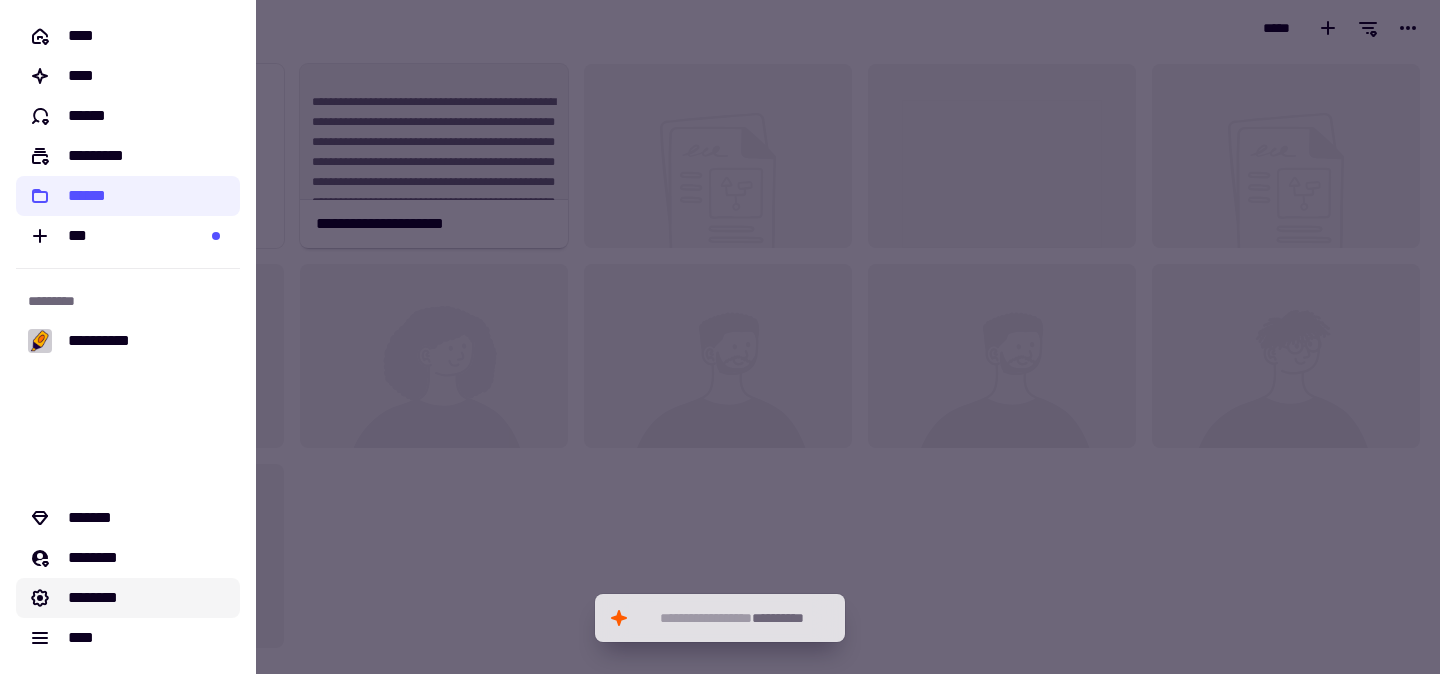 click on "********" 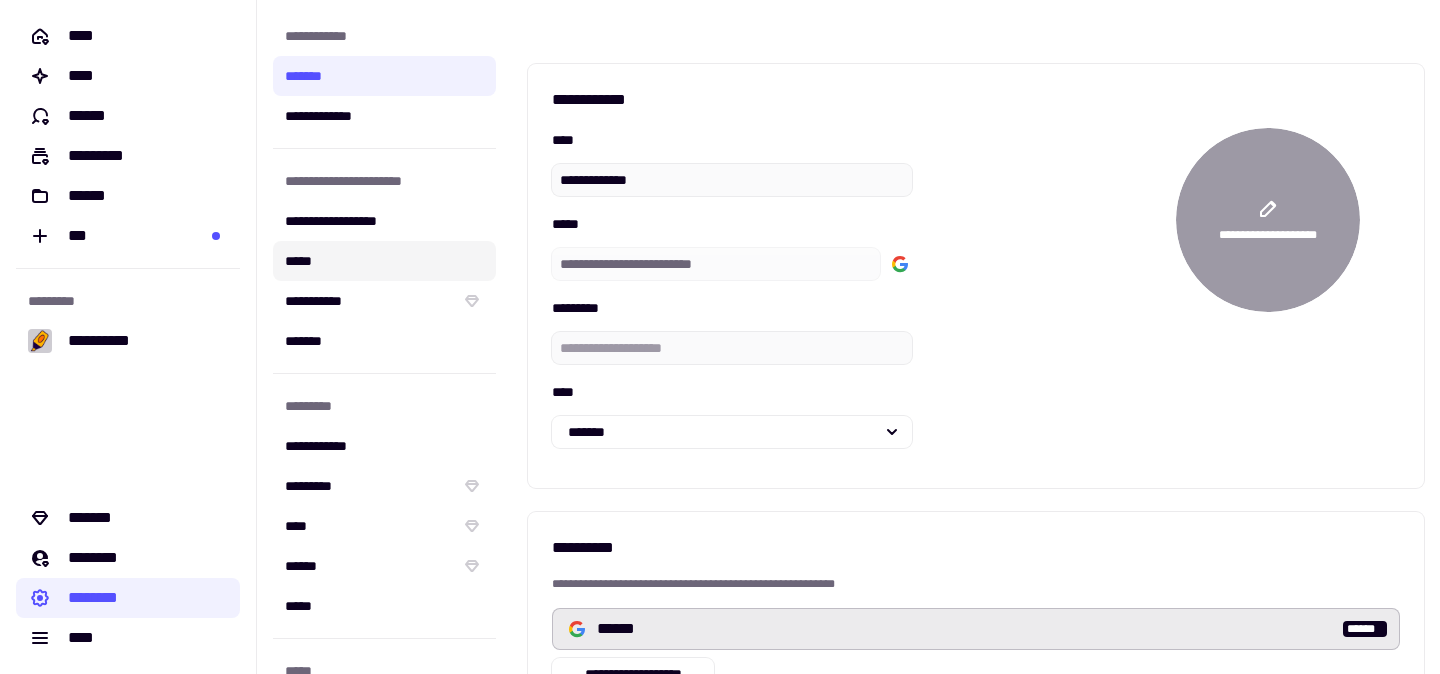 click on "*****" 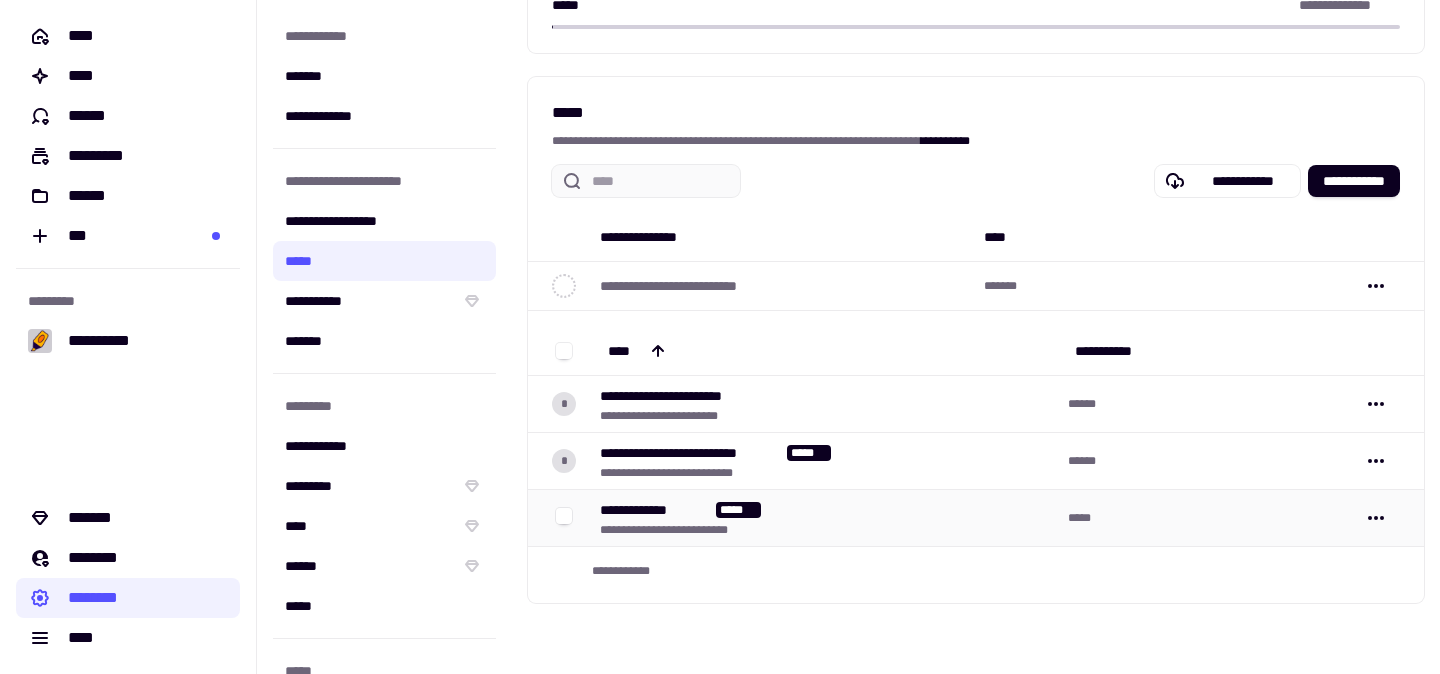 scroll, scrollTop: 166, scrollLeft: 0, axis: vertical 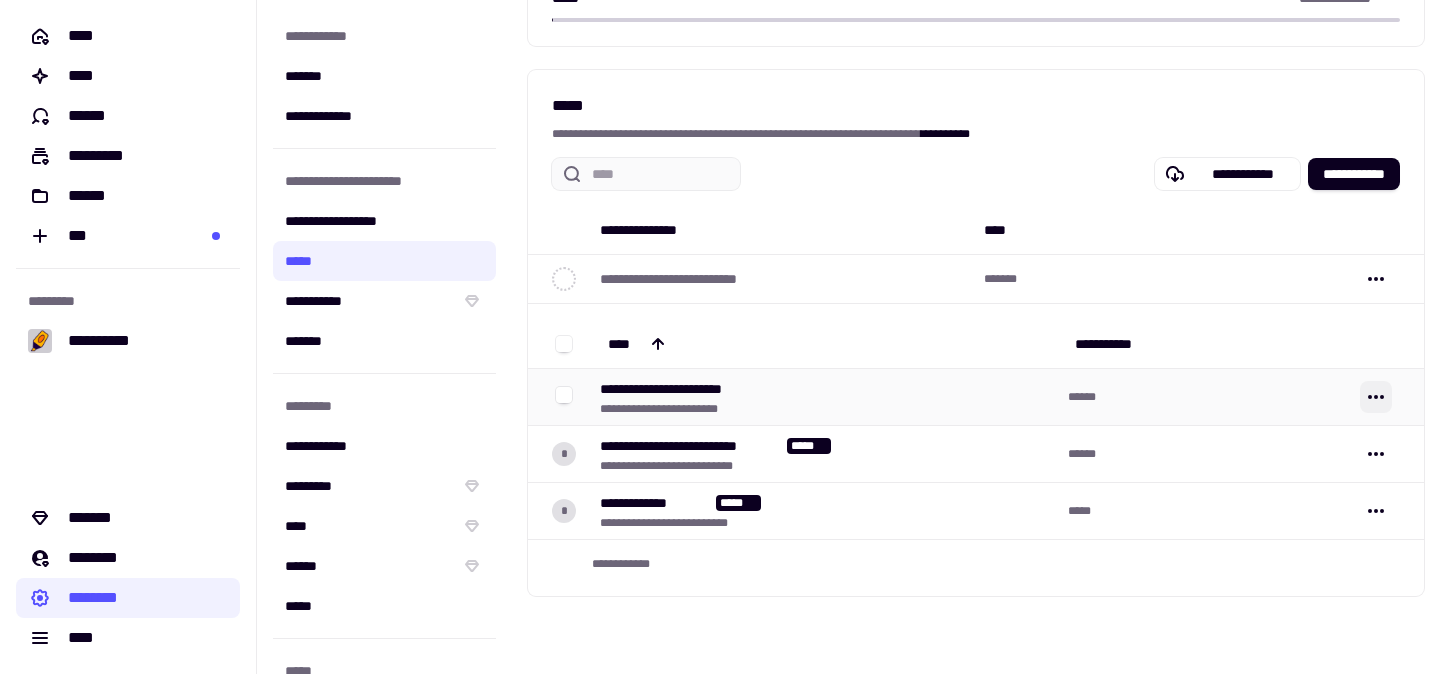 click 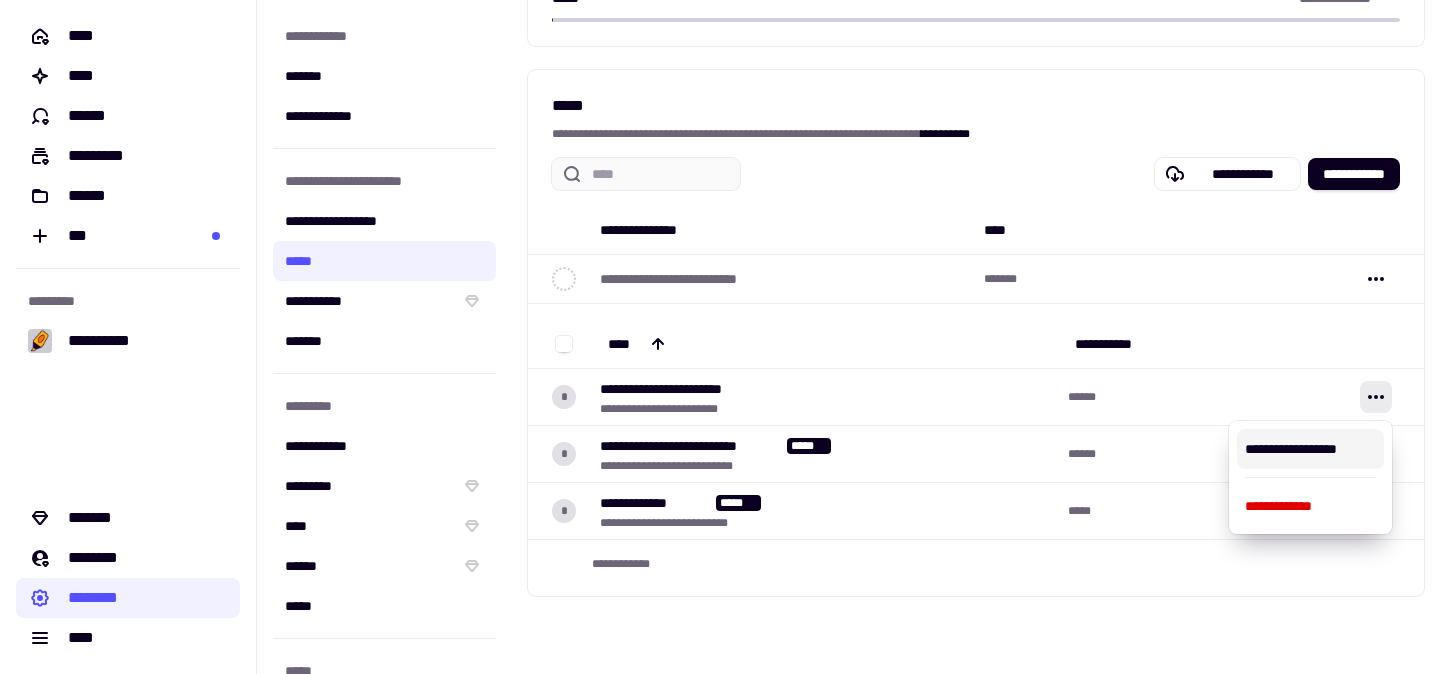click on "**********" at bounding box center (1310, 449) 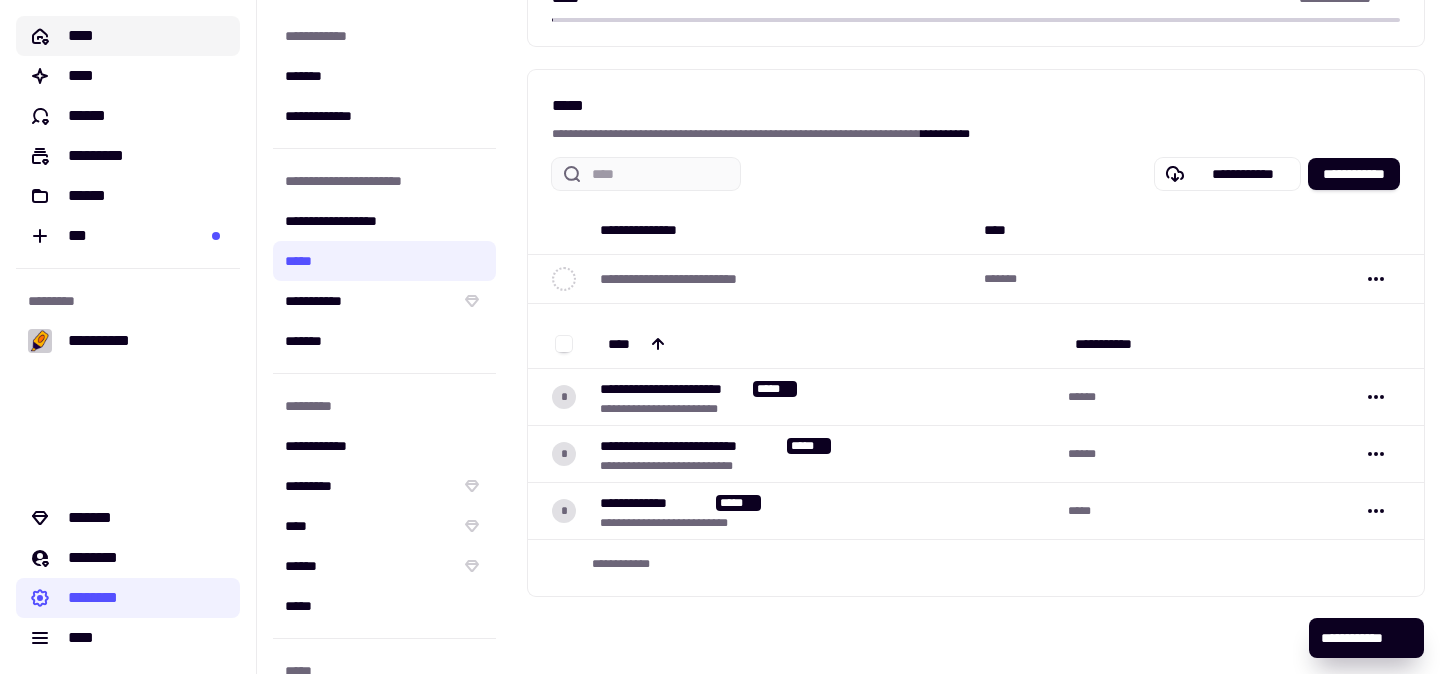 click on "****" 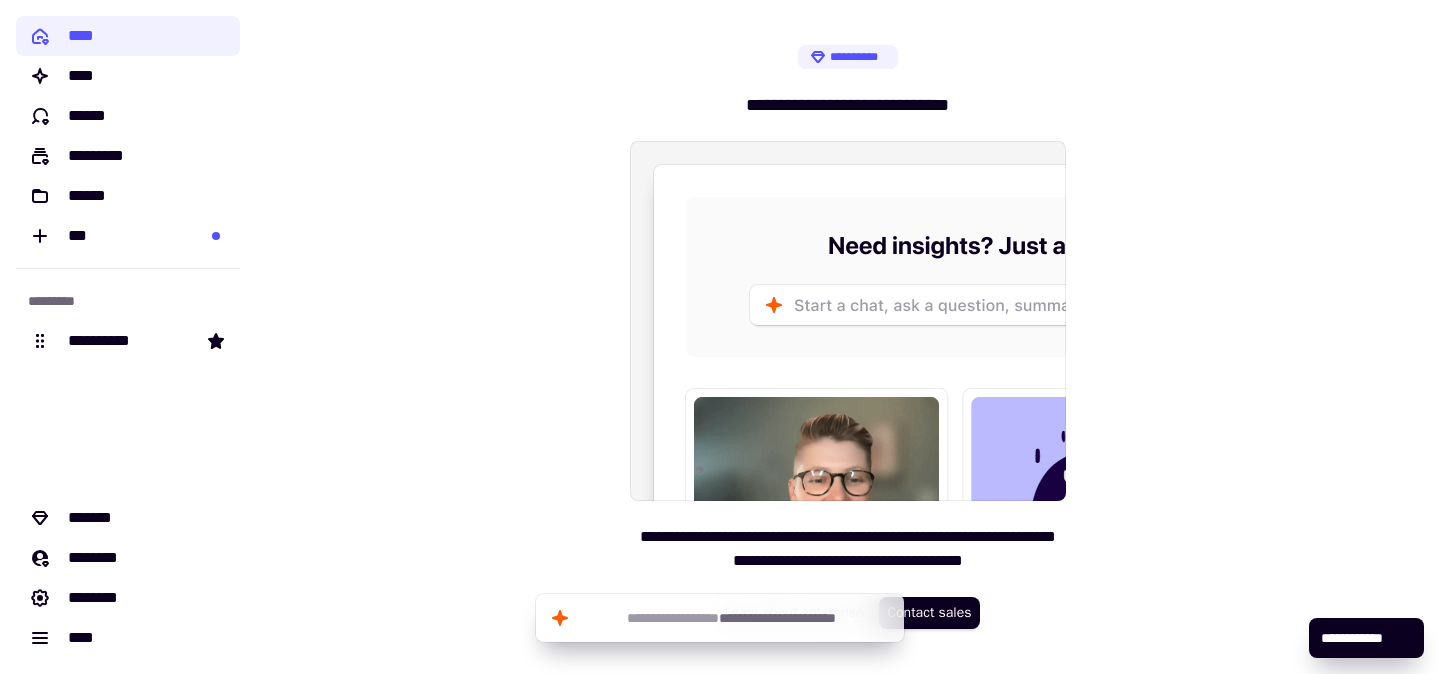 click on "**********" 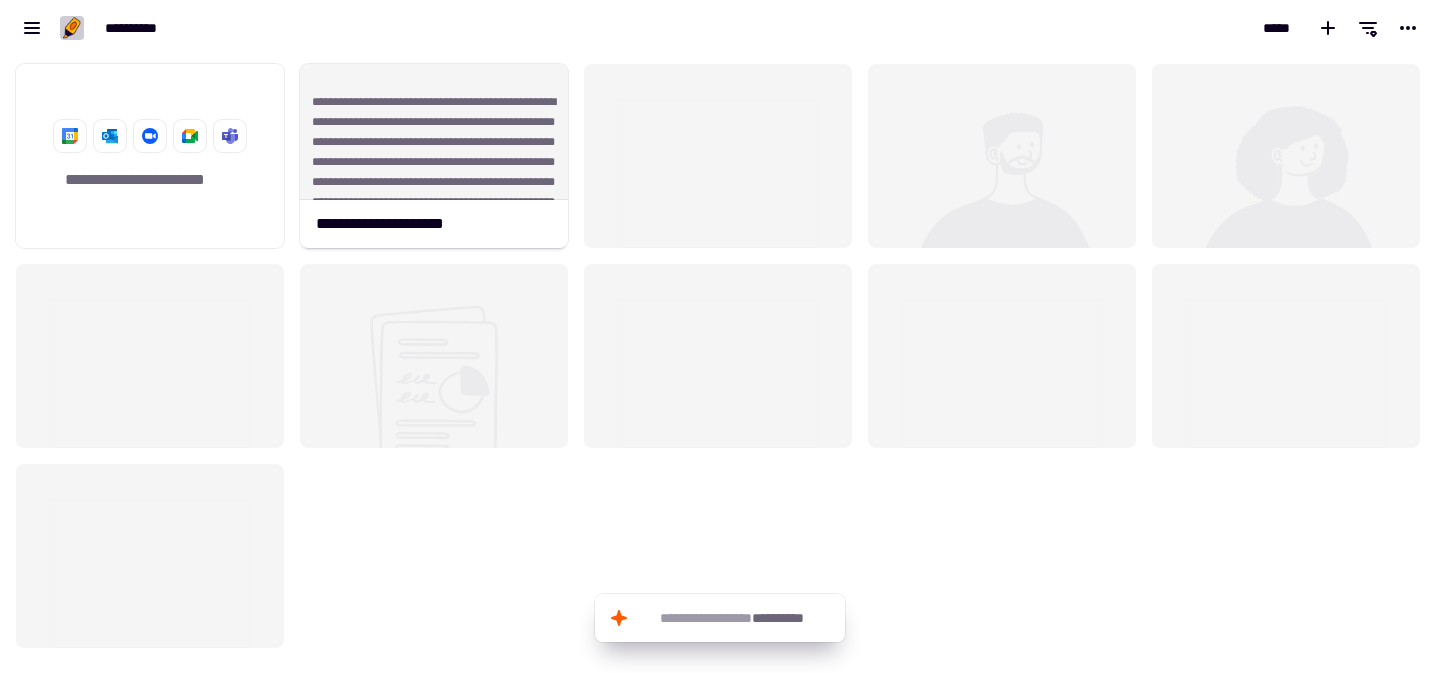 scroll, scrollTop: 1, scrollLeft: 1, axis: both 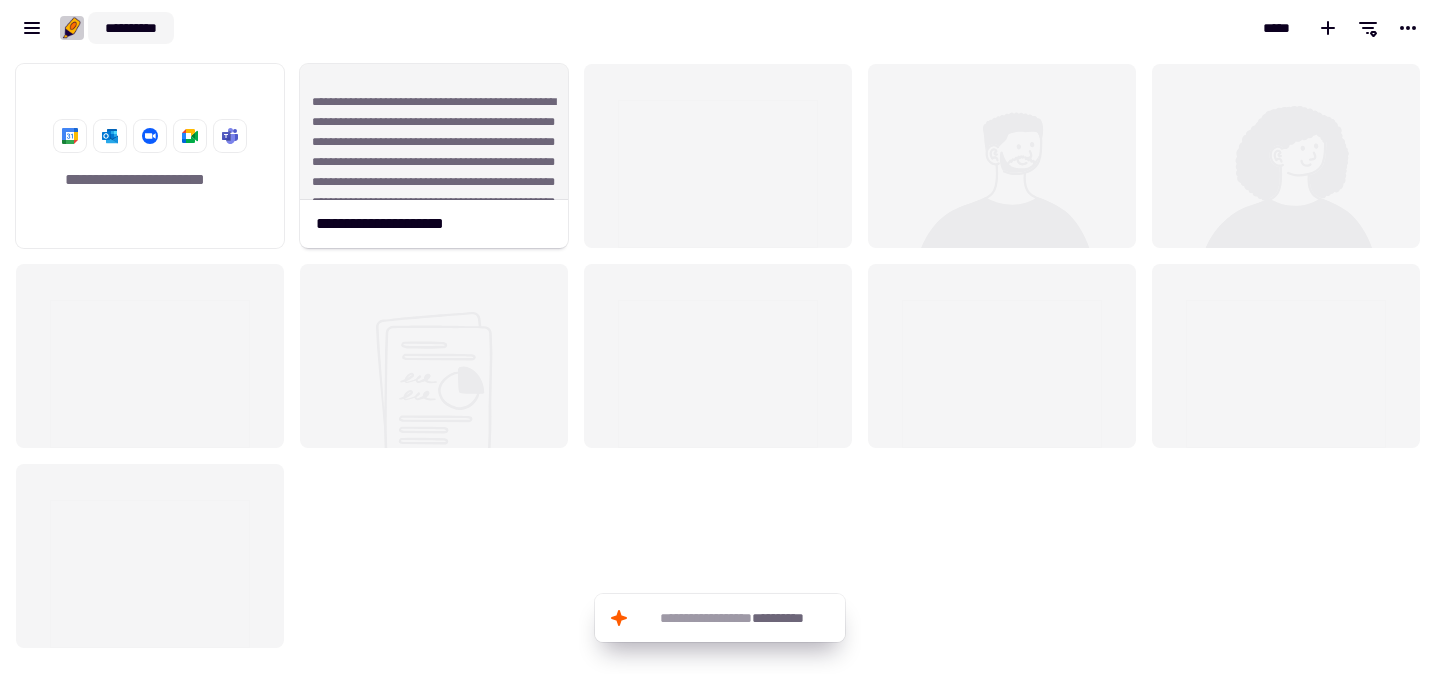 click on "**********" 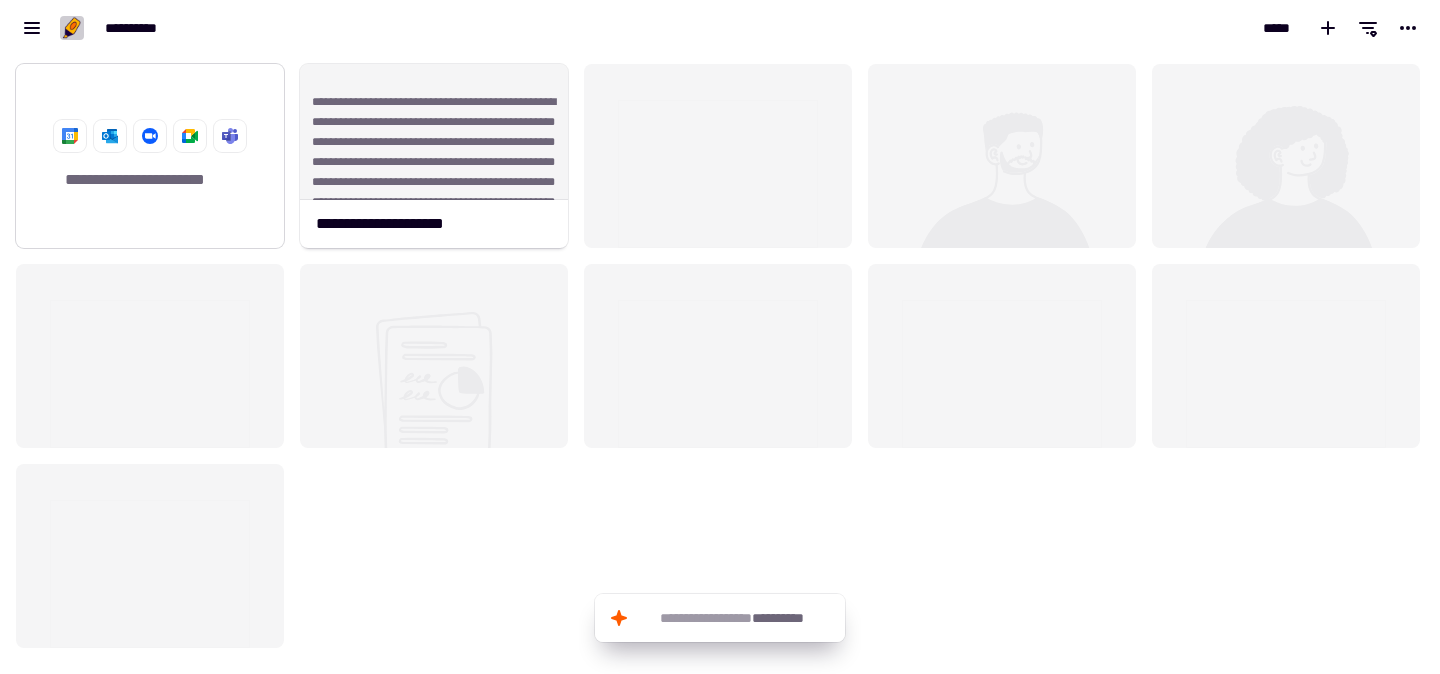click on "**********" 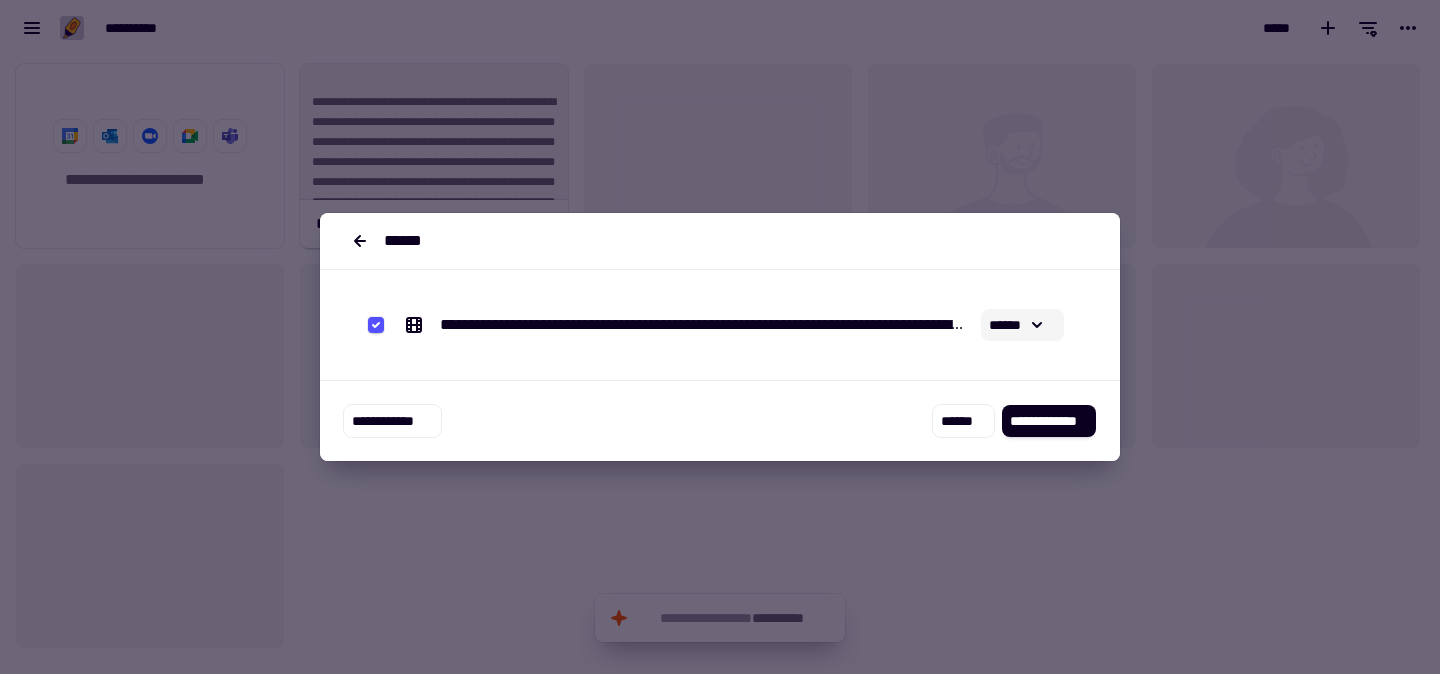 click on "******" 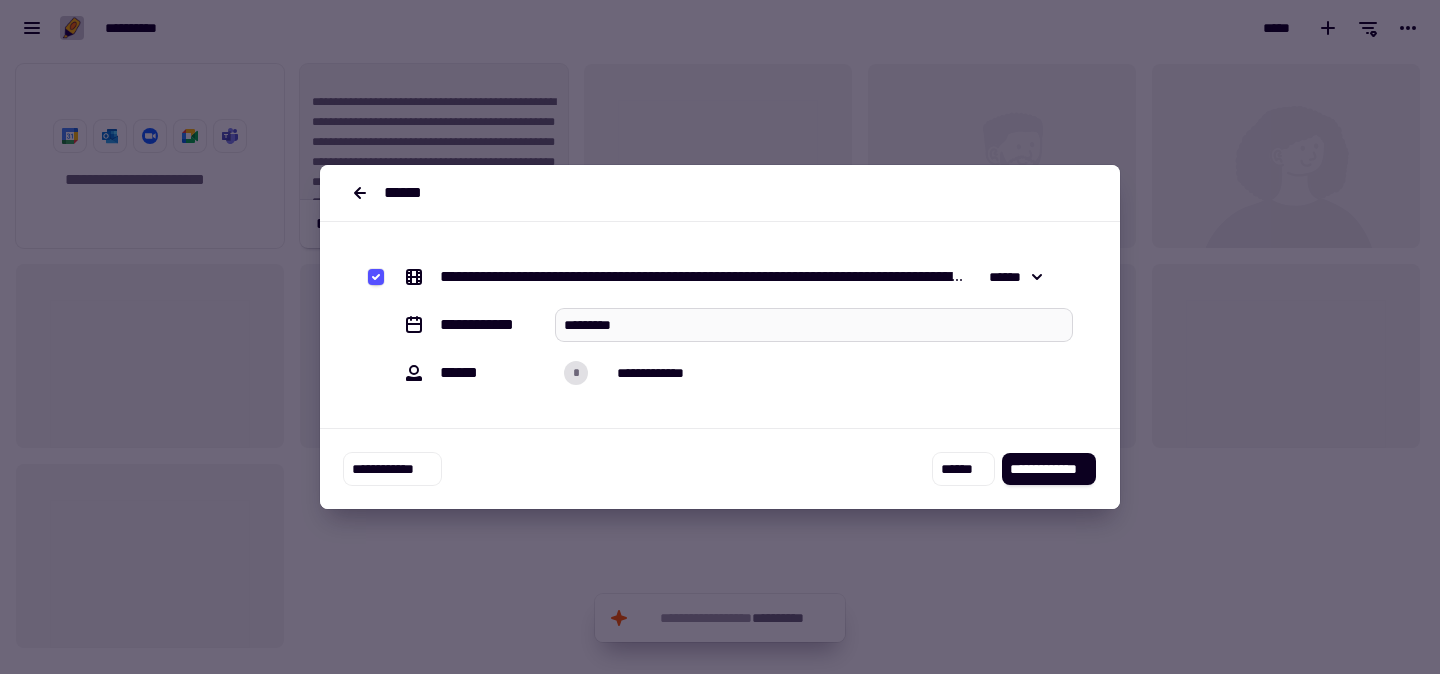 click on "*********" at bounding box center [814, 325] 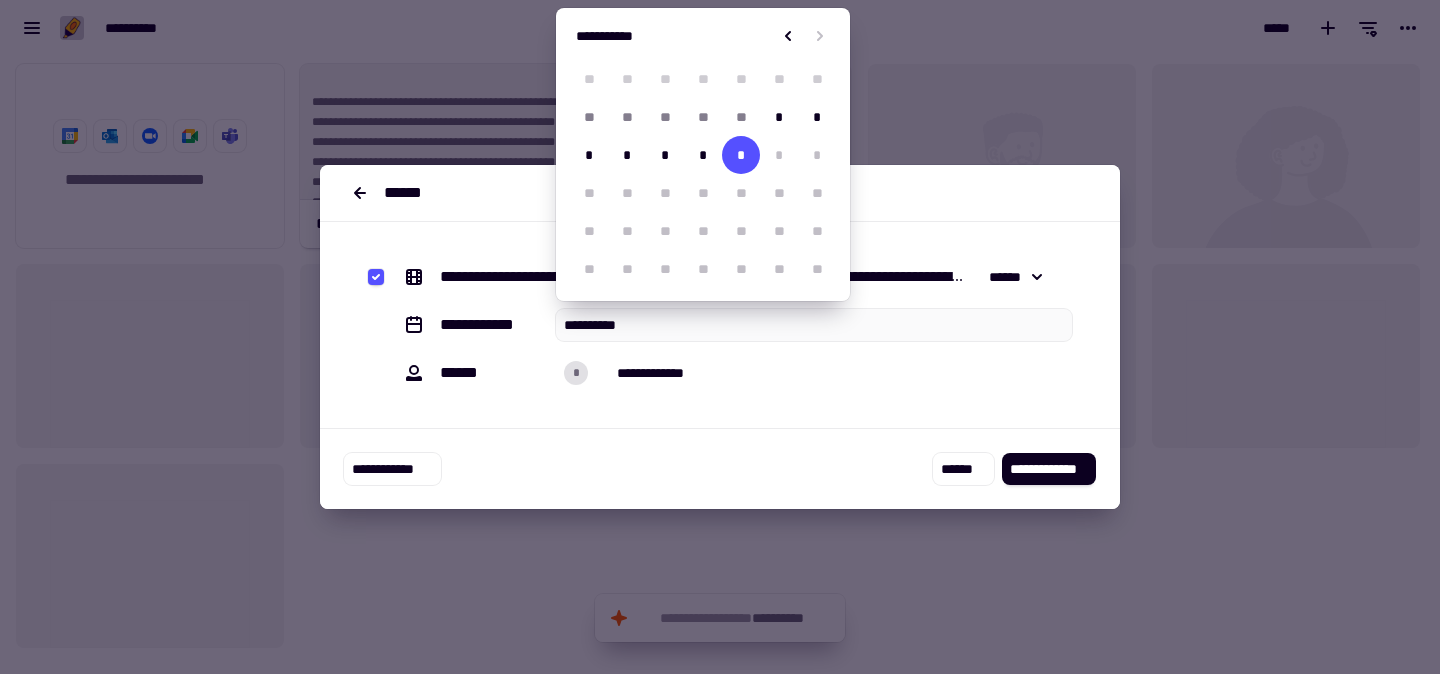click at bounding box center [720, 337] 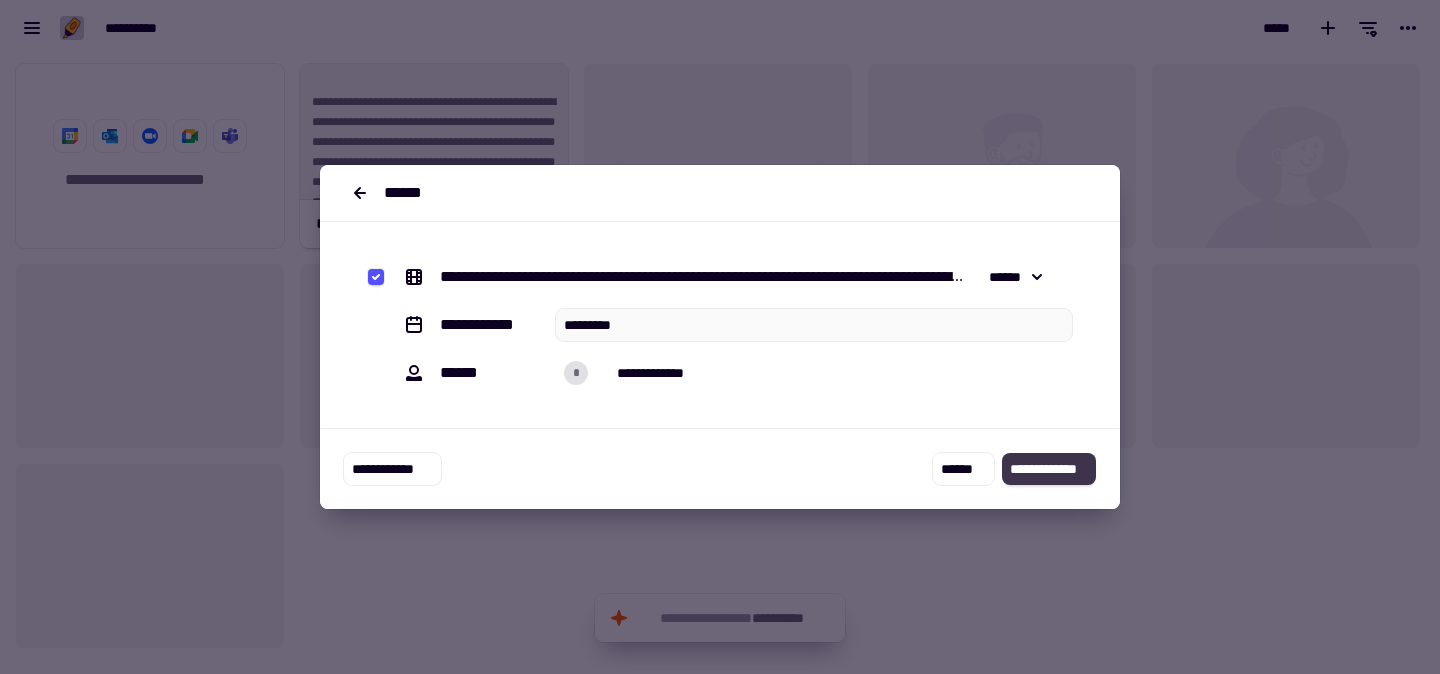 click on "**********" 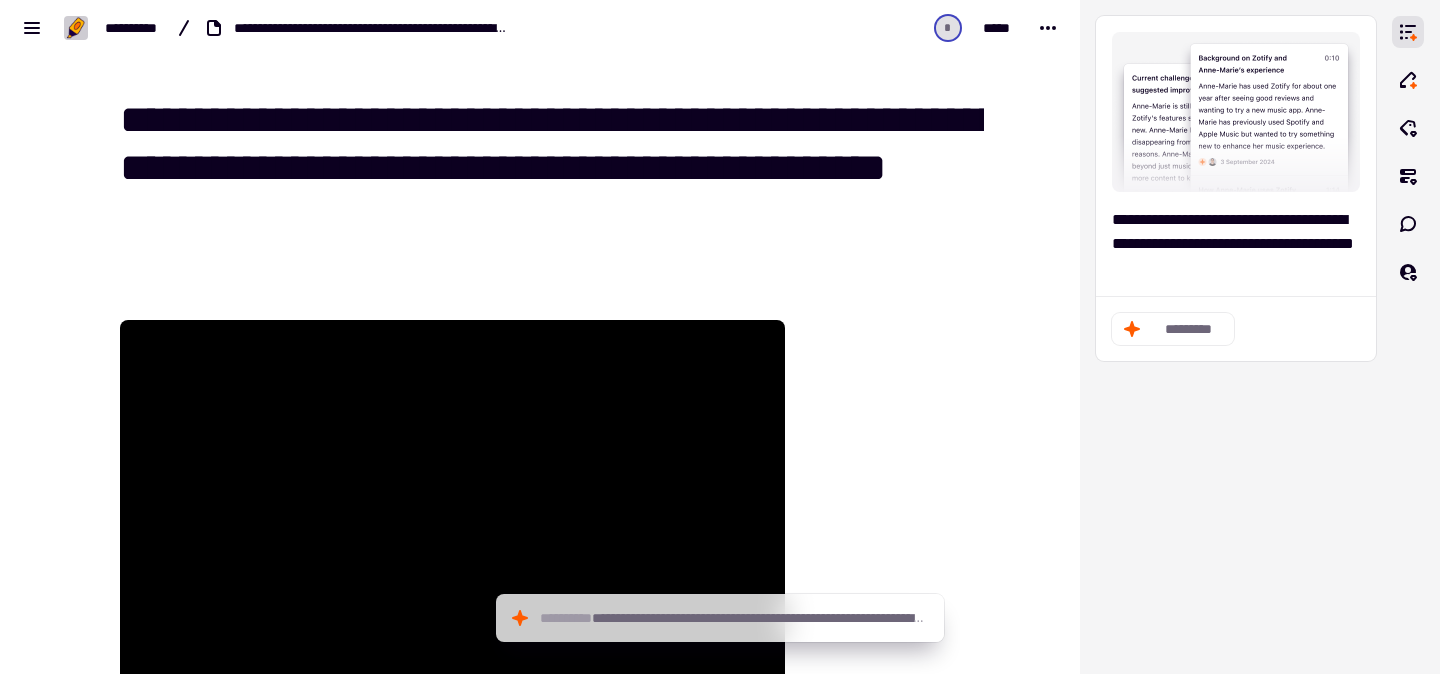 click on "**********" at bounding box center (552, 168) 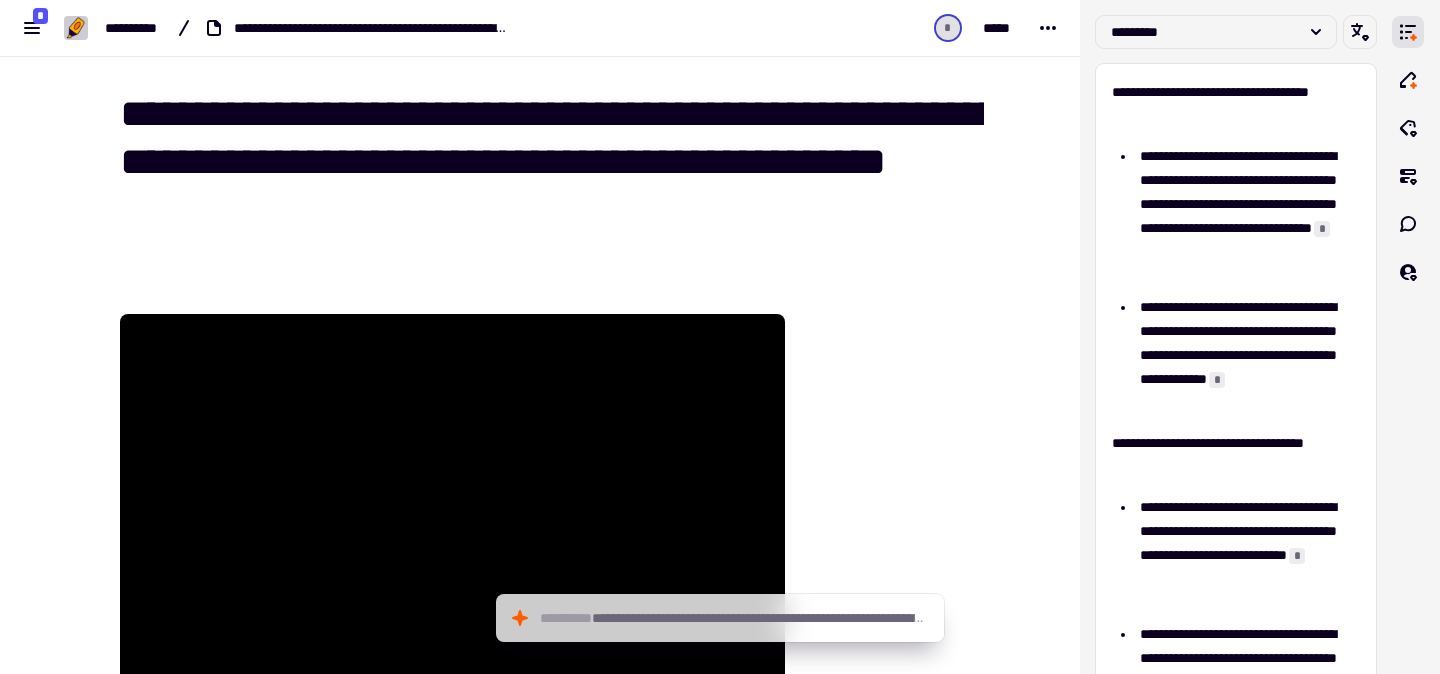 scroll, scrollTop: 0, scrollLeft: 0, axis: both 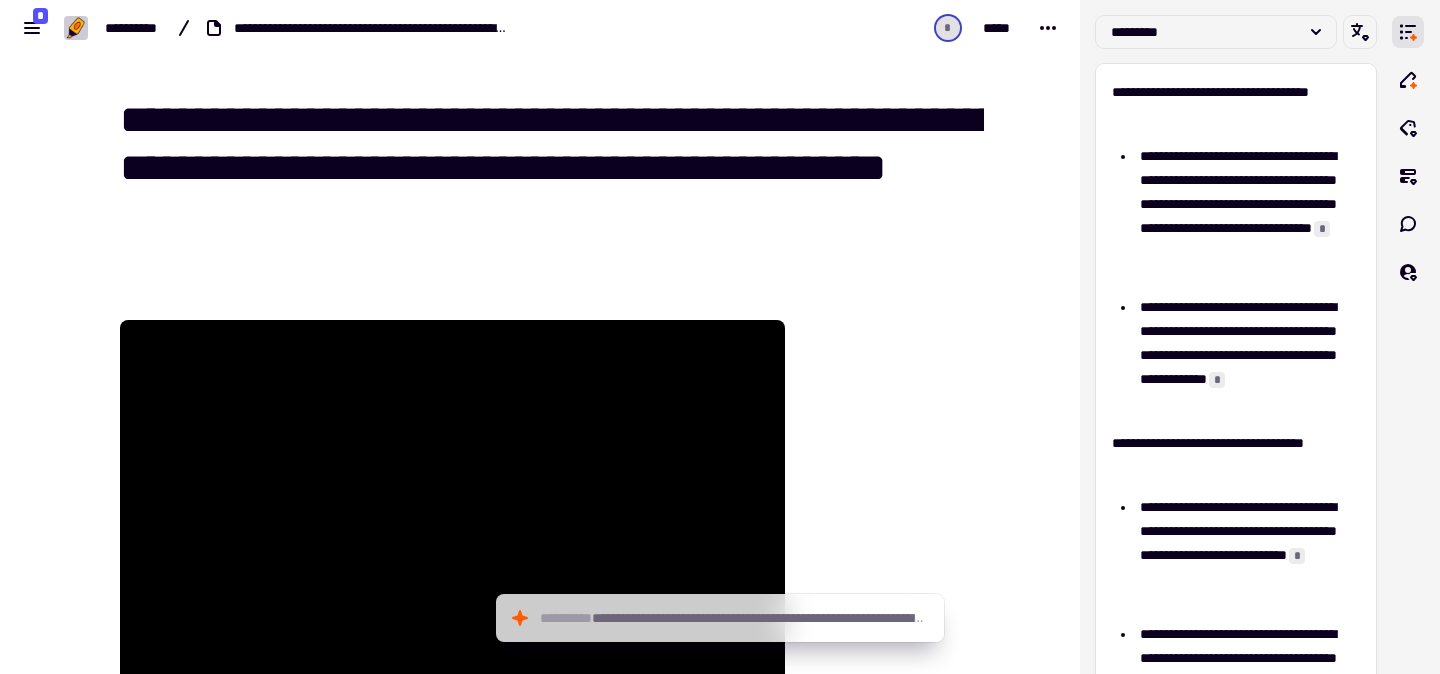 click on "**********" at bounding box center [552, 172] 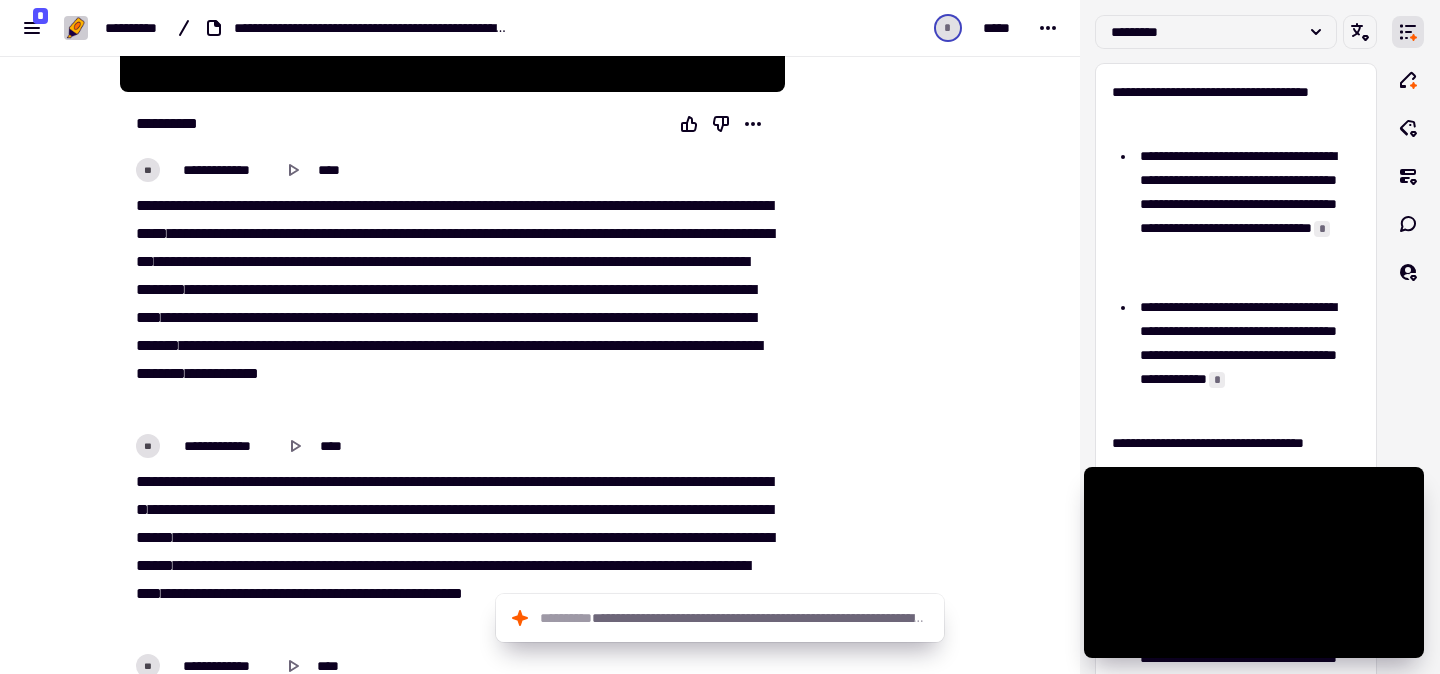 scroll, scrollTop: 0, scrollLeft: 0, axis: both 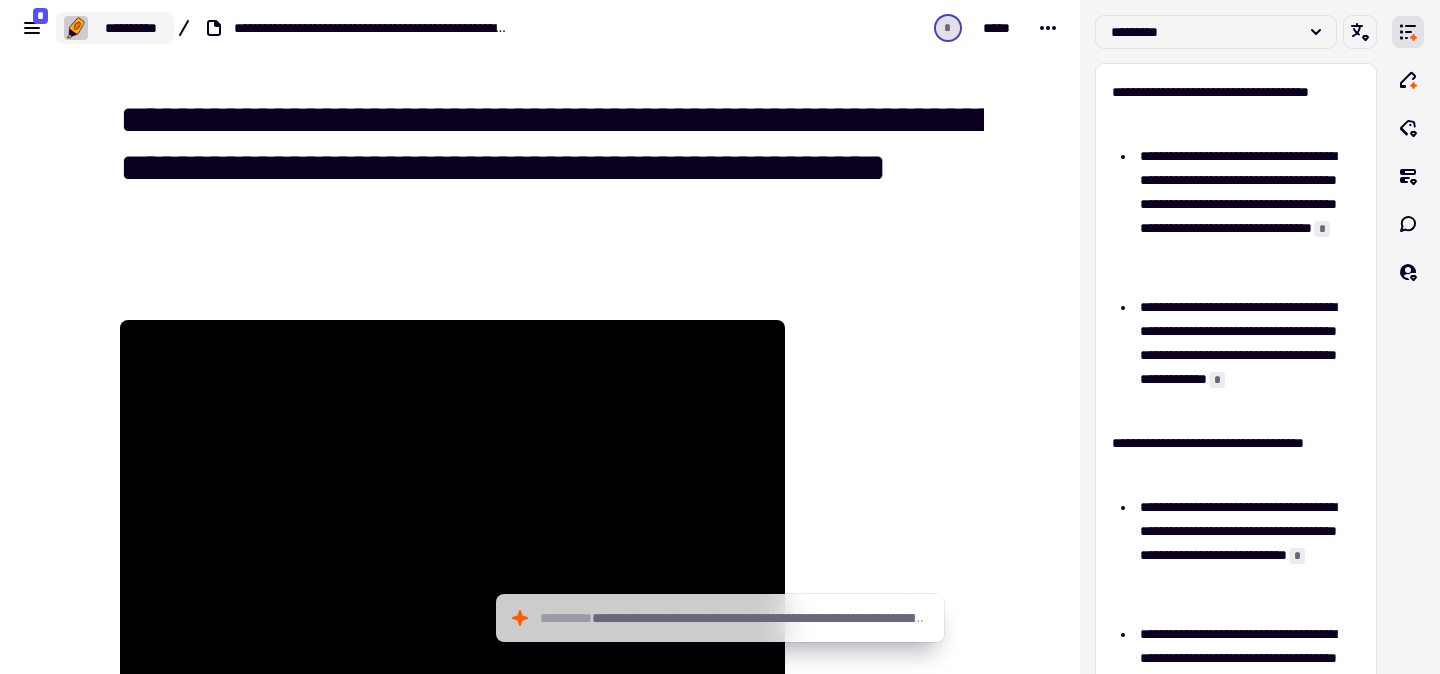 click on "**********" 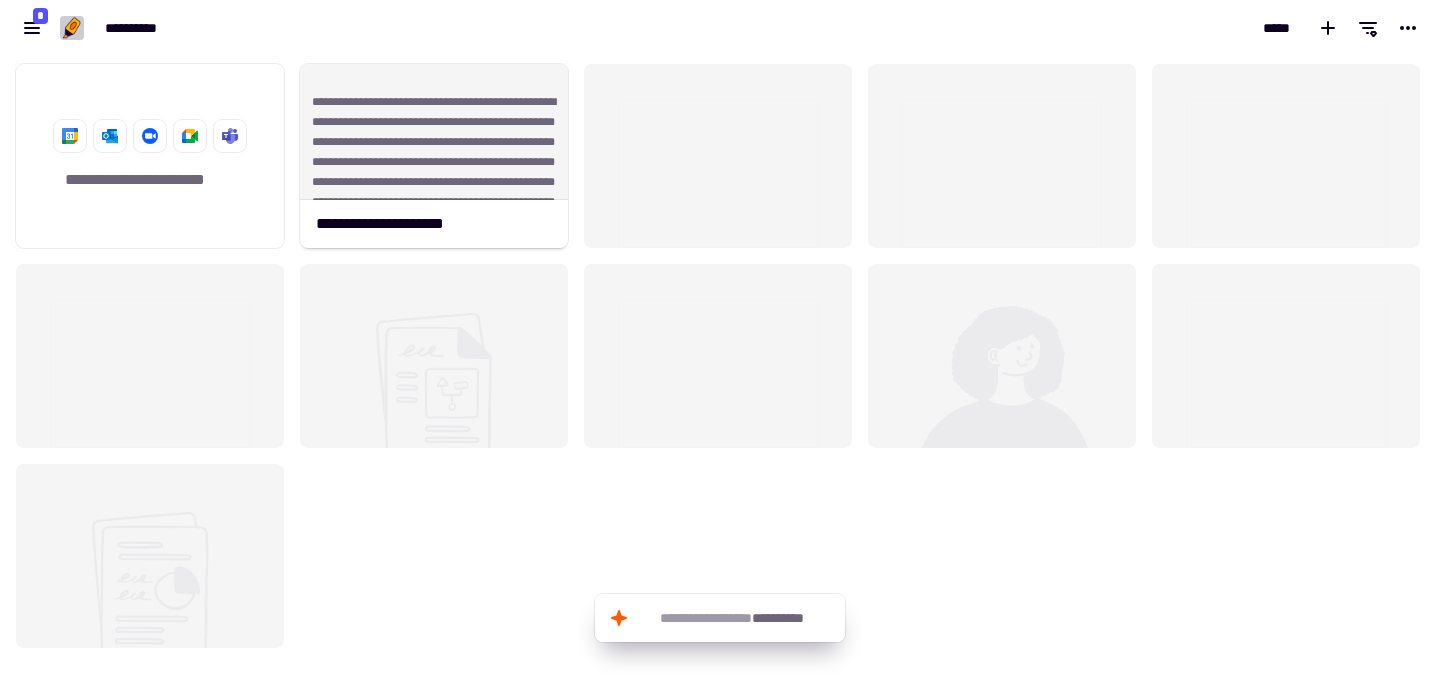 scroll, scrollTop: 1, scrollLeft: 1, axis: both 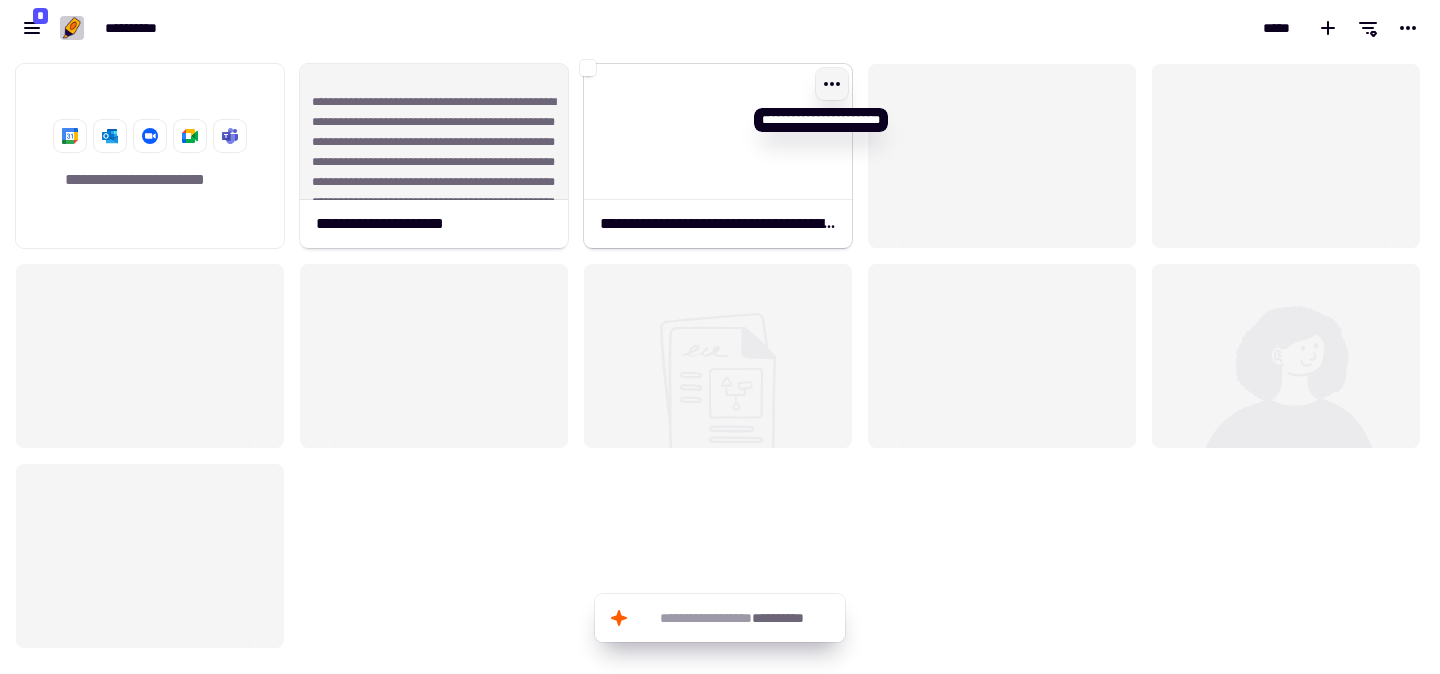 click 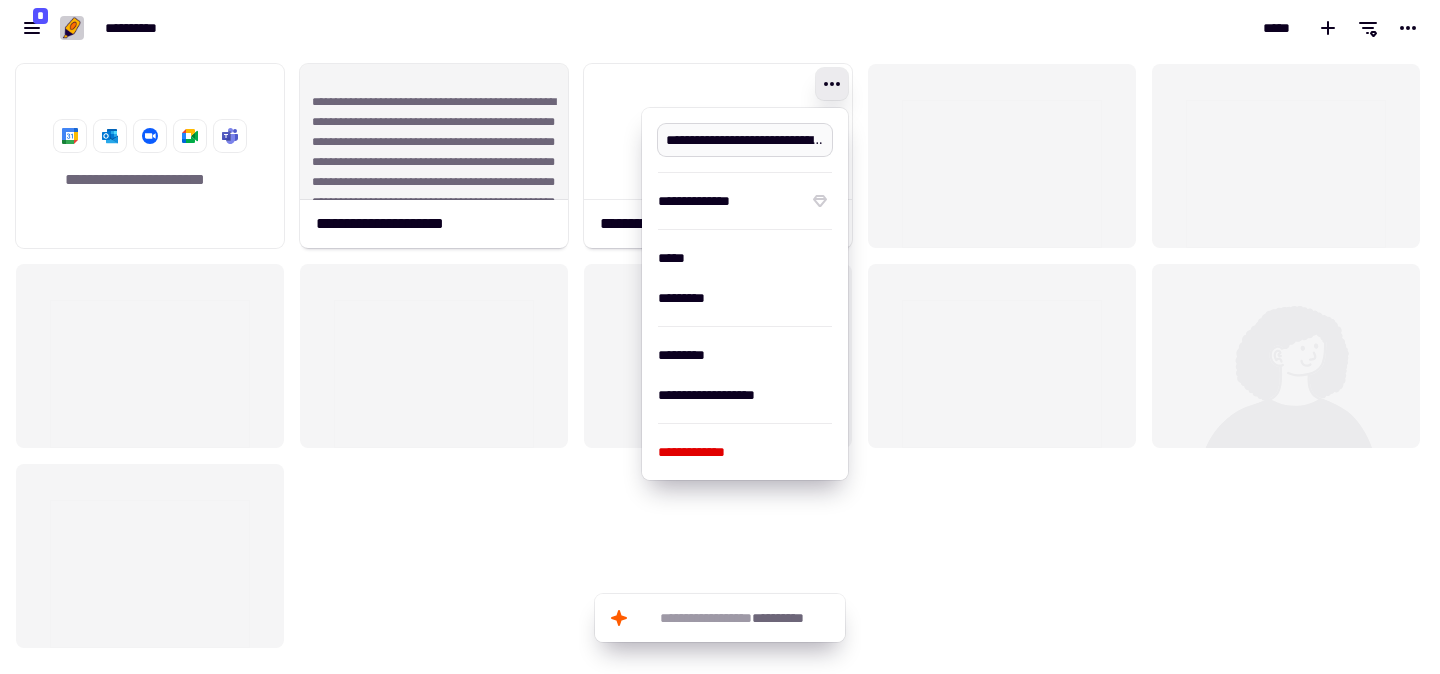 click on "**********" at bounding box center (745, 140) 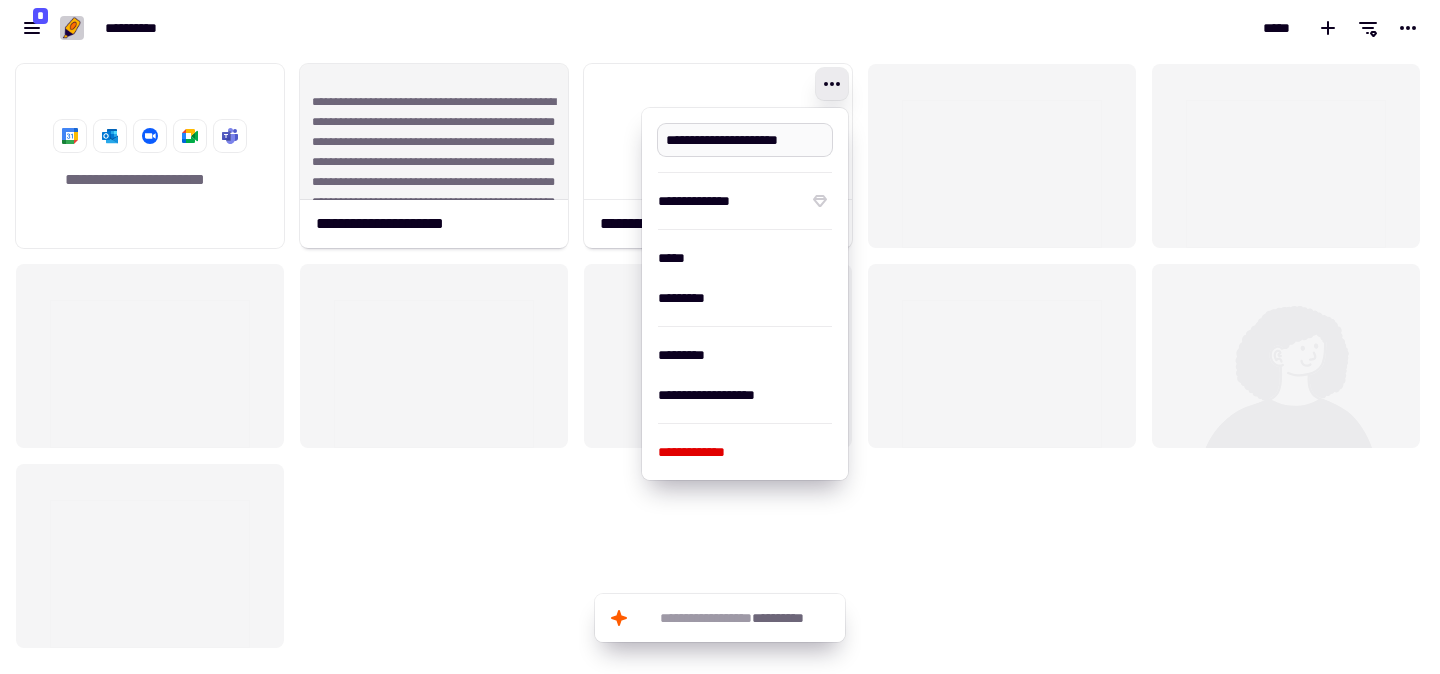 scroll, scrollTop: 0, scrollLeft: 6, axis: horizontal 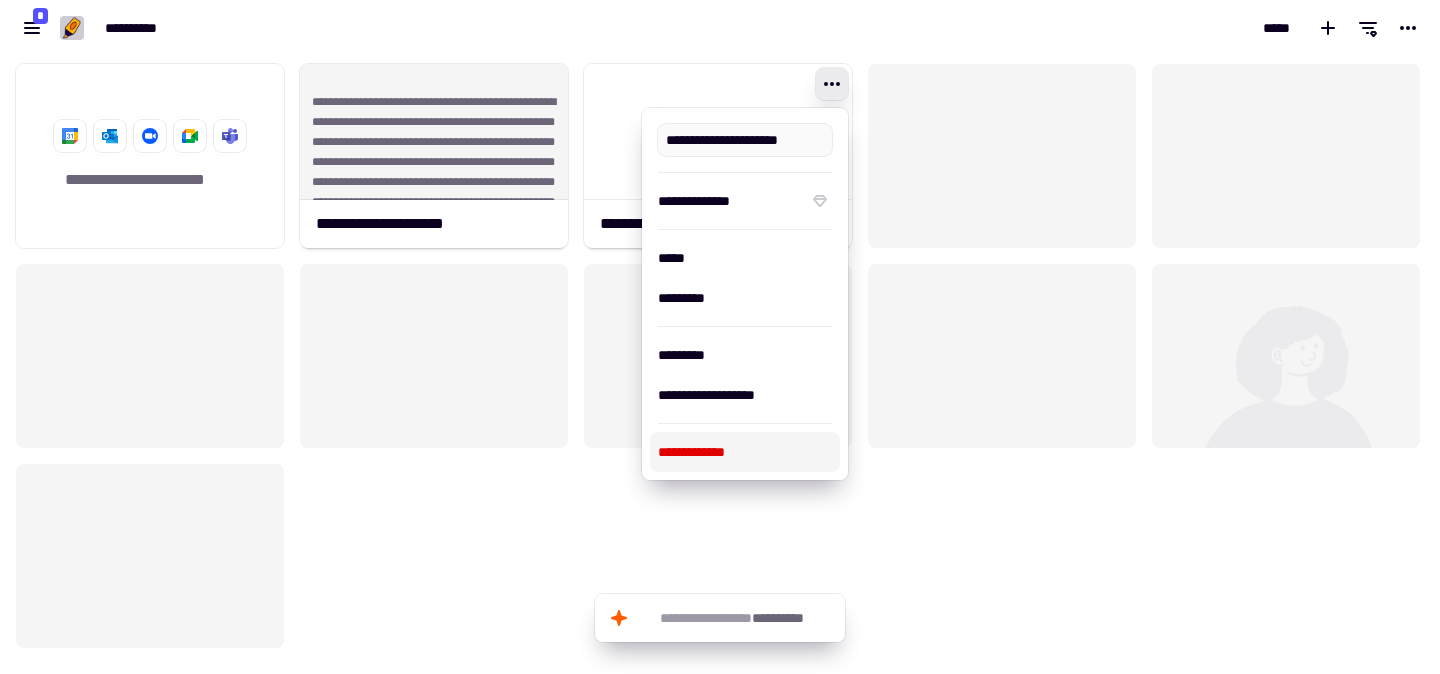 type on "**********" 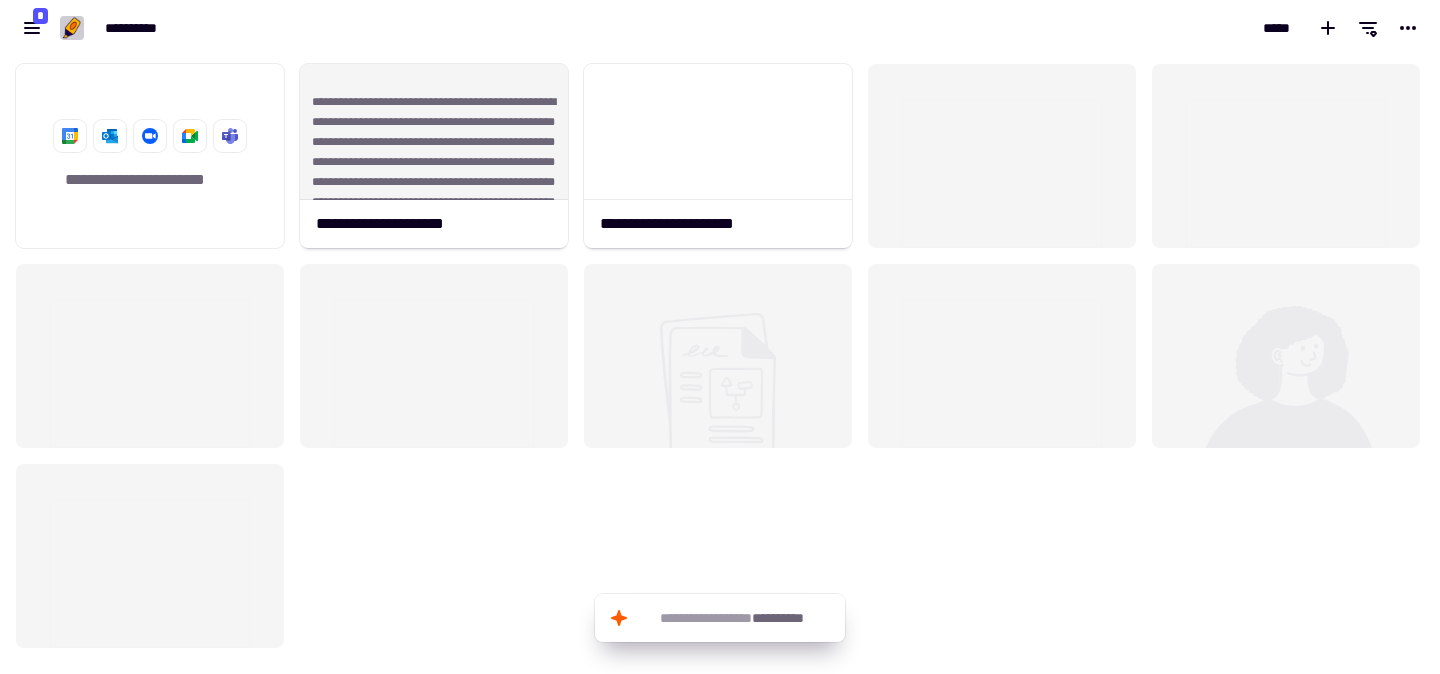click on "[FIRST] [LAST] [ADDRESS] [CITY] [STATE] [ZIP] [COUNTRY] [PHONE] [EMAIL] [BIRTHDATE]" at bounding box center [360, 28] 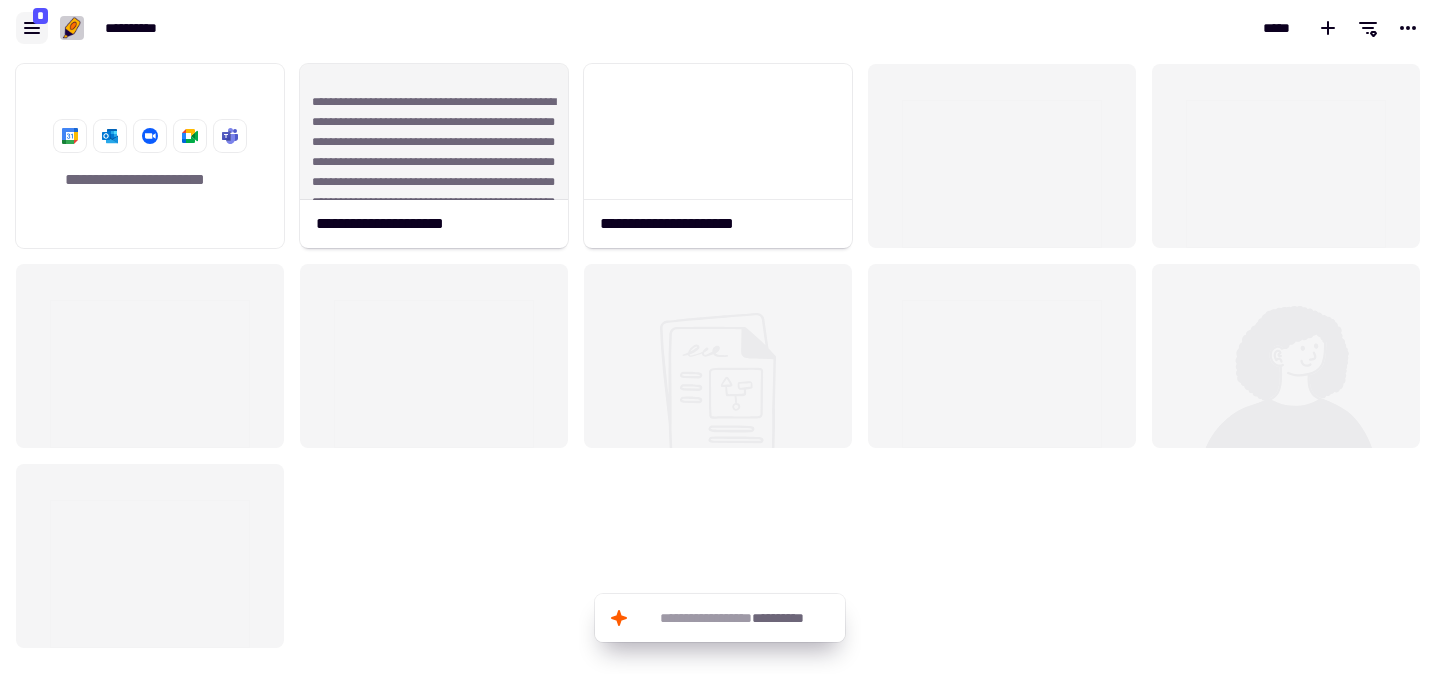 click 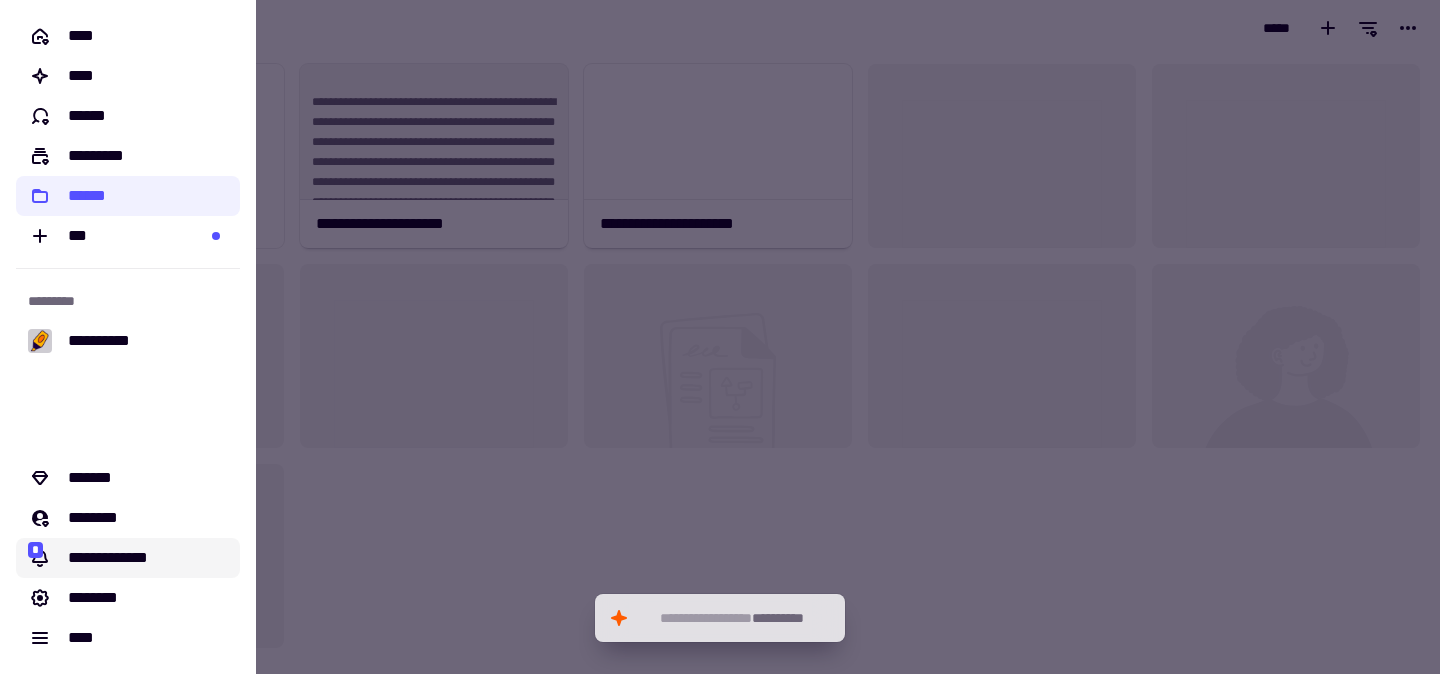 click on "**********" 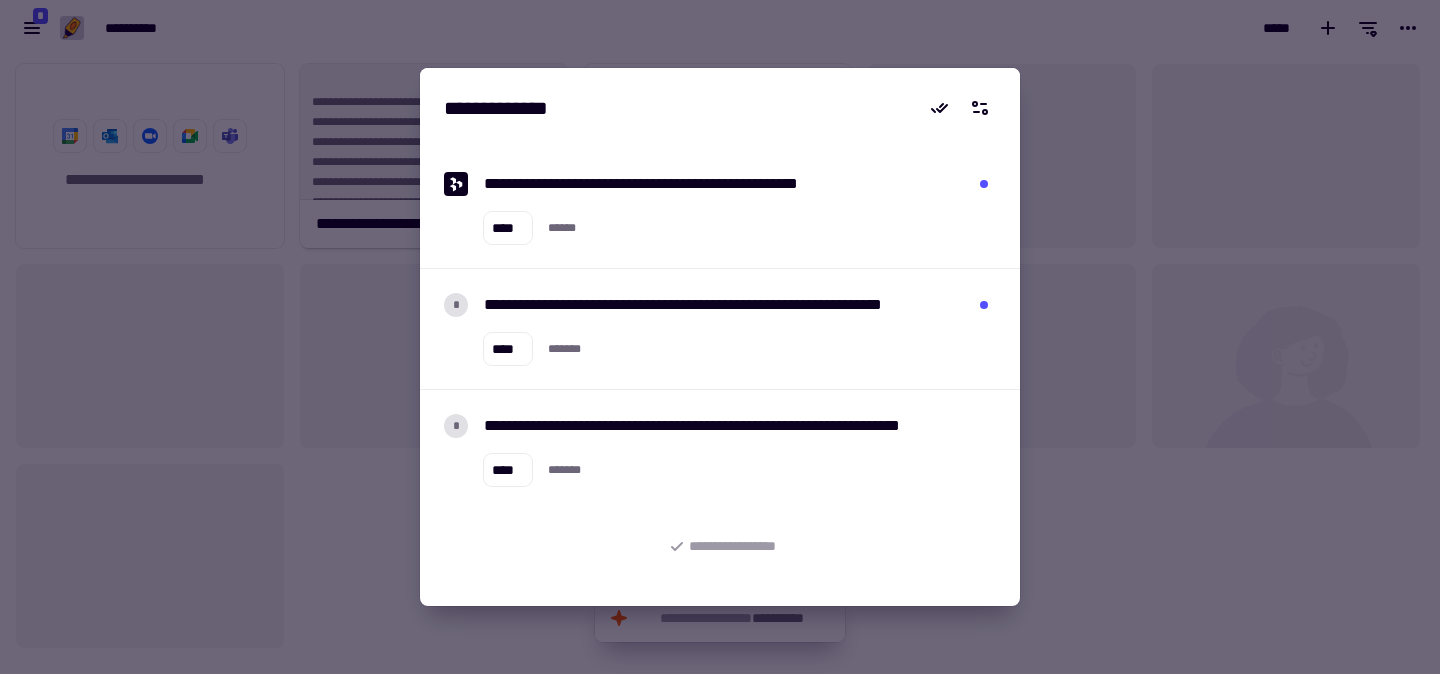 click at bounding box center [720, 337] 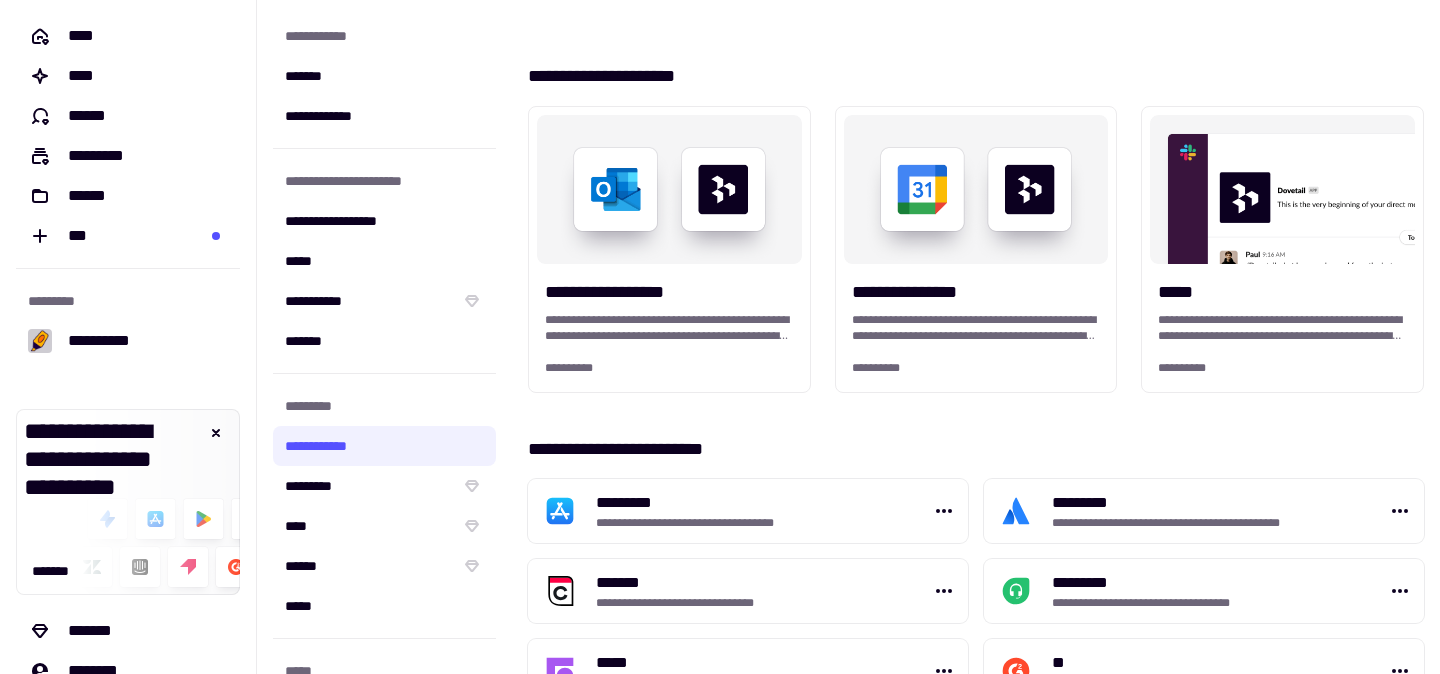 scroll, scrollTop: 0, scrollLeft: 0, axis: both 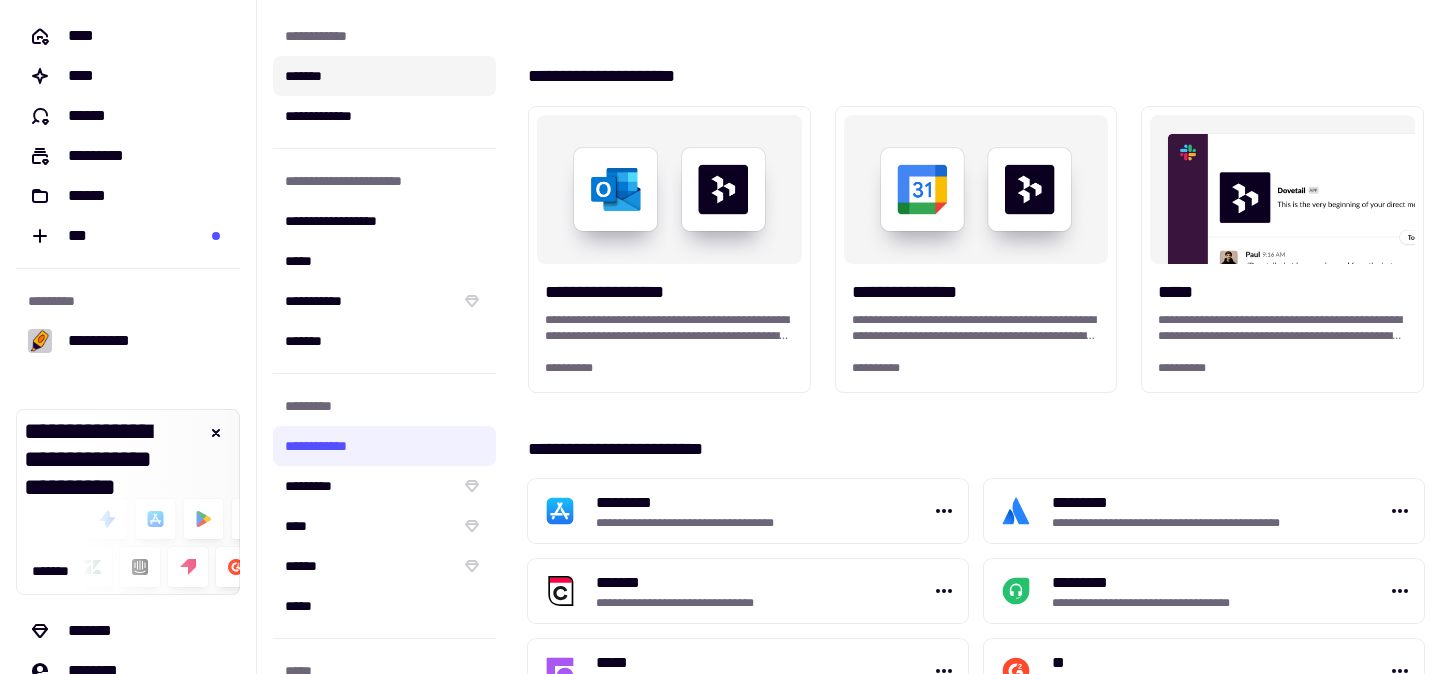 click on "*******" 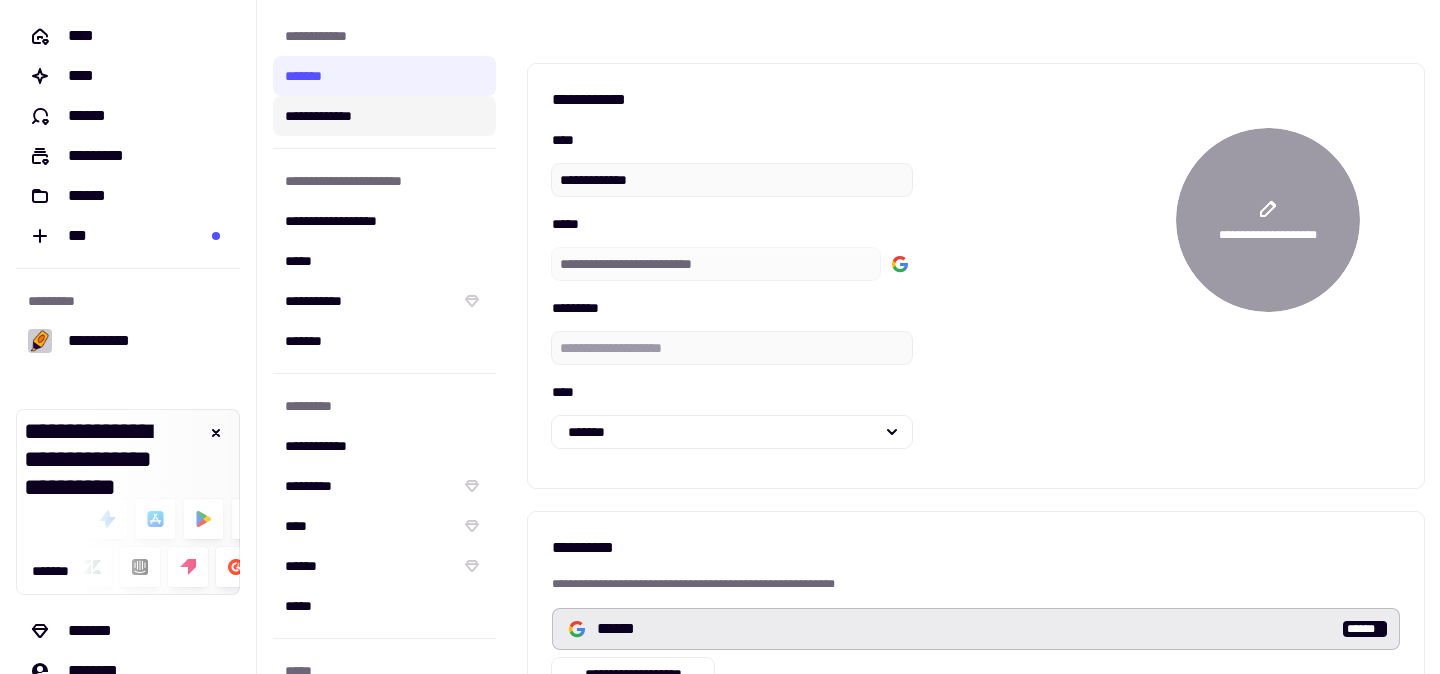 click on "**********" 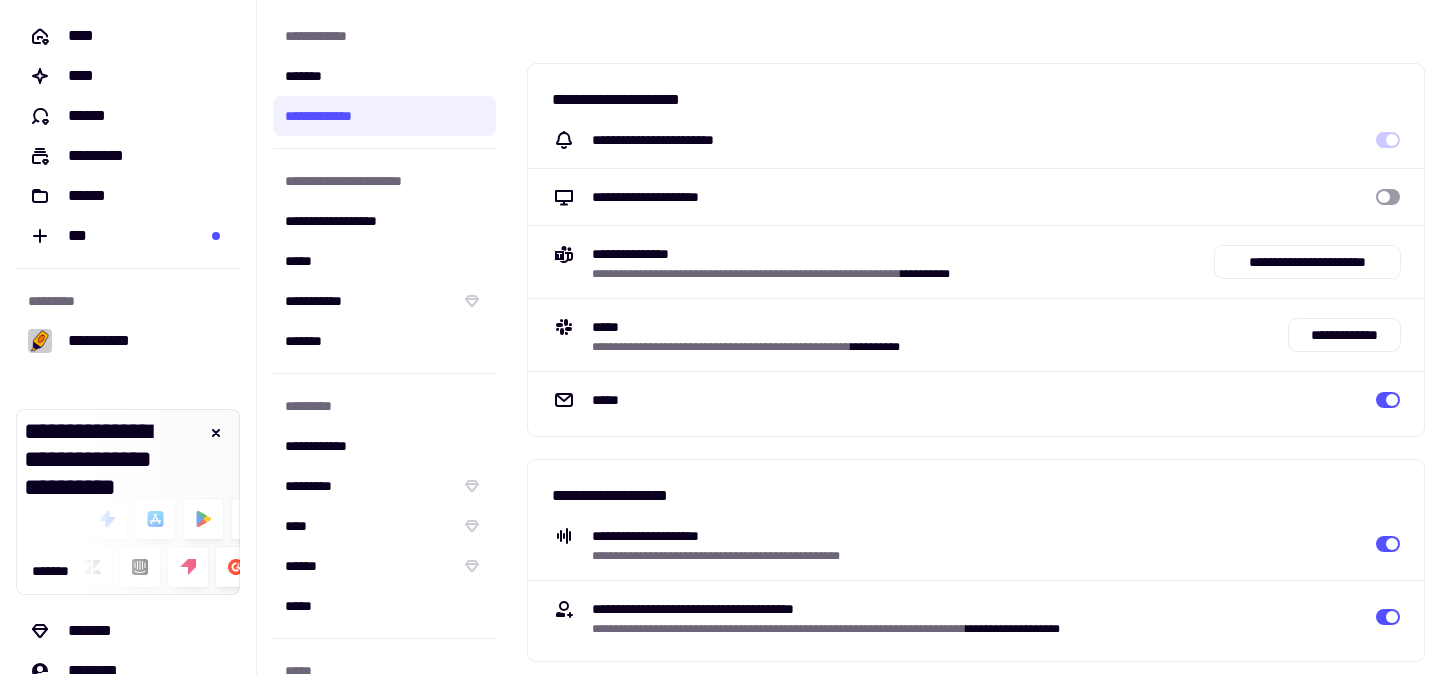 scroll, scrollTop: 282, scrollLeft: 0, axis: vertical 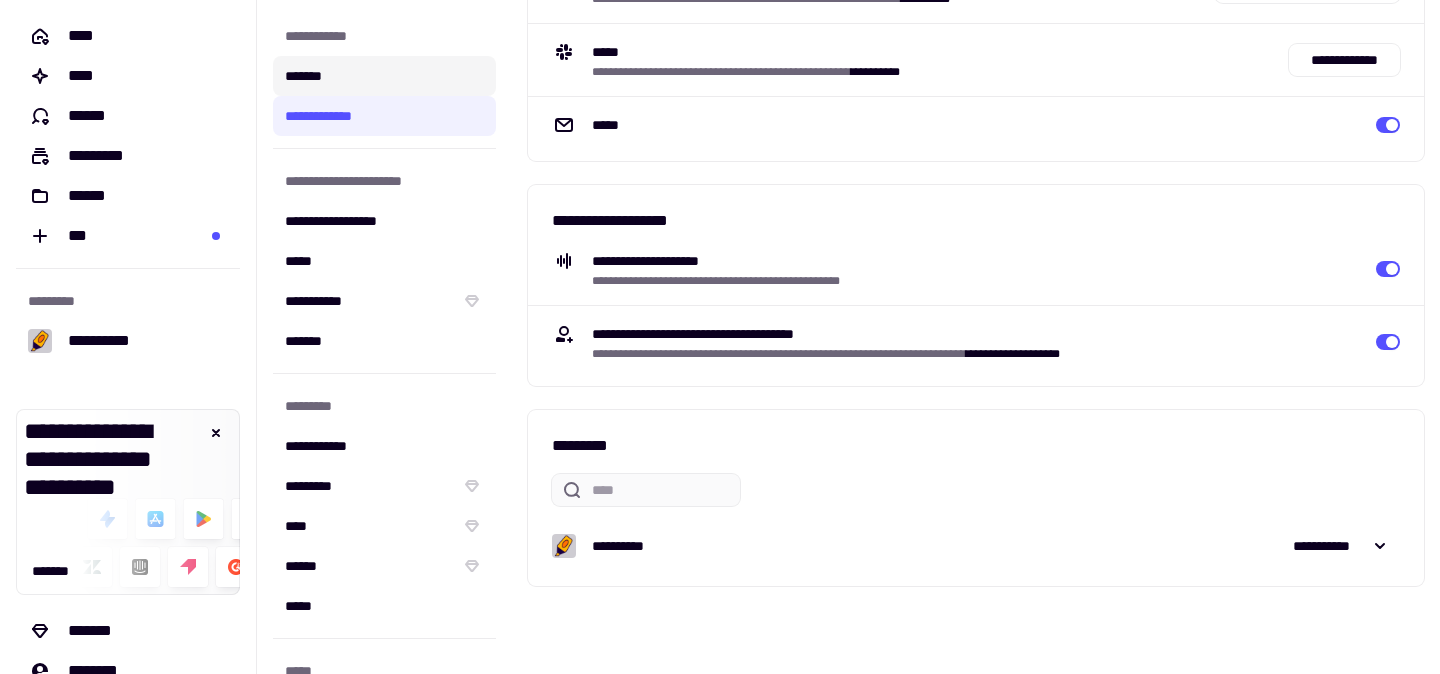 click on "*******" 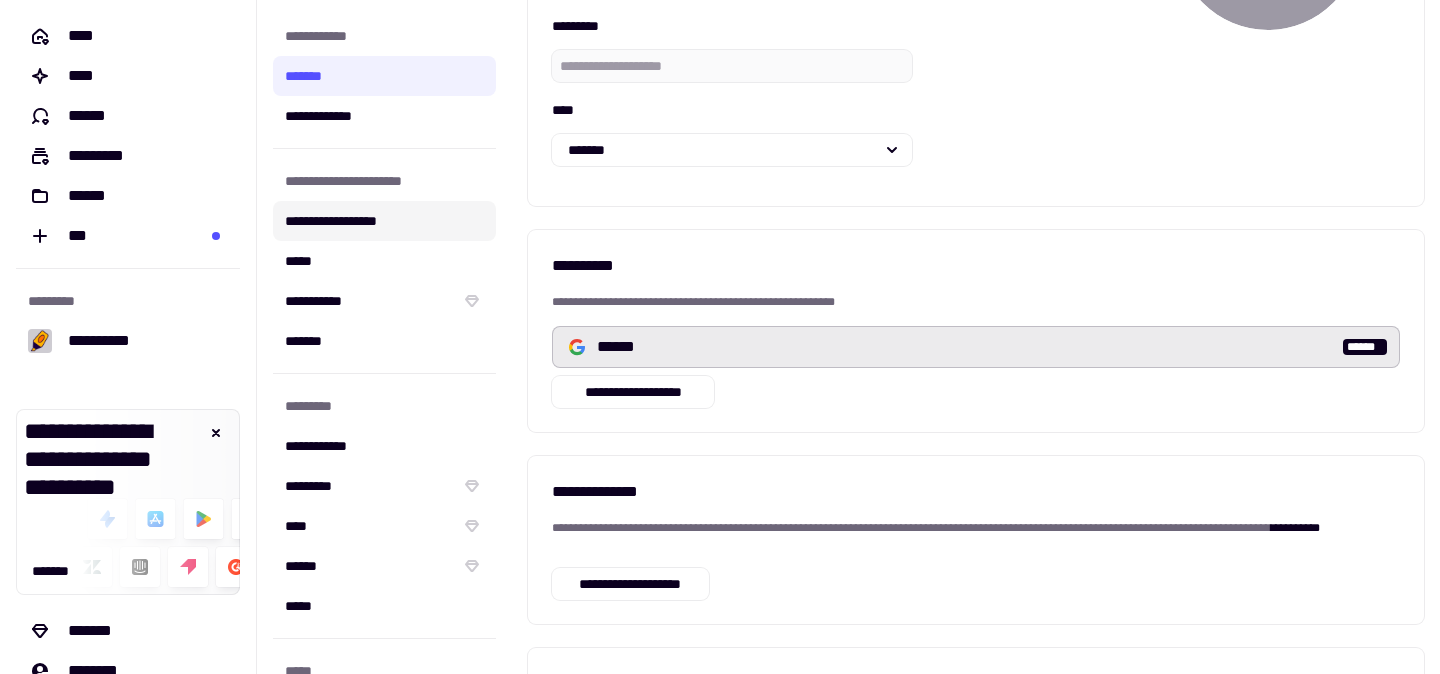 click on "**********" 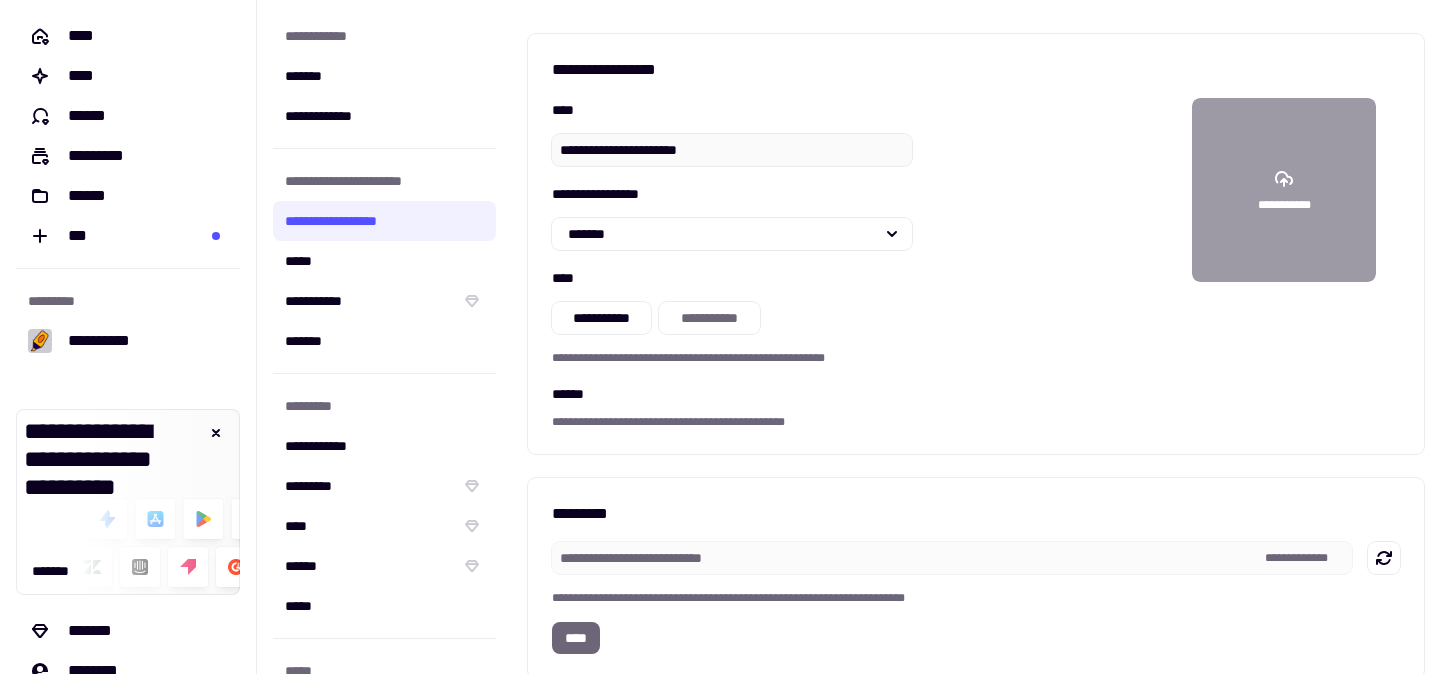 scroll, scrollTop: 0, scrollLeft: 0, axis: both 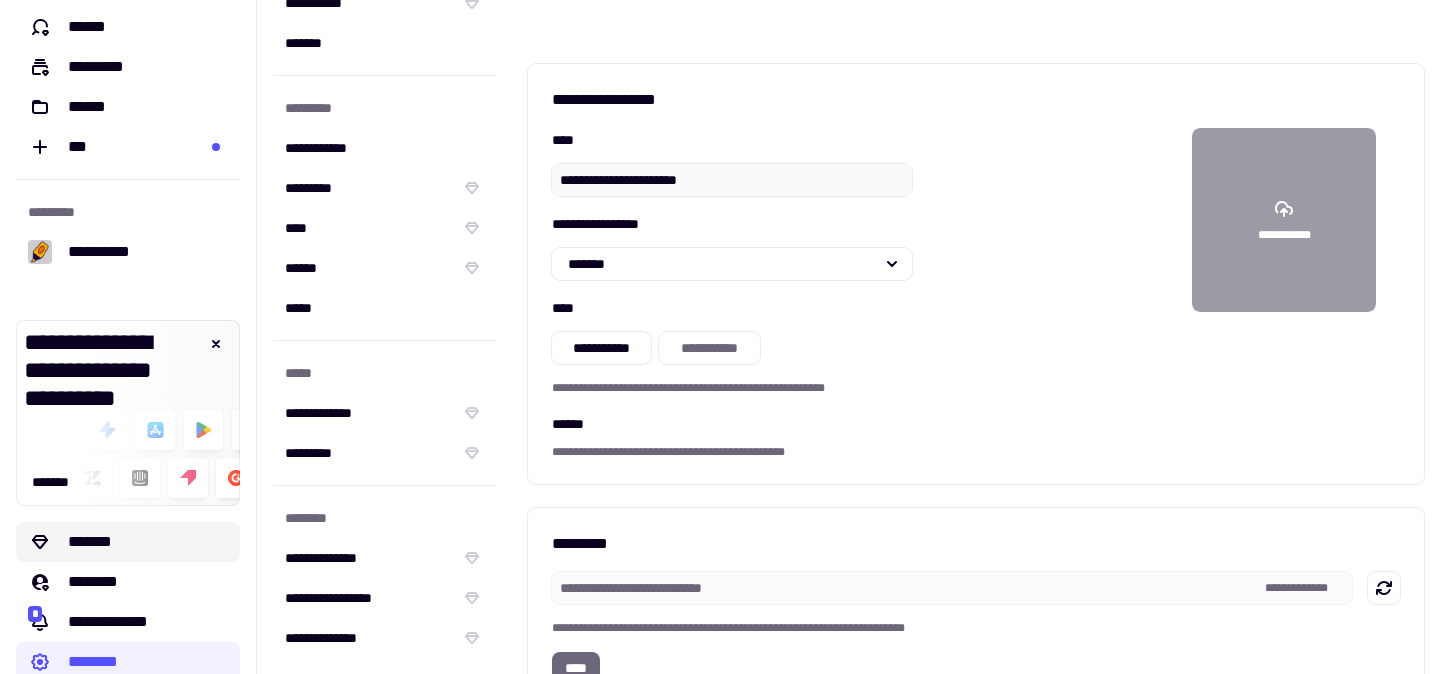 click on "*******" 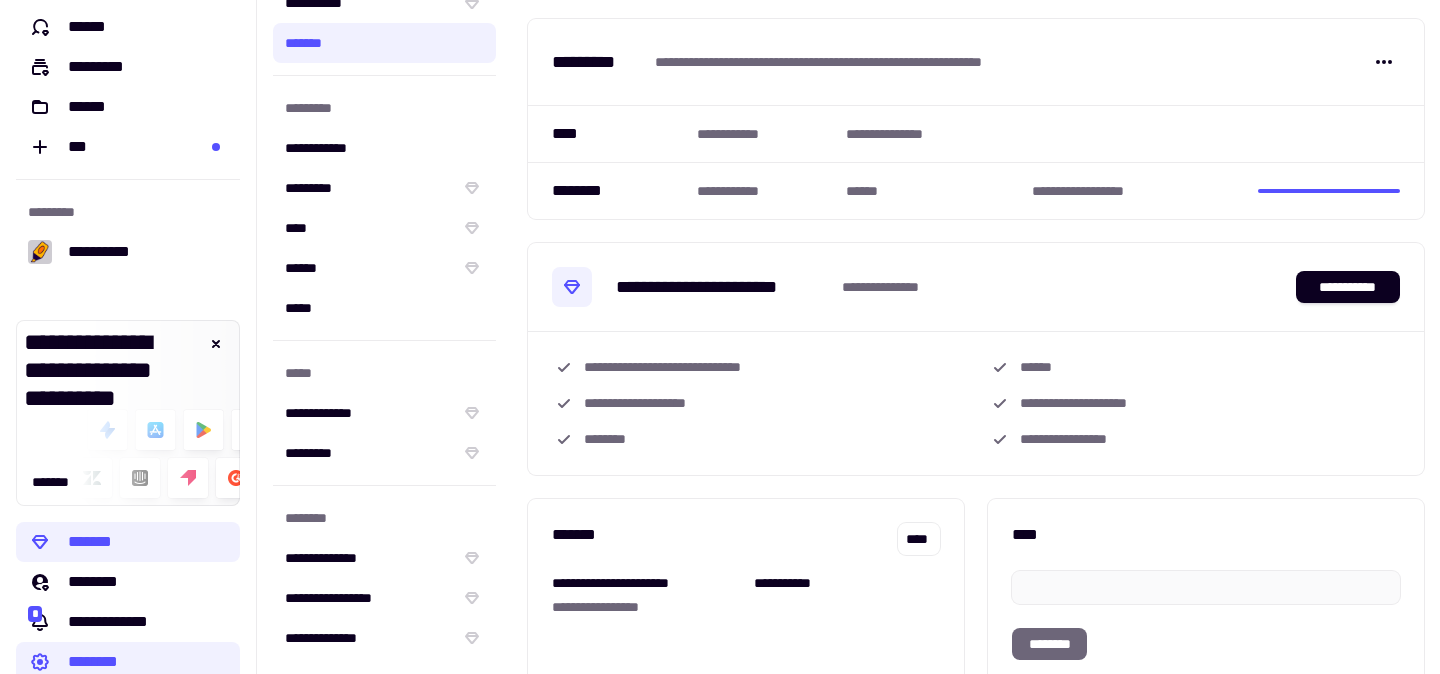 scroll, scrollTop: 47, scrollLeft: 0, axis: vertical 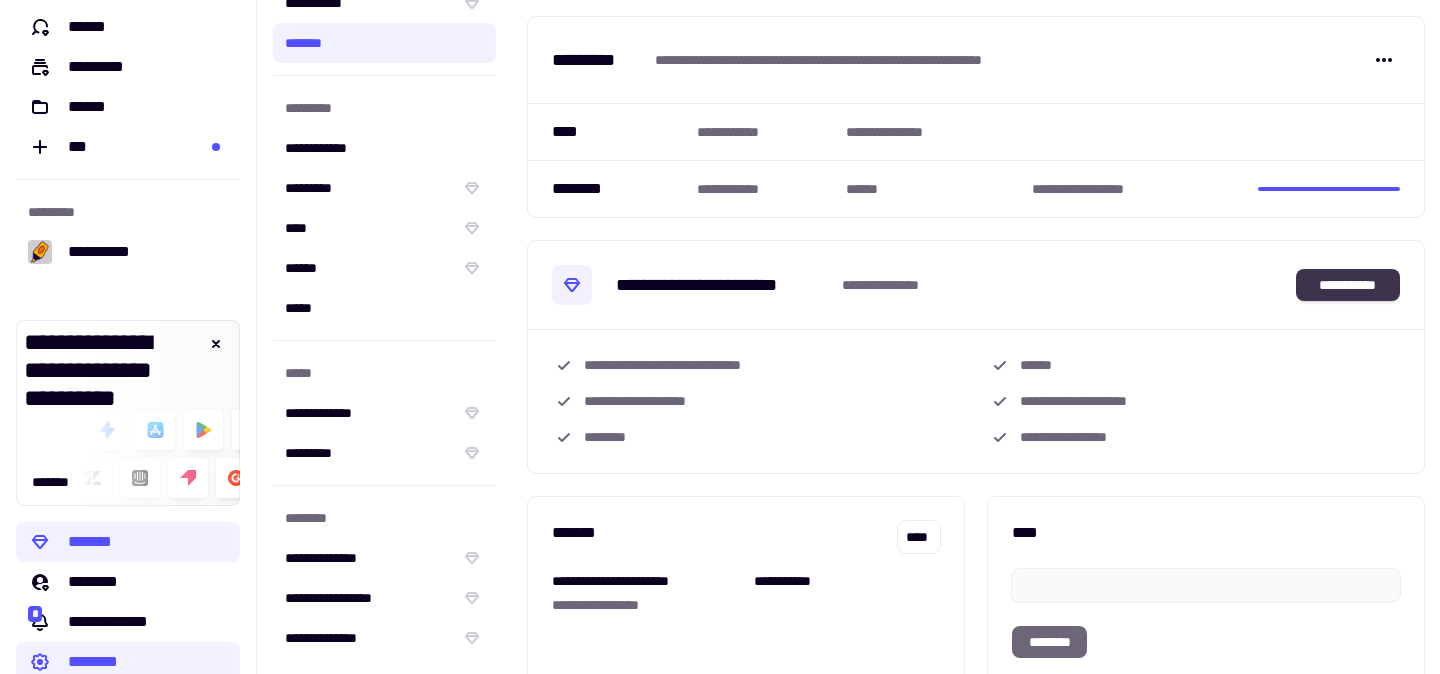 click on "**********" 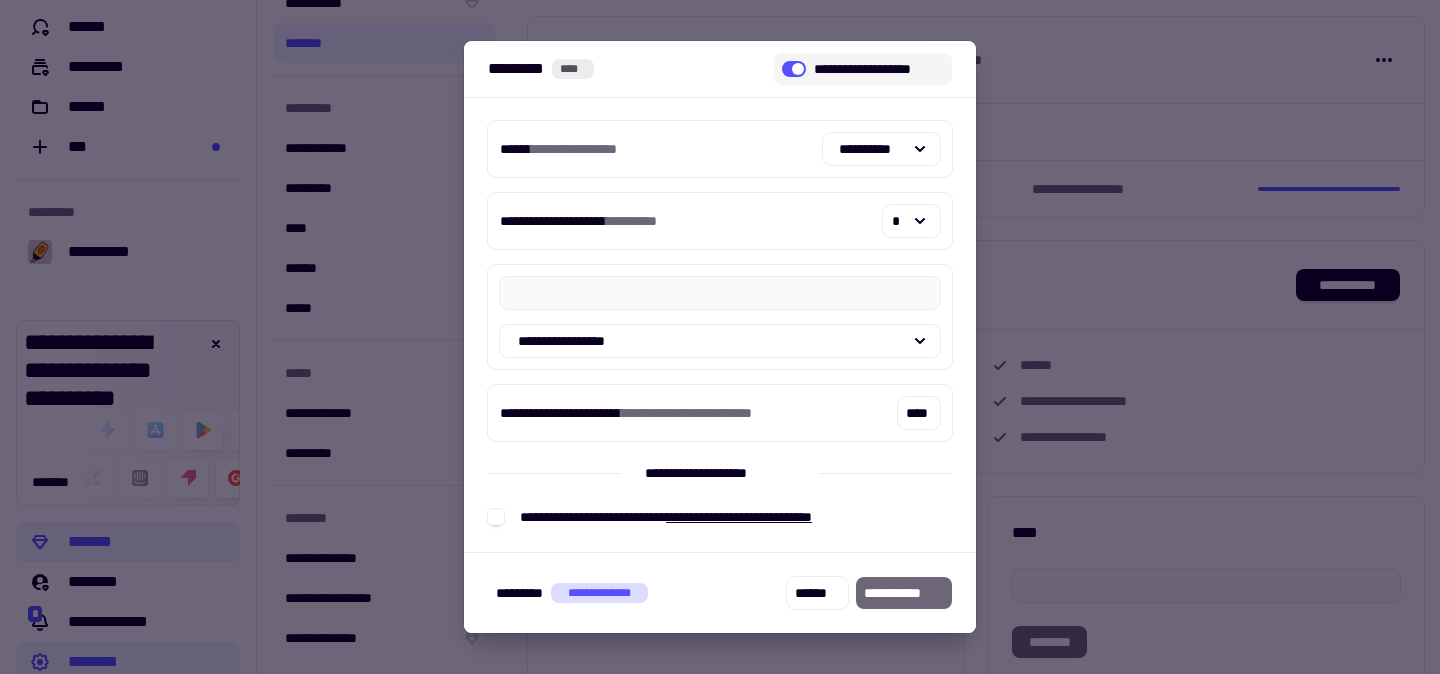 click 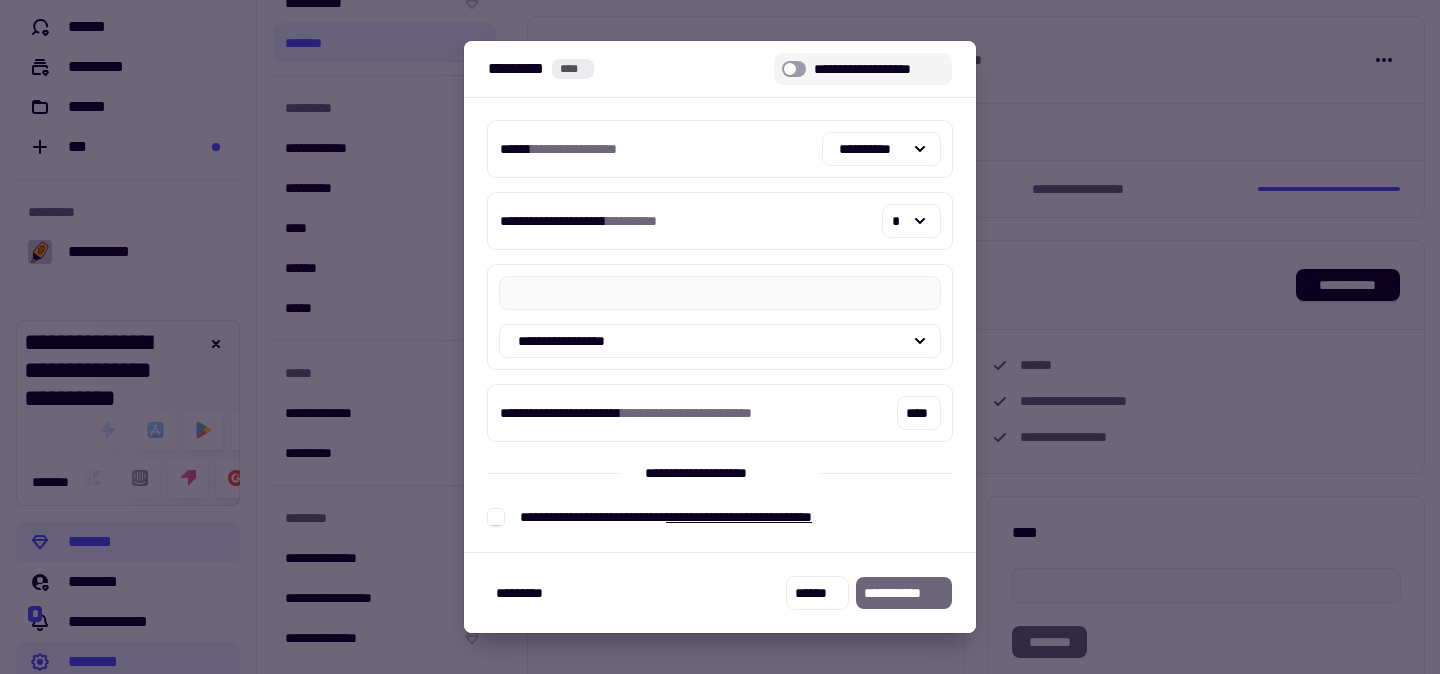 click 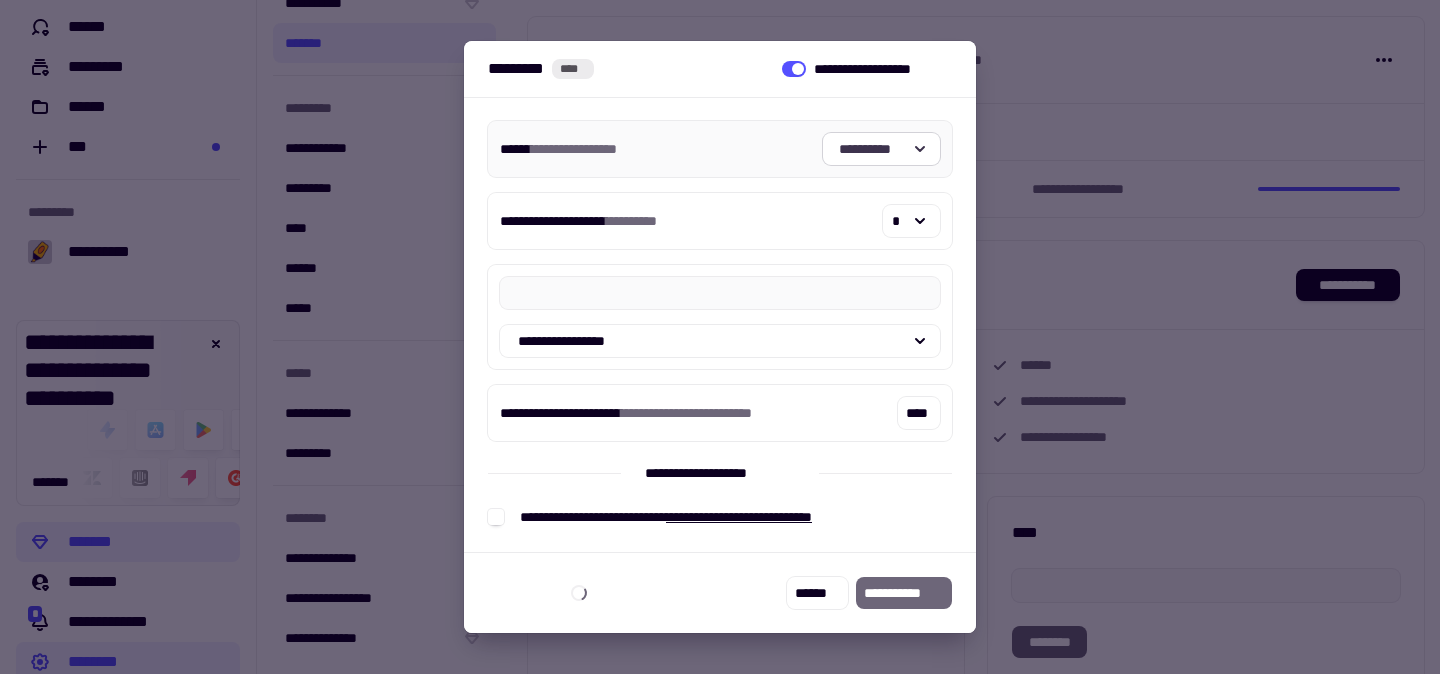 click on "**********" 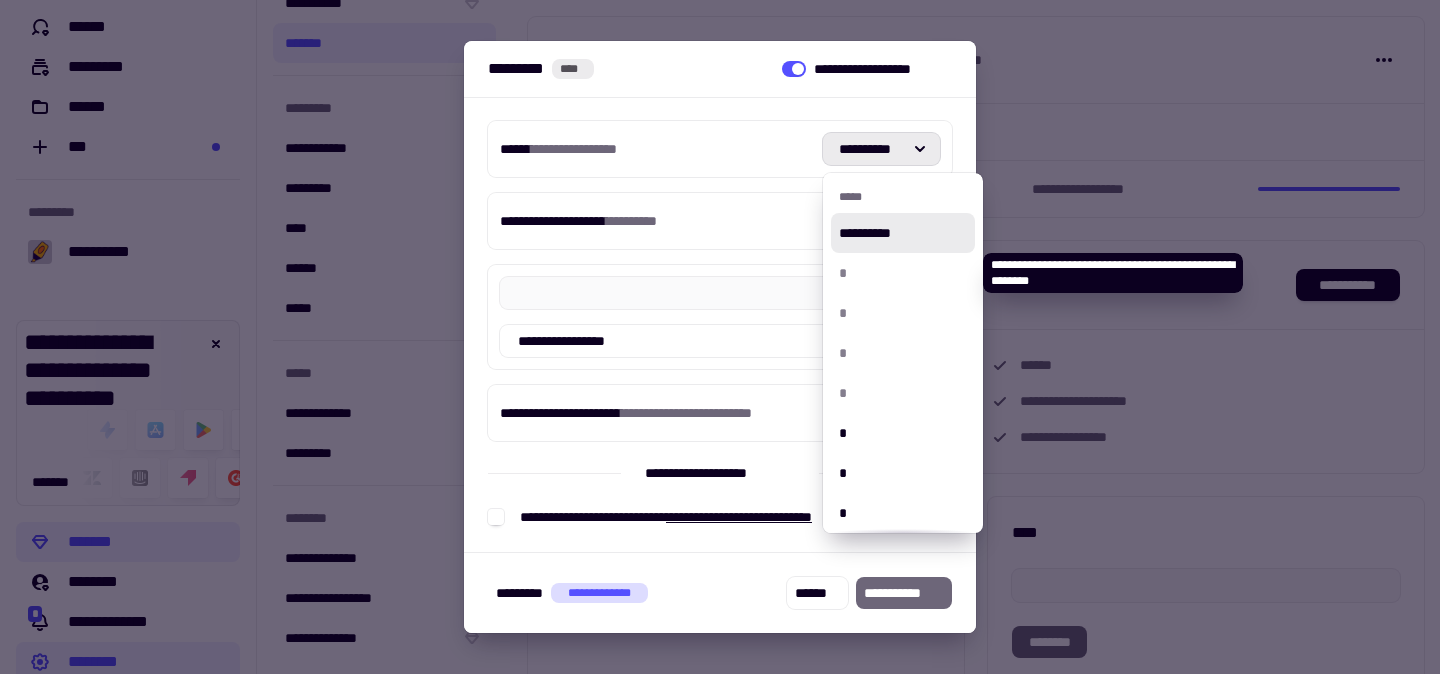 click on "*" at bounding box center [903, 273] 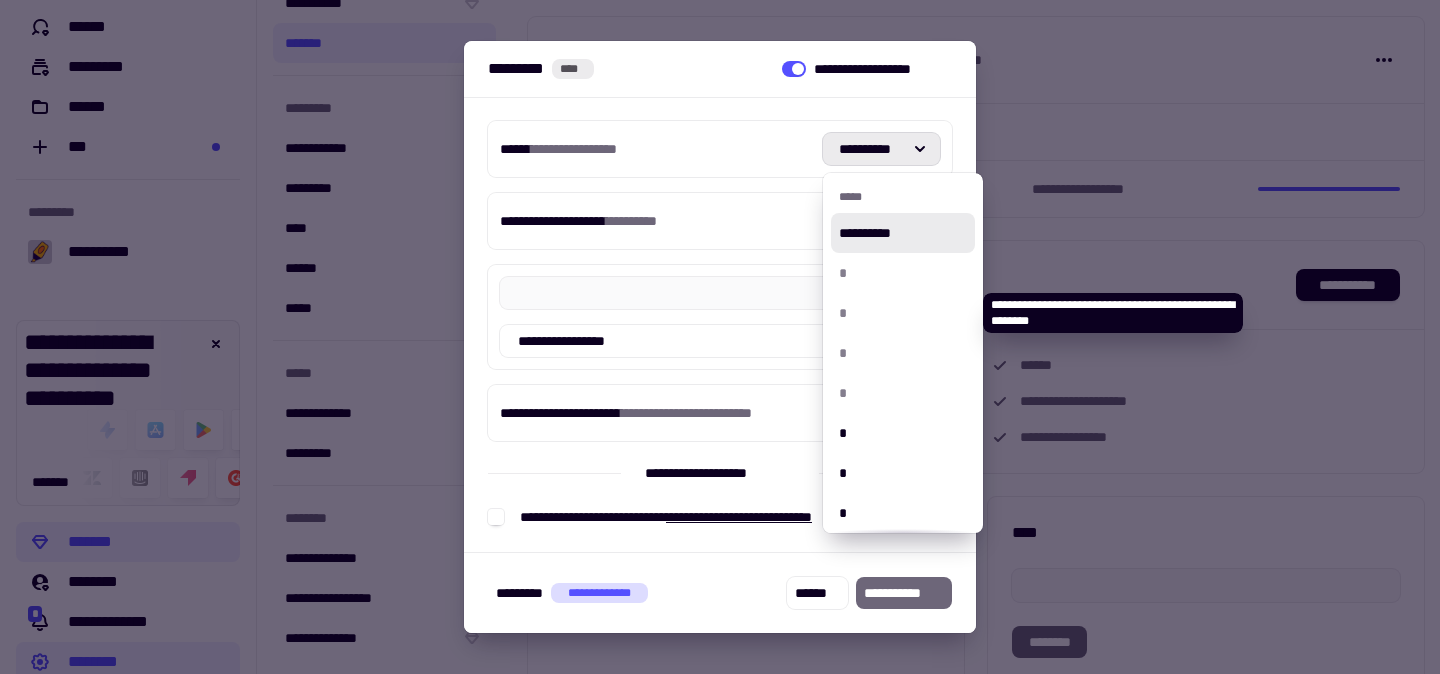 click on "*" at bounding box center (903, 313) 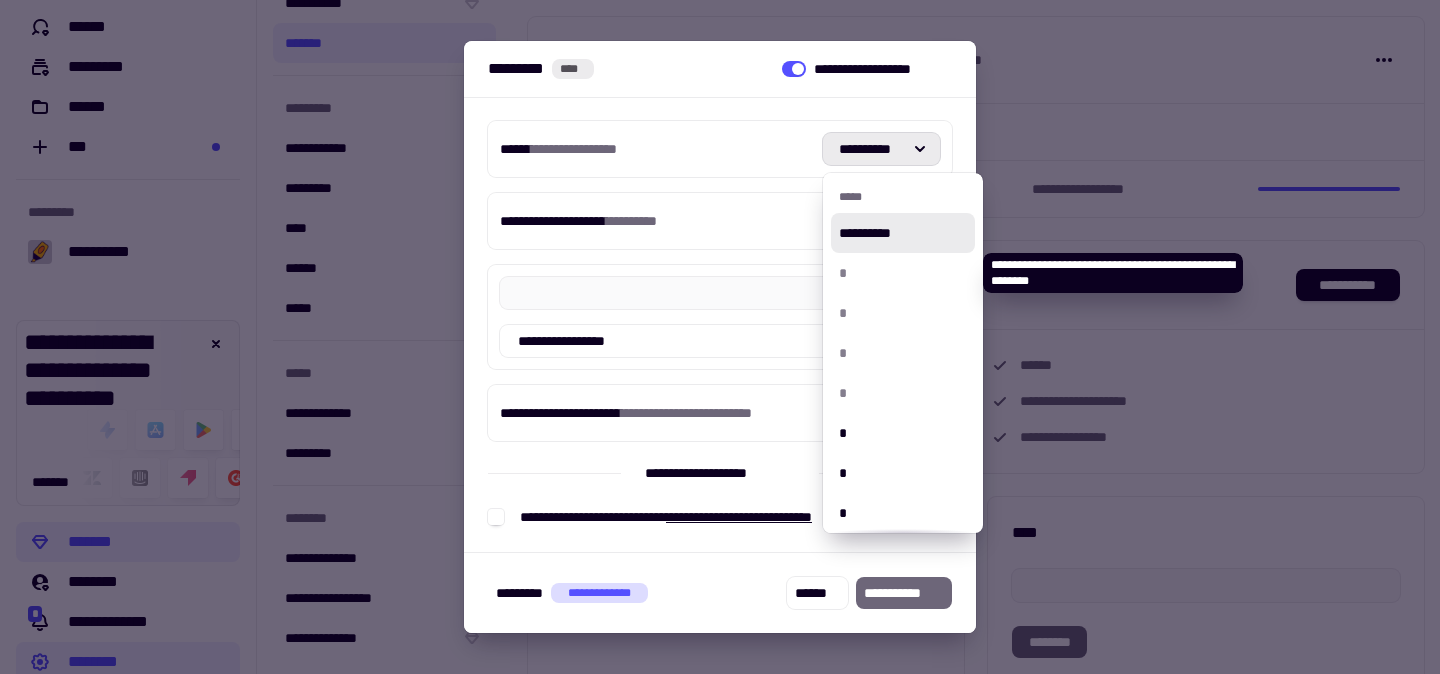 click on "*" at bounding box center (903, 273) 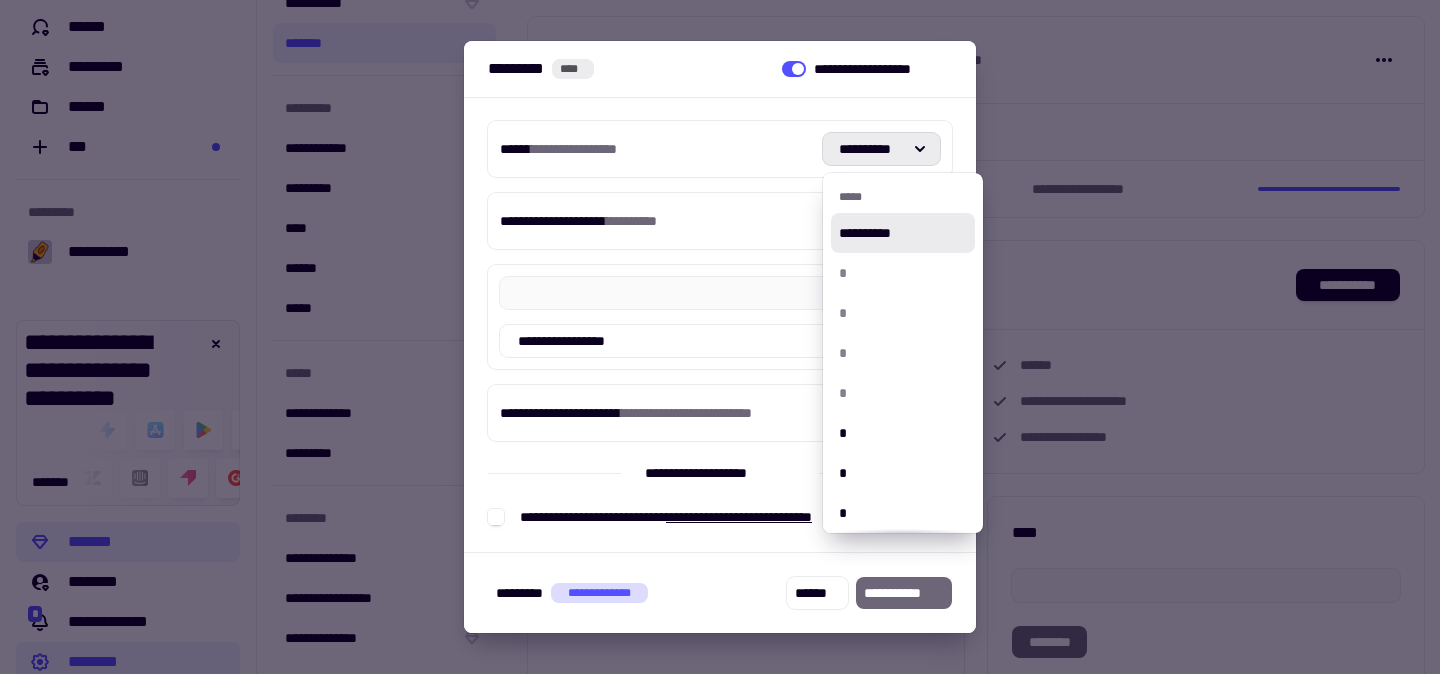 click on "**********" at bounding box center [903, 233] 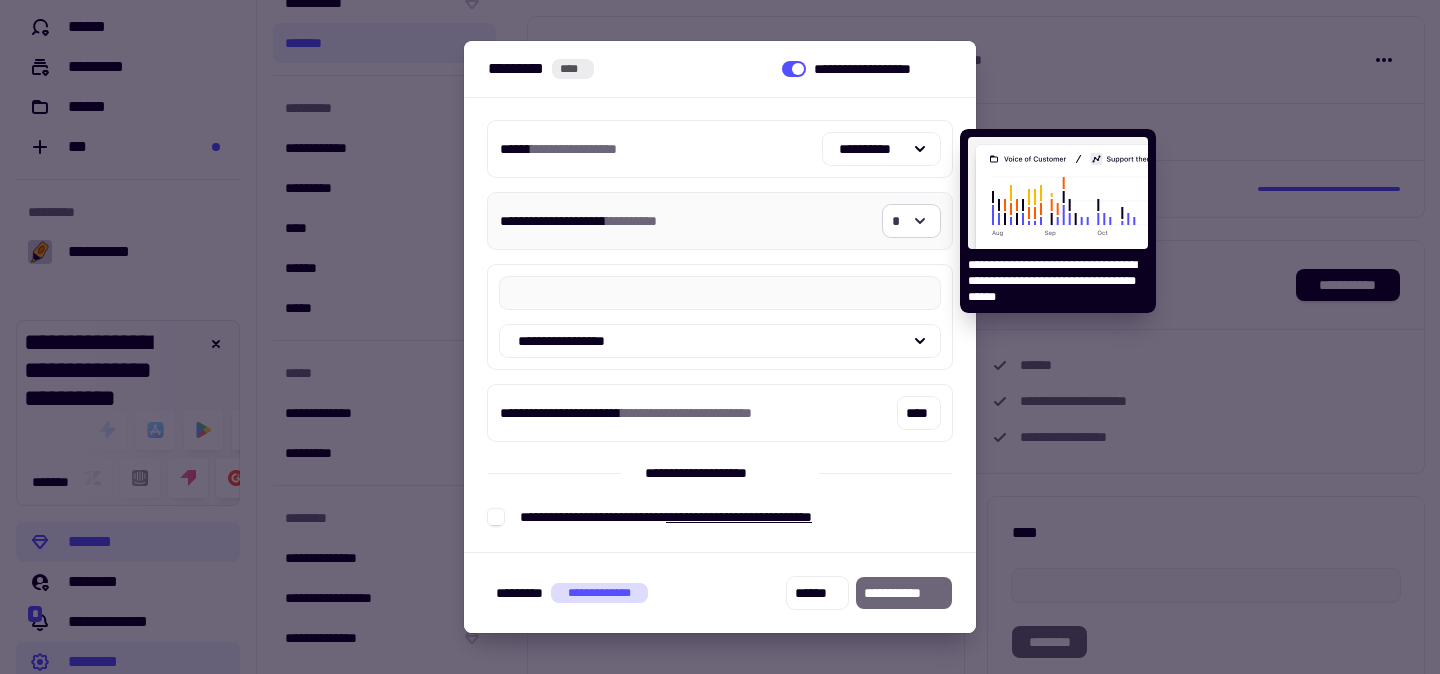click on "*" 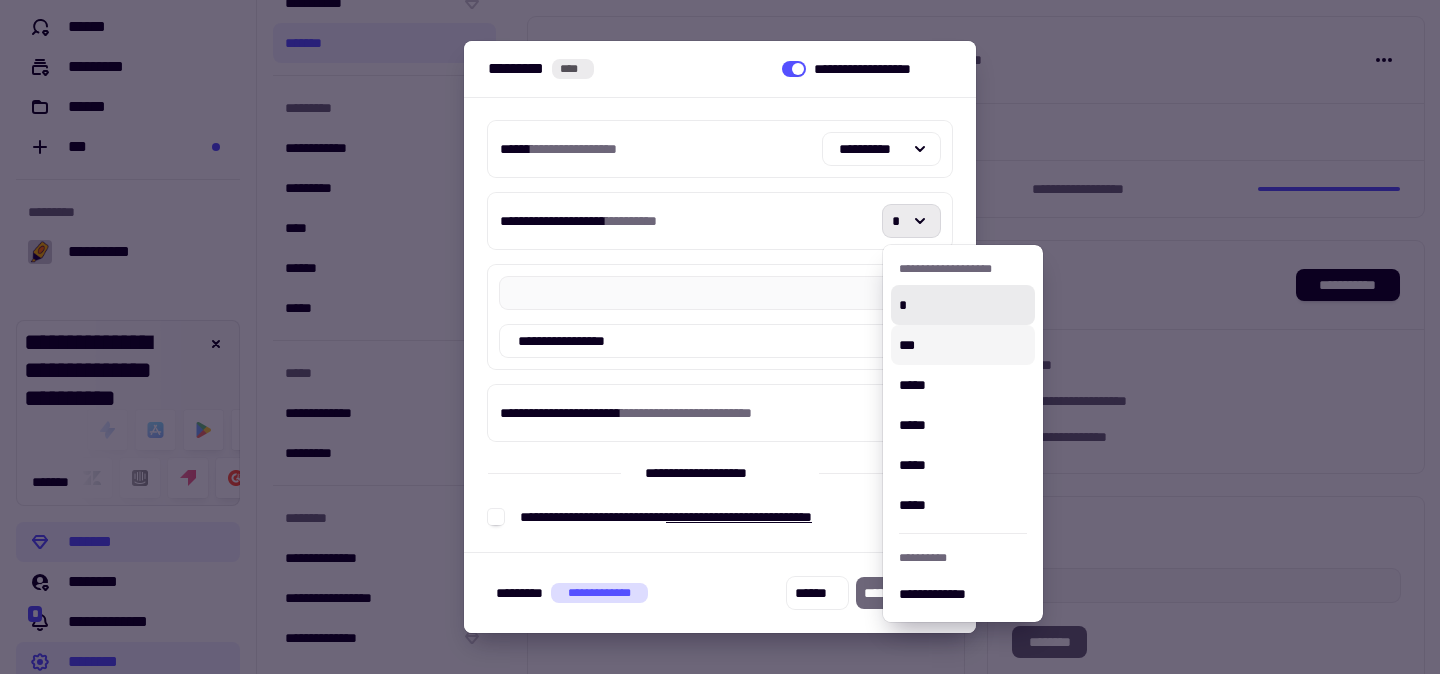 click on "**********" at bounding box center [720, 593] 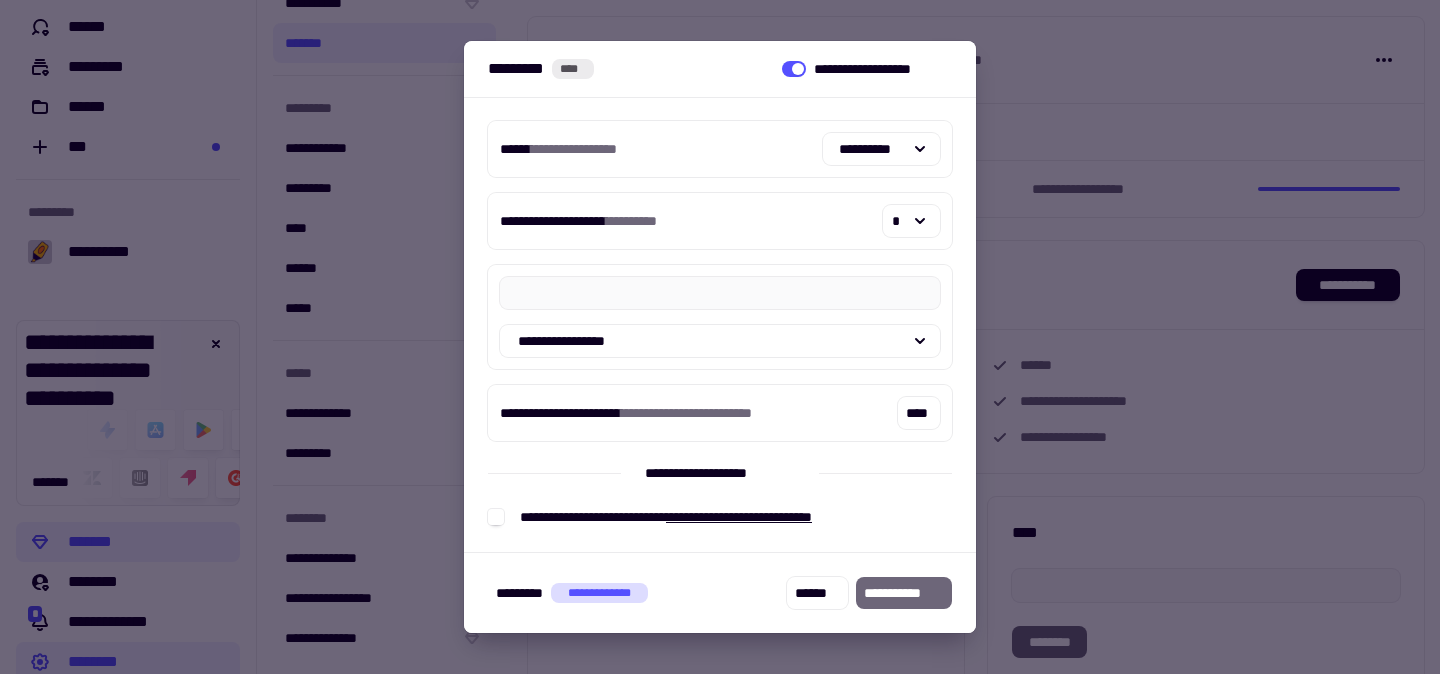 click on "**********" at bounding box center [720, 593] 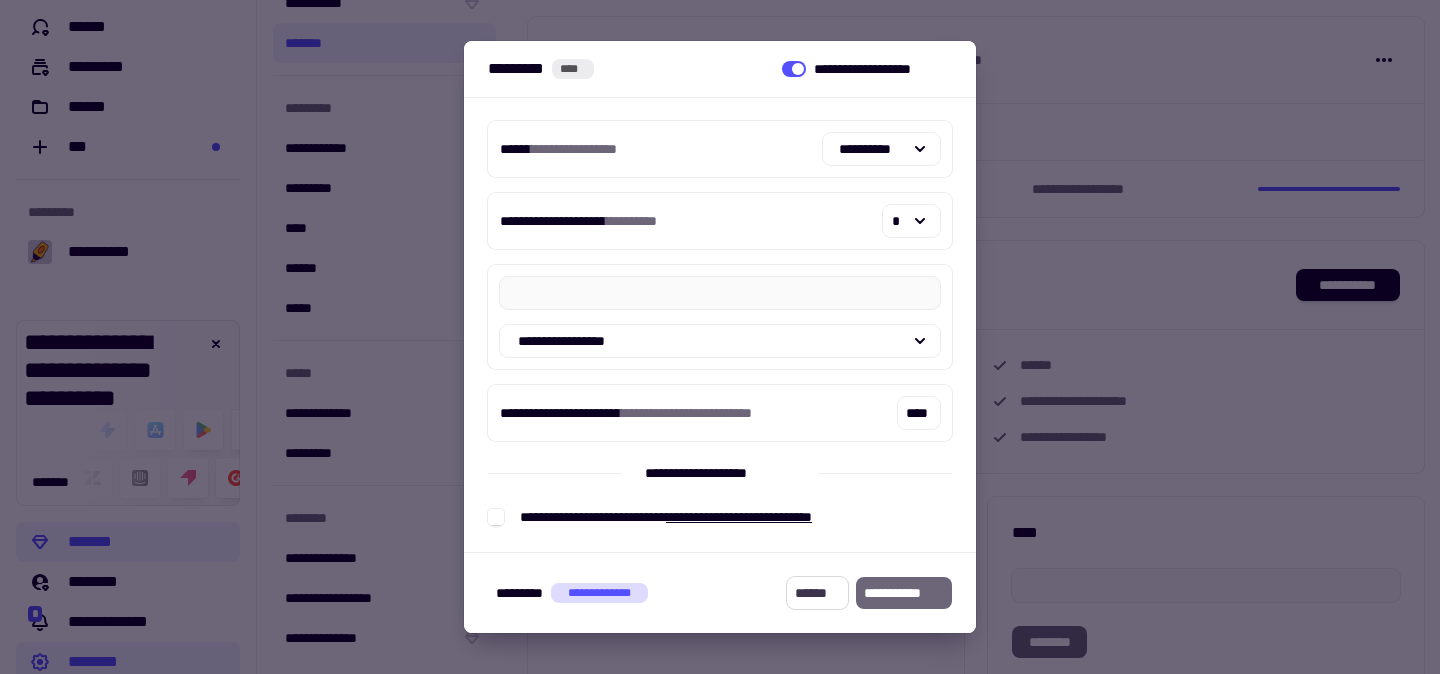 click on "******" at bounding box center [817, 593] 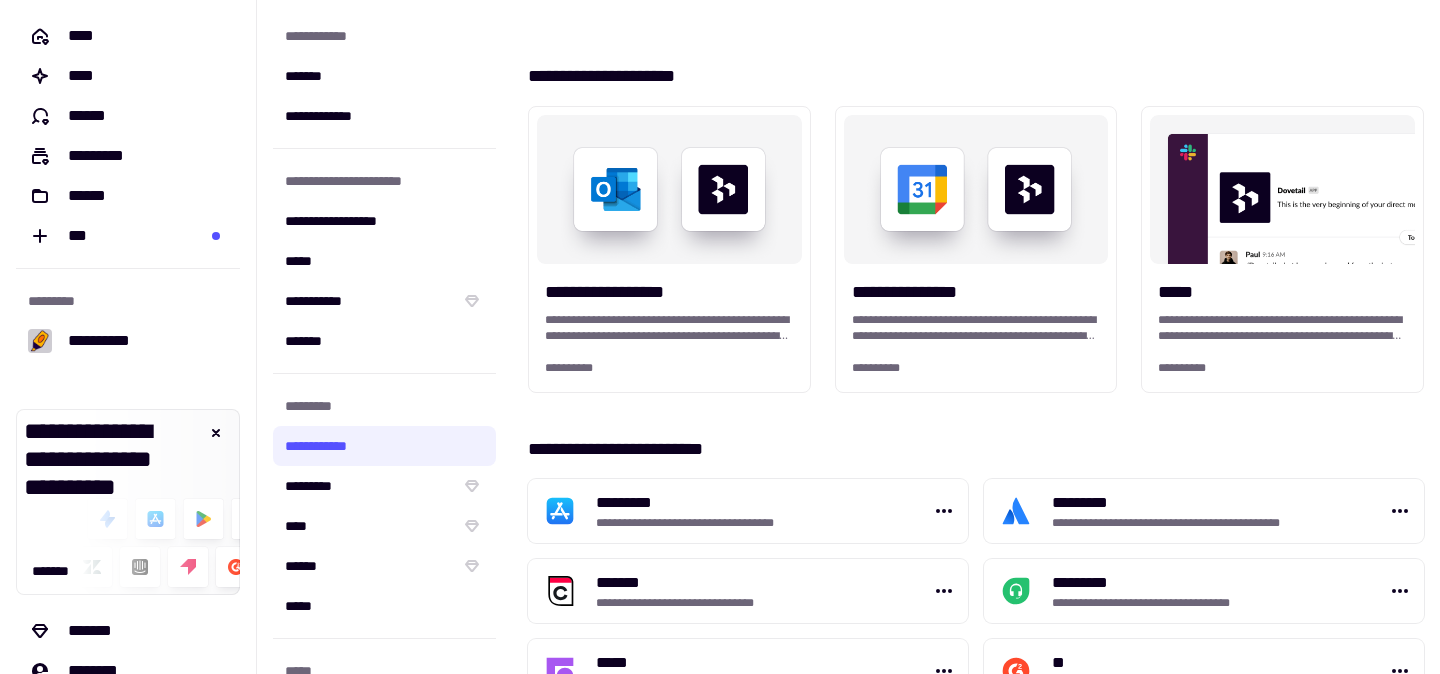 scroll, scrollTop: 0, scrollLeft: 0, axis: both 